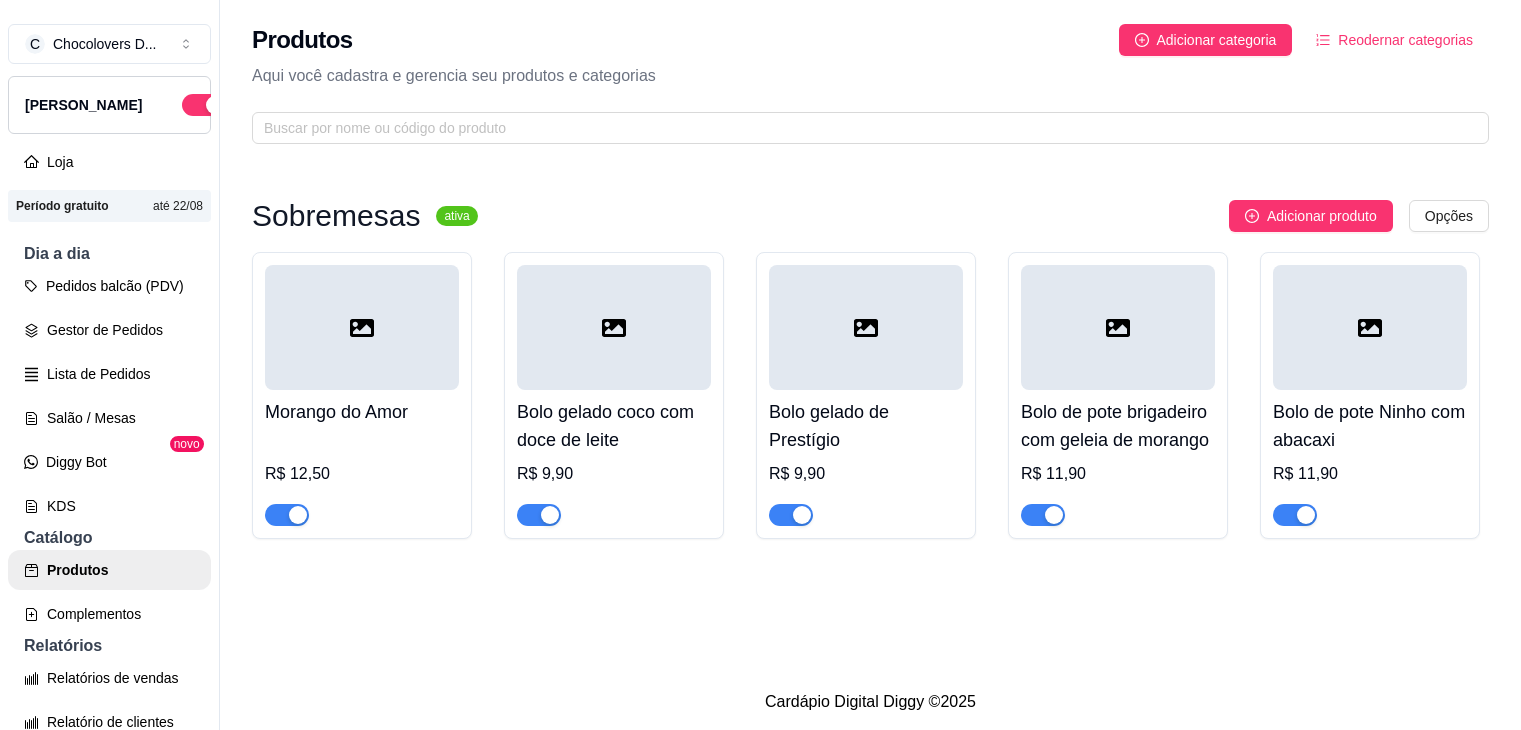scroll, scrollTop: 0, scrollLeft: 0, axis: both 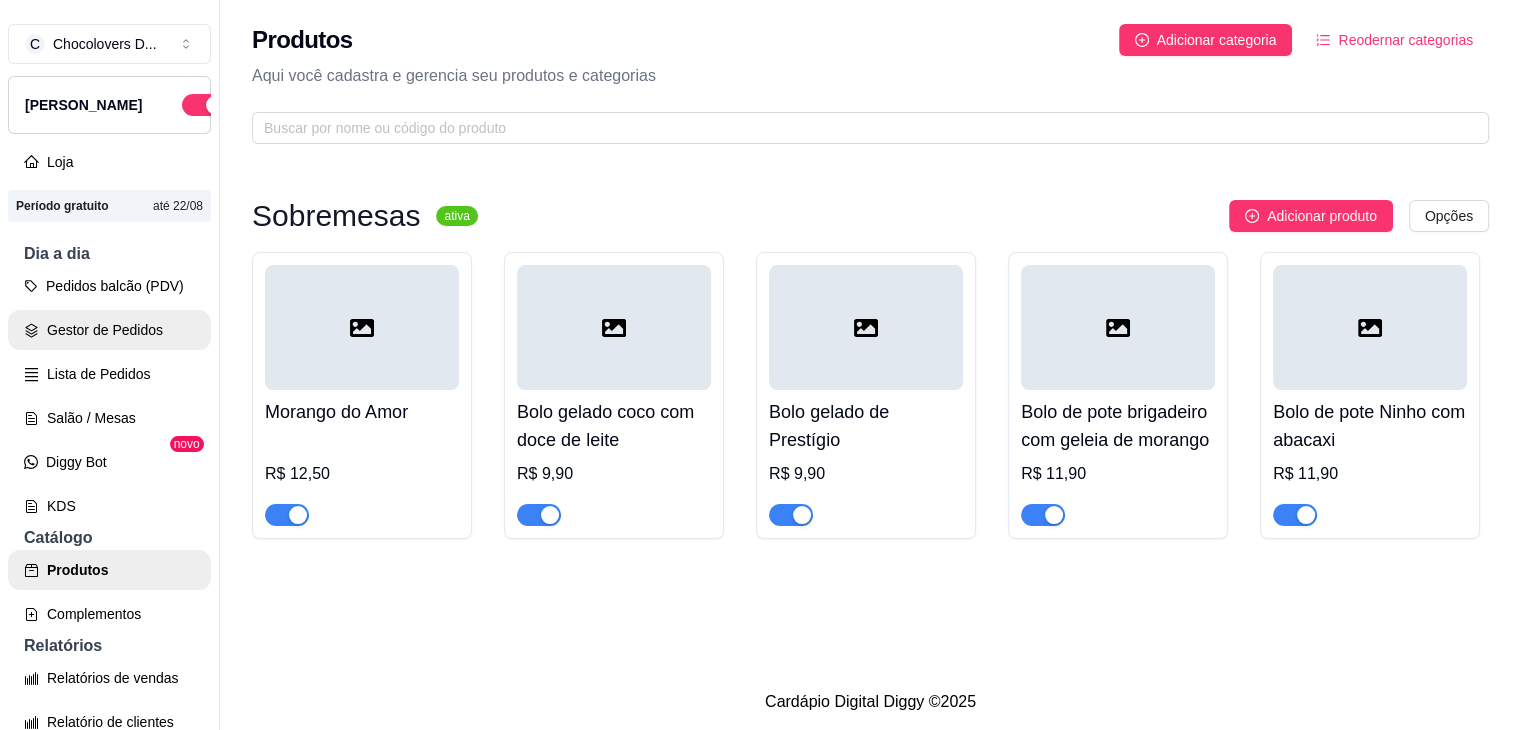 click on "Gestor de Pedidos" at bounding box center [109, 330] 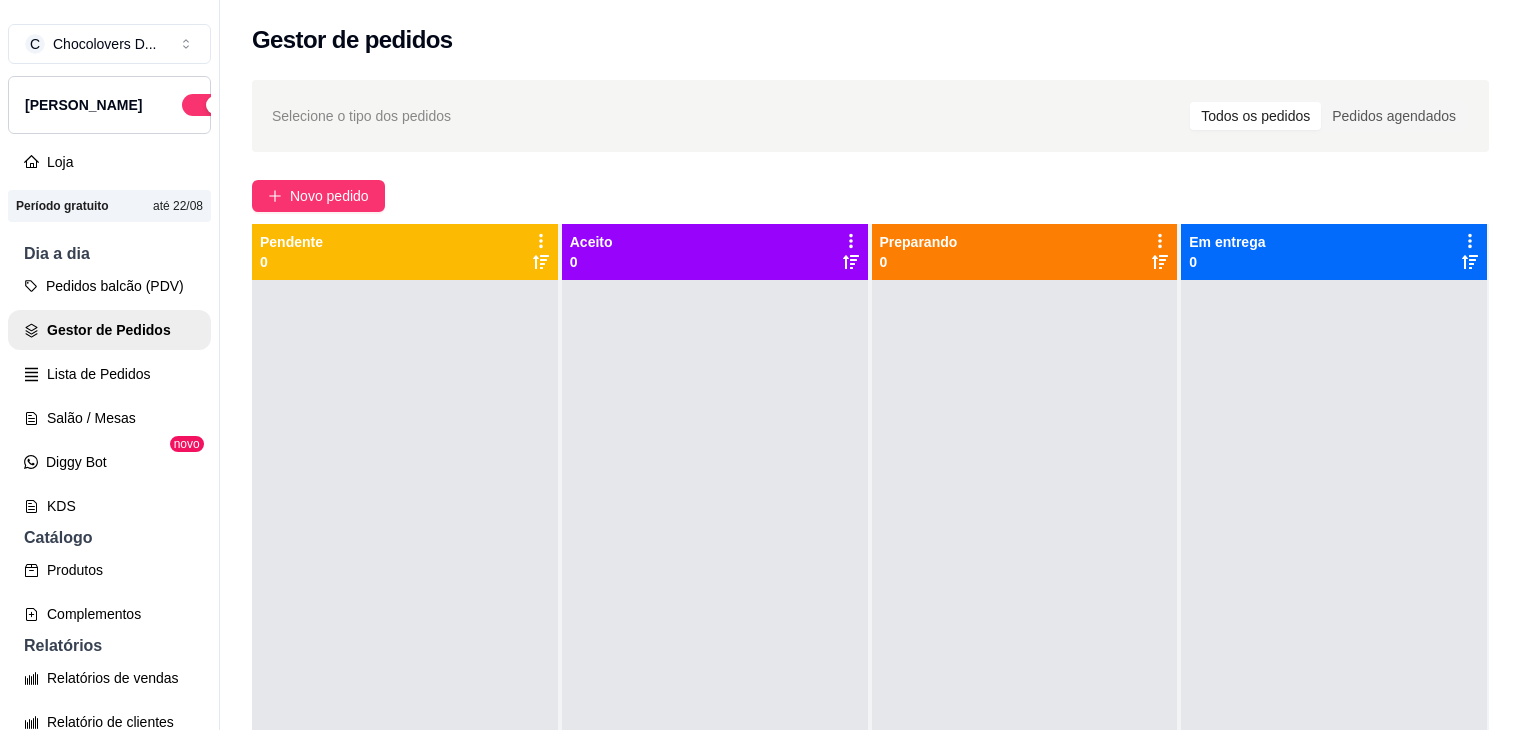 scroll, scrollTop: 0, scrollLeft: 0, axis: both 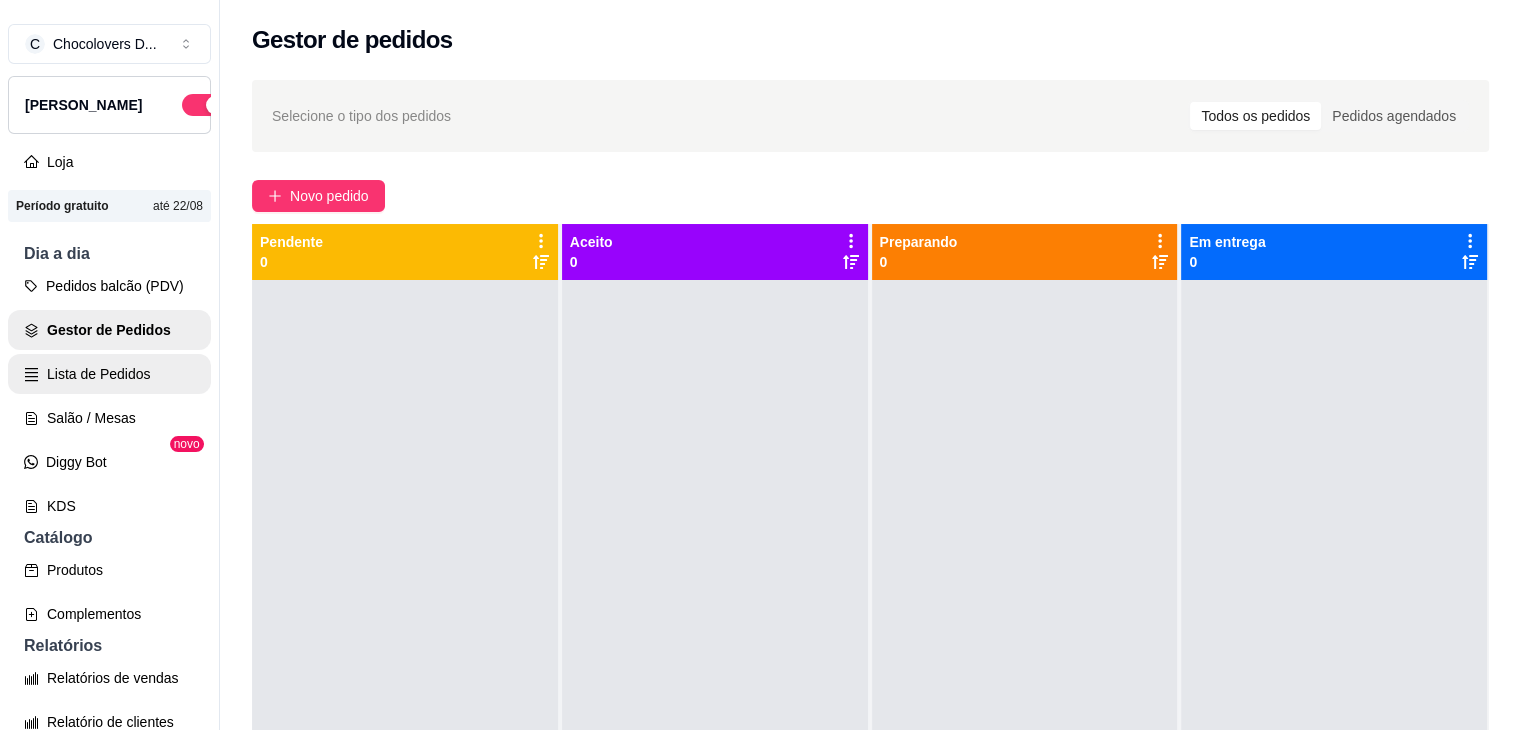click on "Lista de Pedidos" at bounding box center [109, 374] 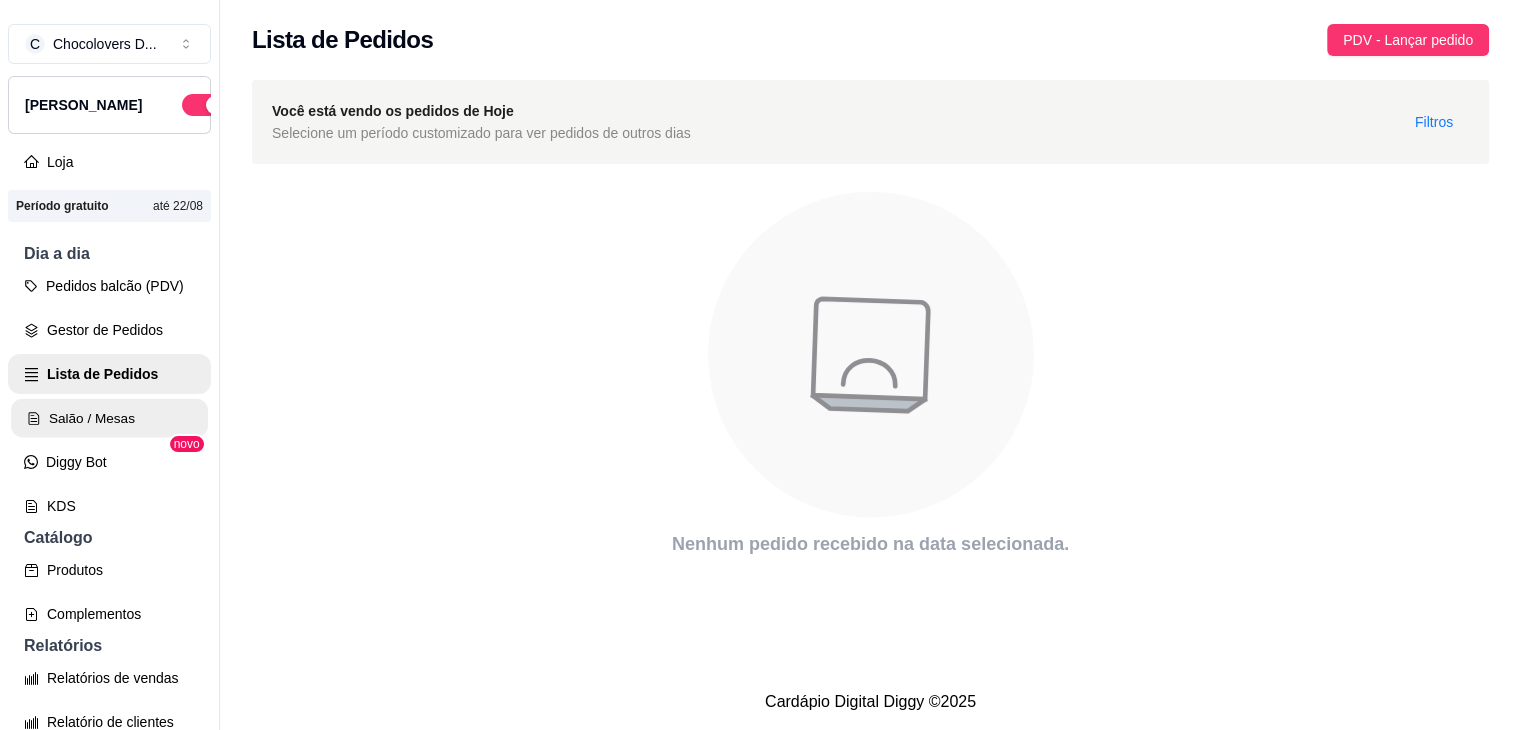 click on "Salão / Mesas" at bounding box center [109, 418] 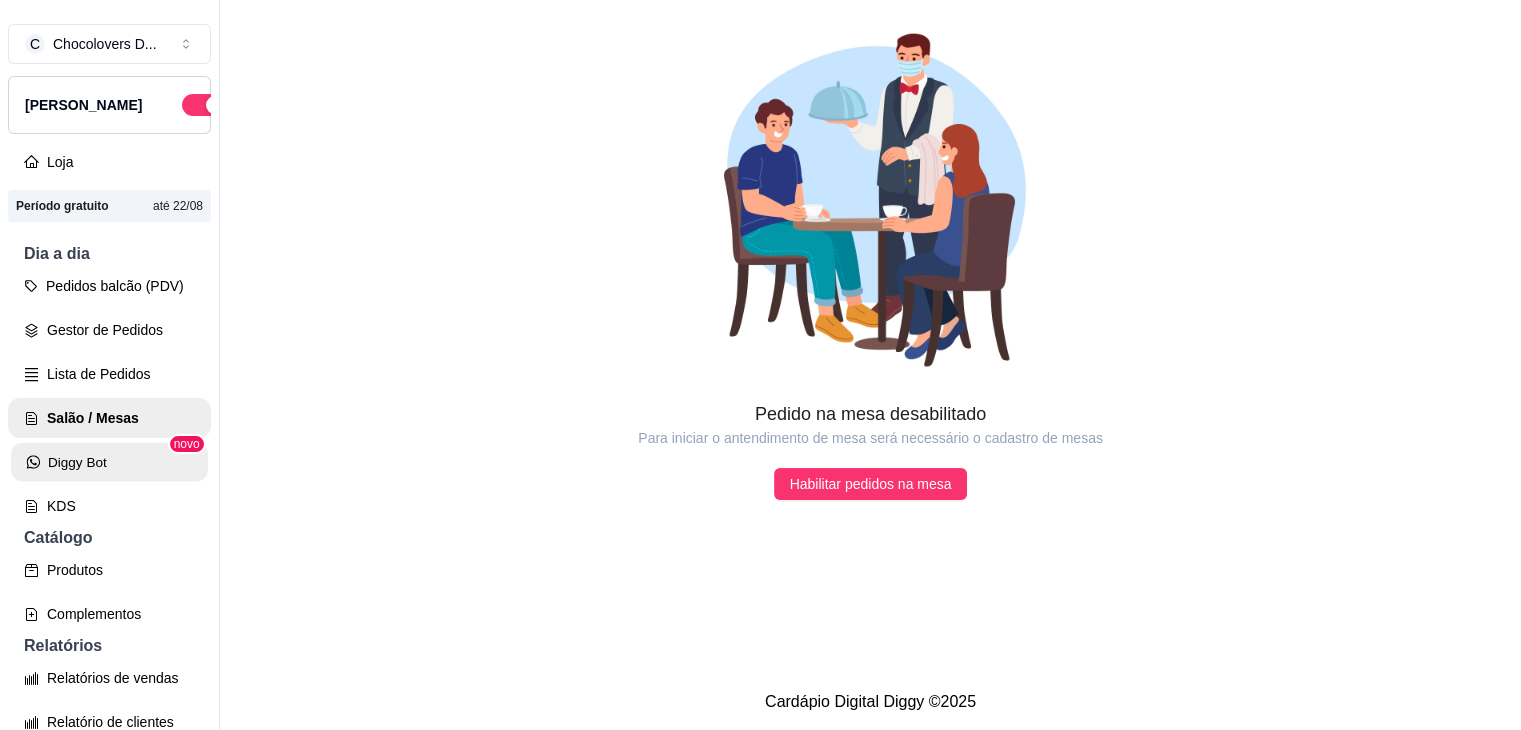click on "Diggy Bot" at bounding box center (109, 462) 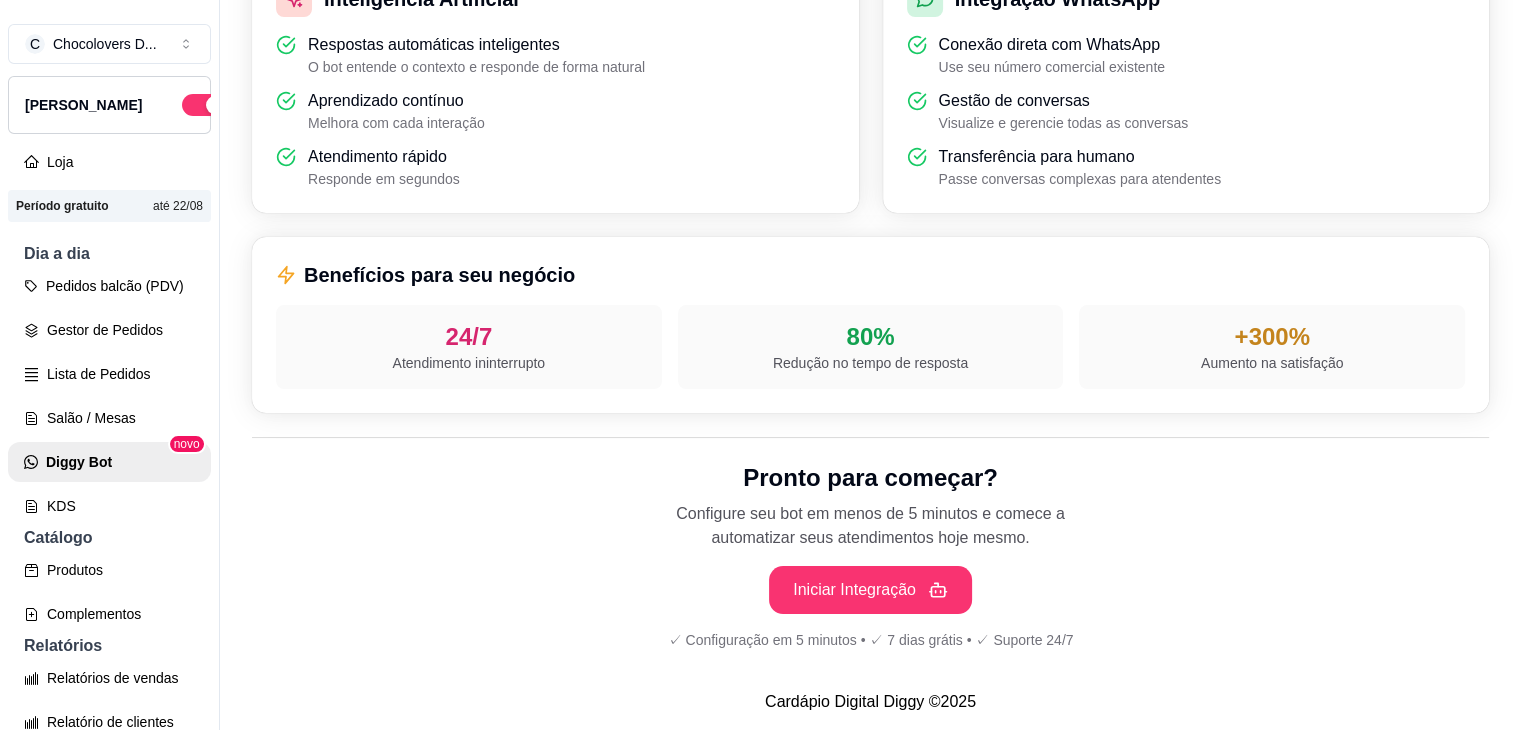 scroll, scrollTop: 676, scrollLeft: 0, axis: vertical 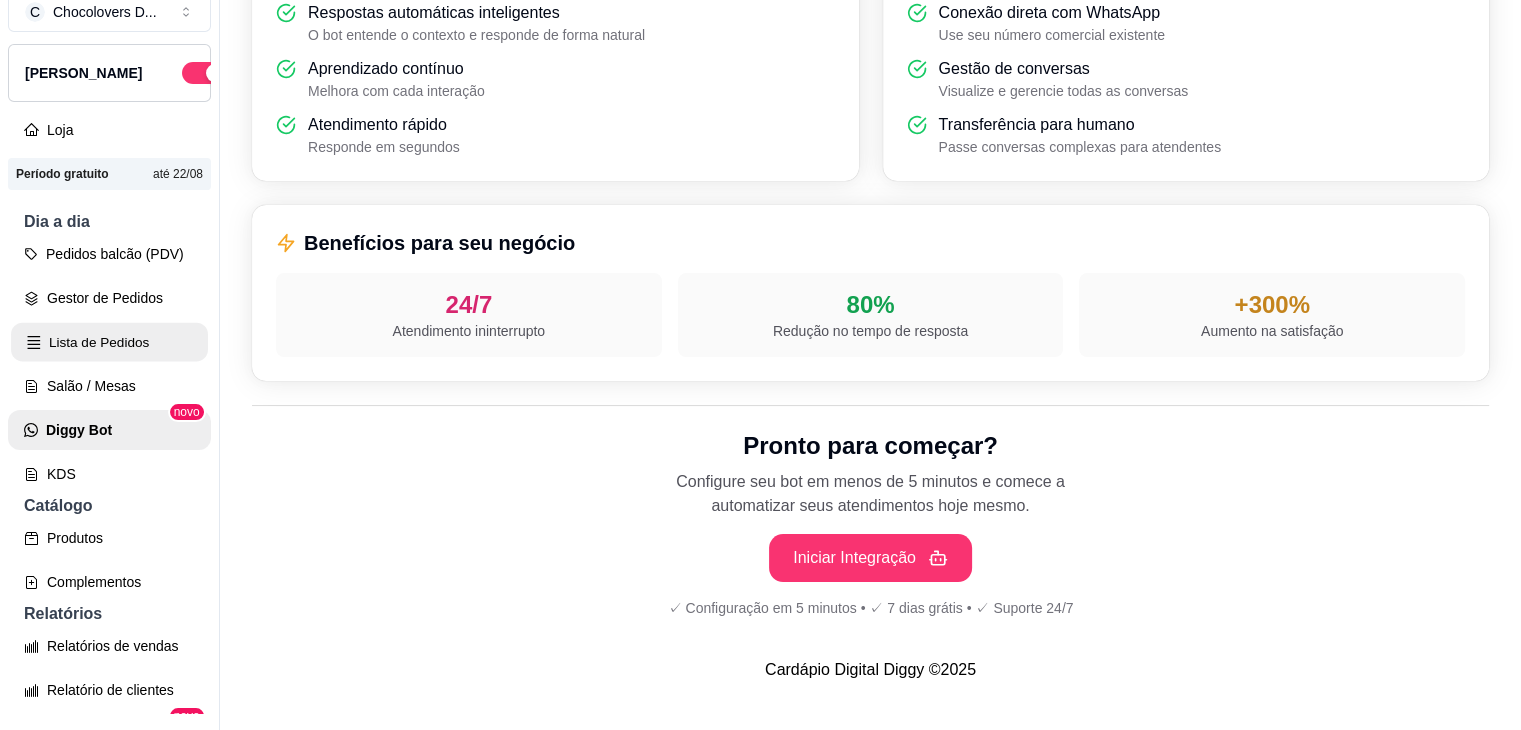 click on "Lista de Pedidos" at bounding box center (109, 342) 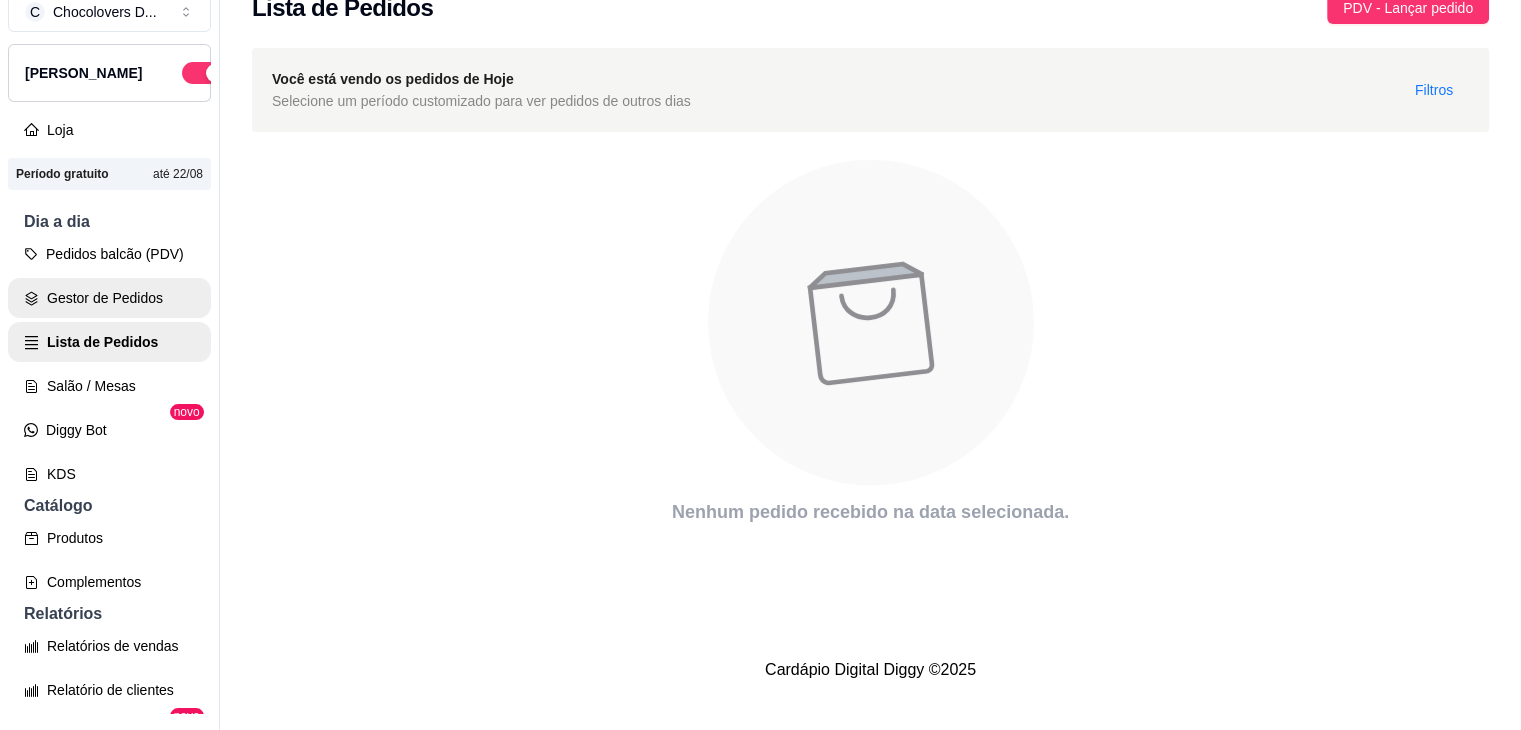 scroll, scrollTop: 0, scrollLeft: 0, axis: both 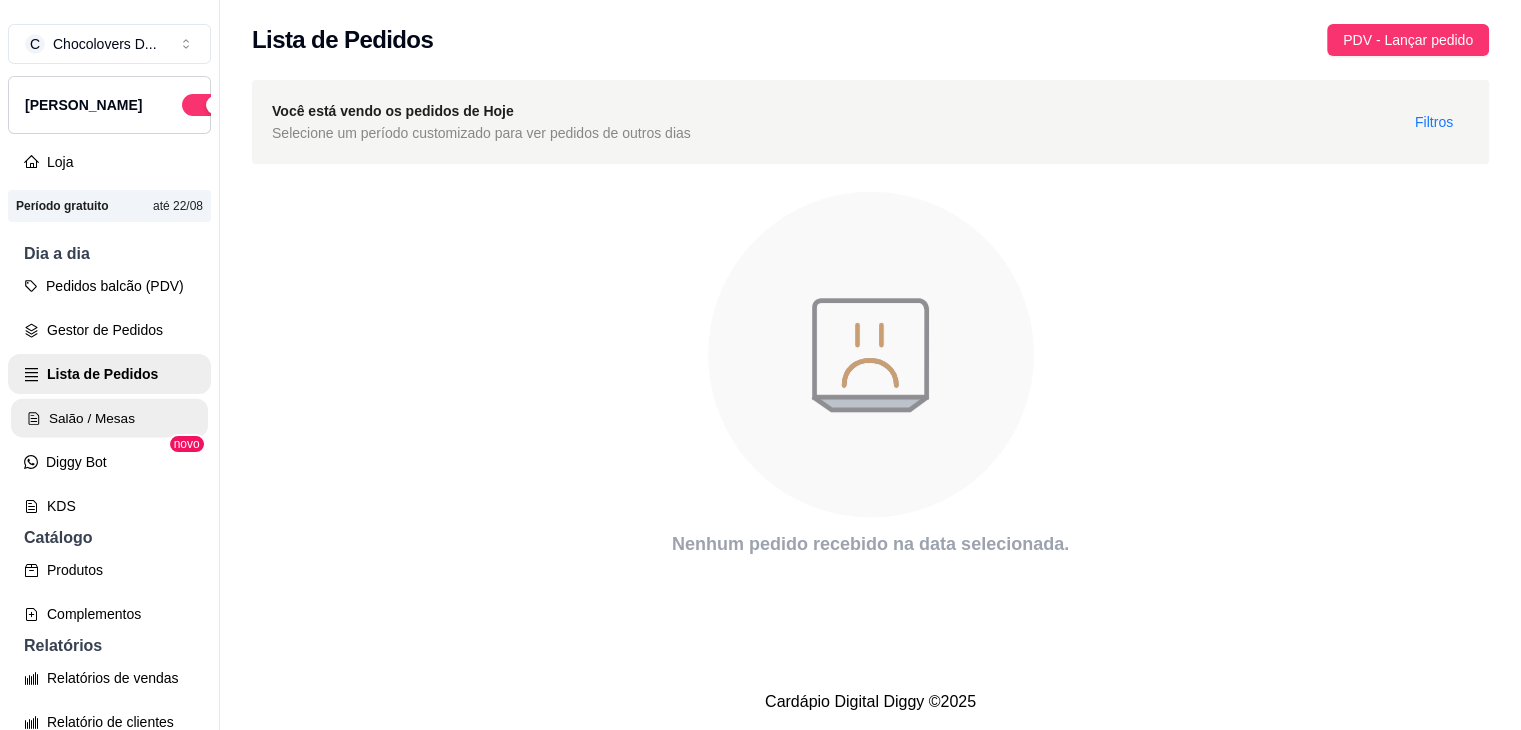 click on "Salão / Mesas" at bounding box center (109, 418) 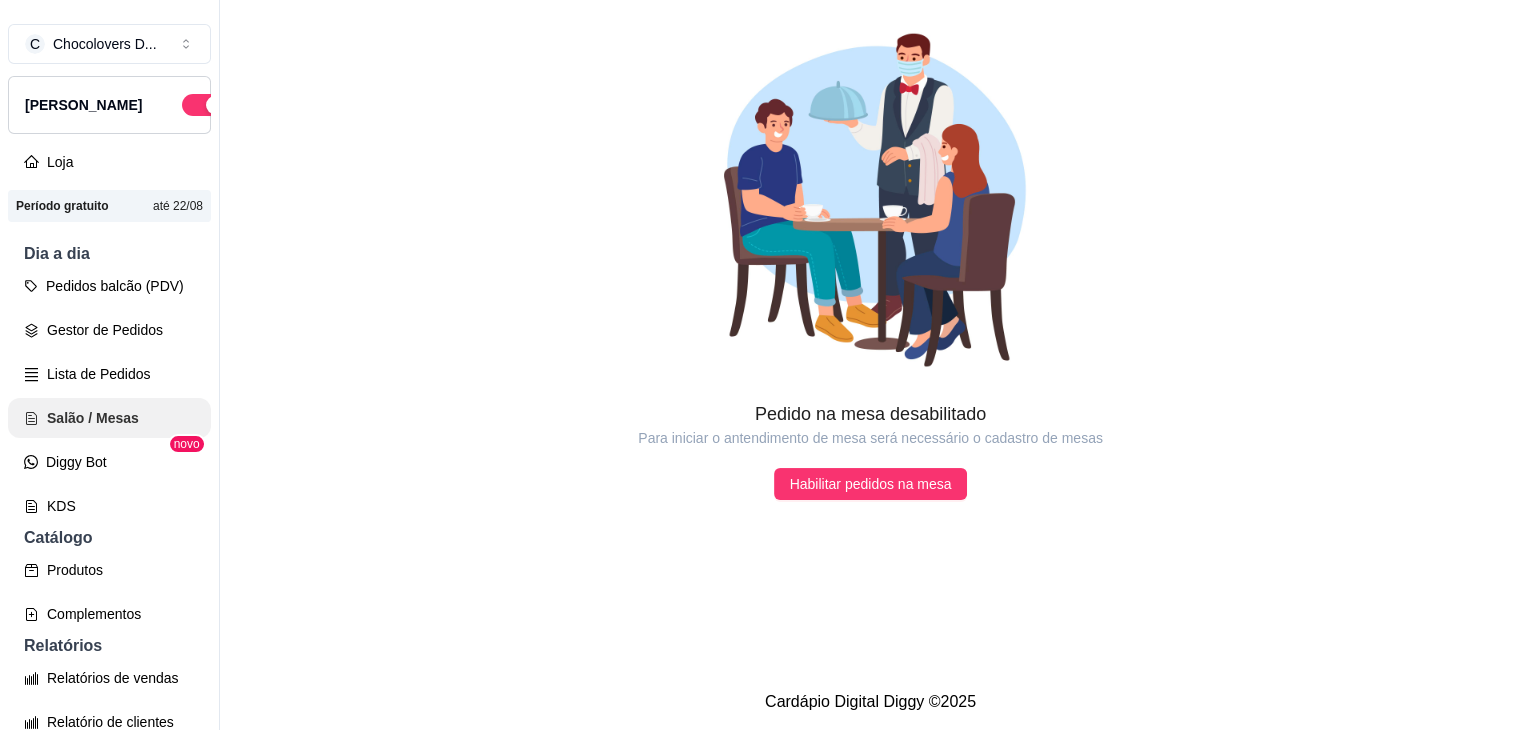 scroll, scrollTop: 200, scrollLeft: 0, axis: vertical 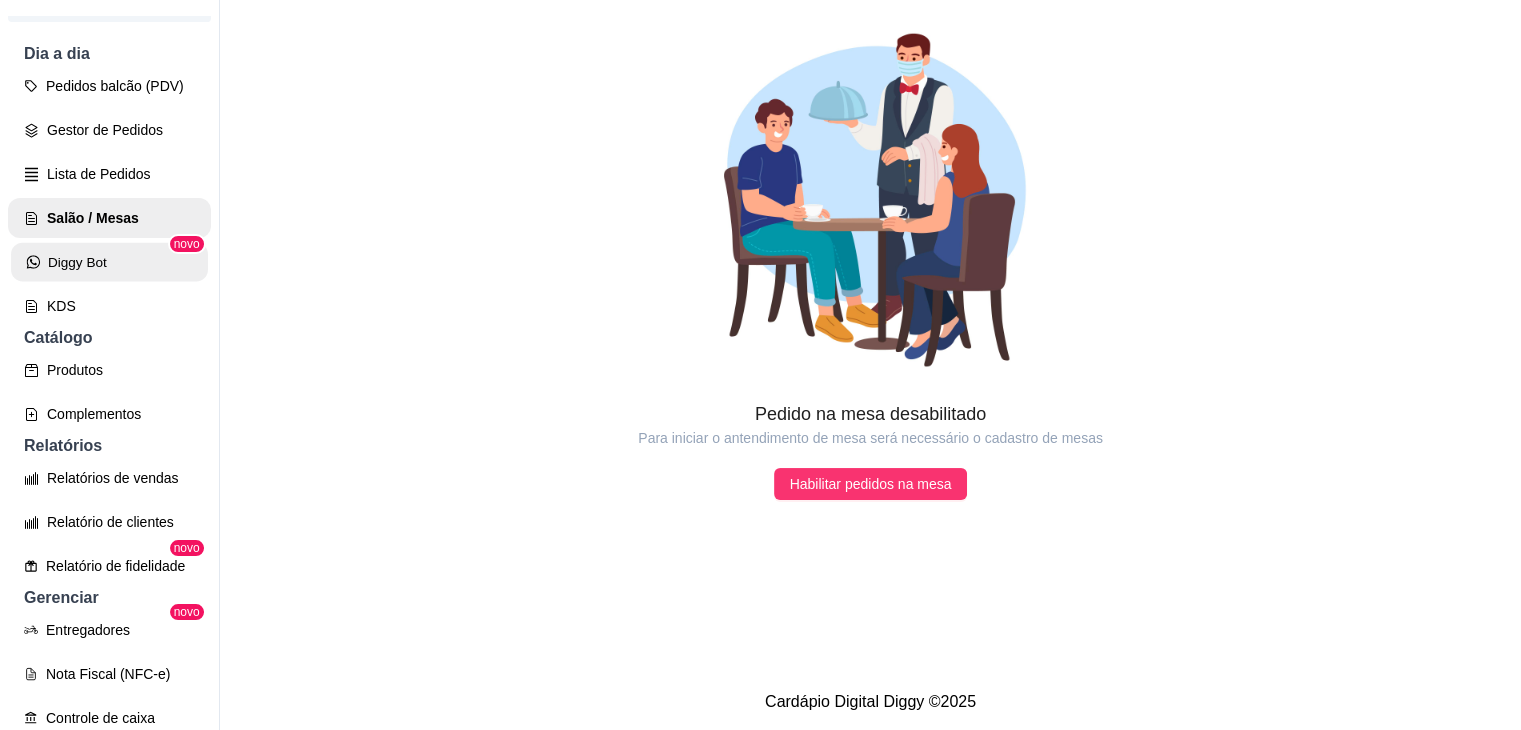 click on "Diggy Bot" at bounding box center [109, 262] 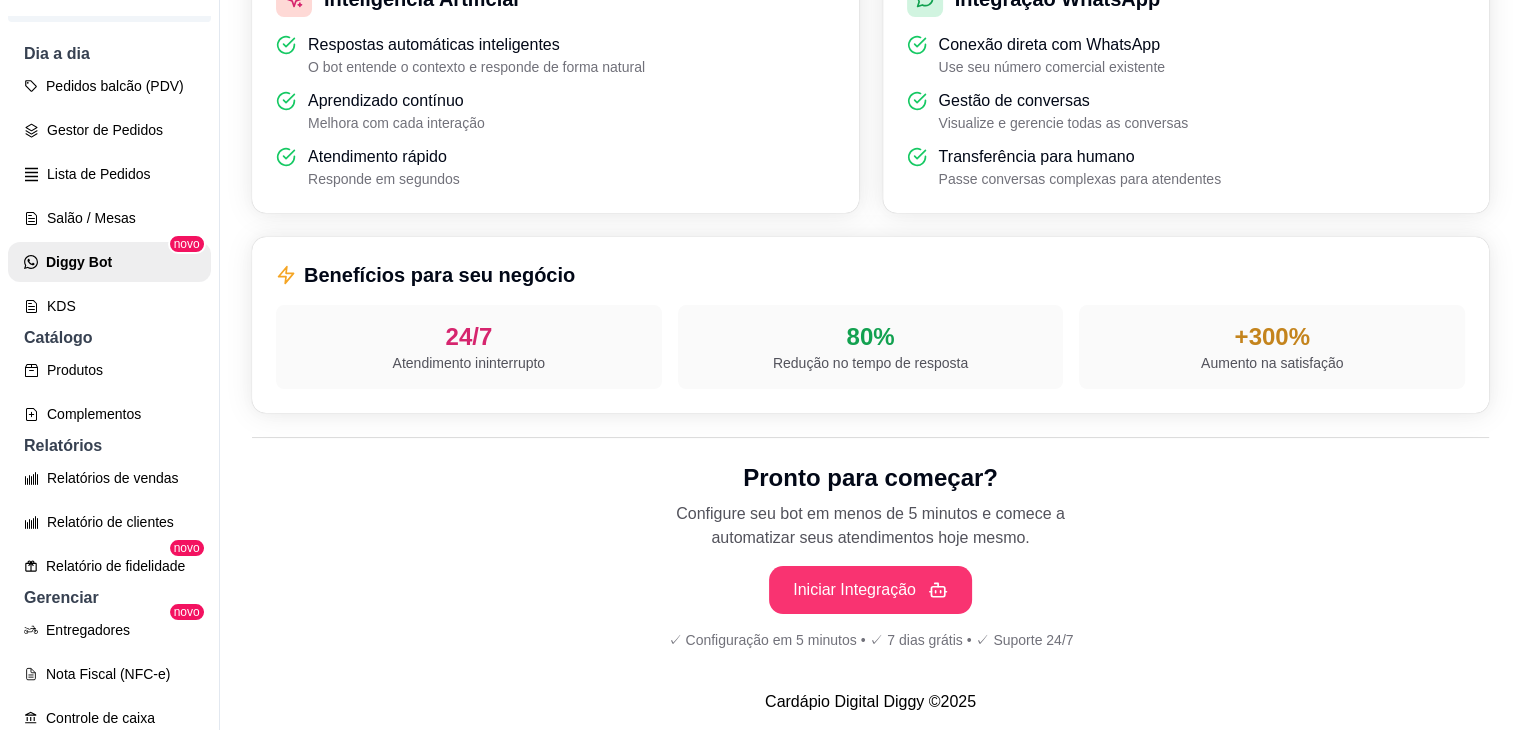 scroll, scrollTop: 676, scrollLeft: 0, axis: vertical 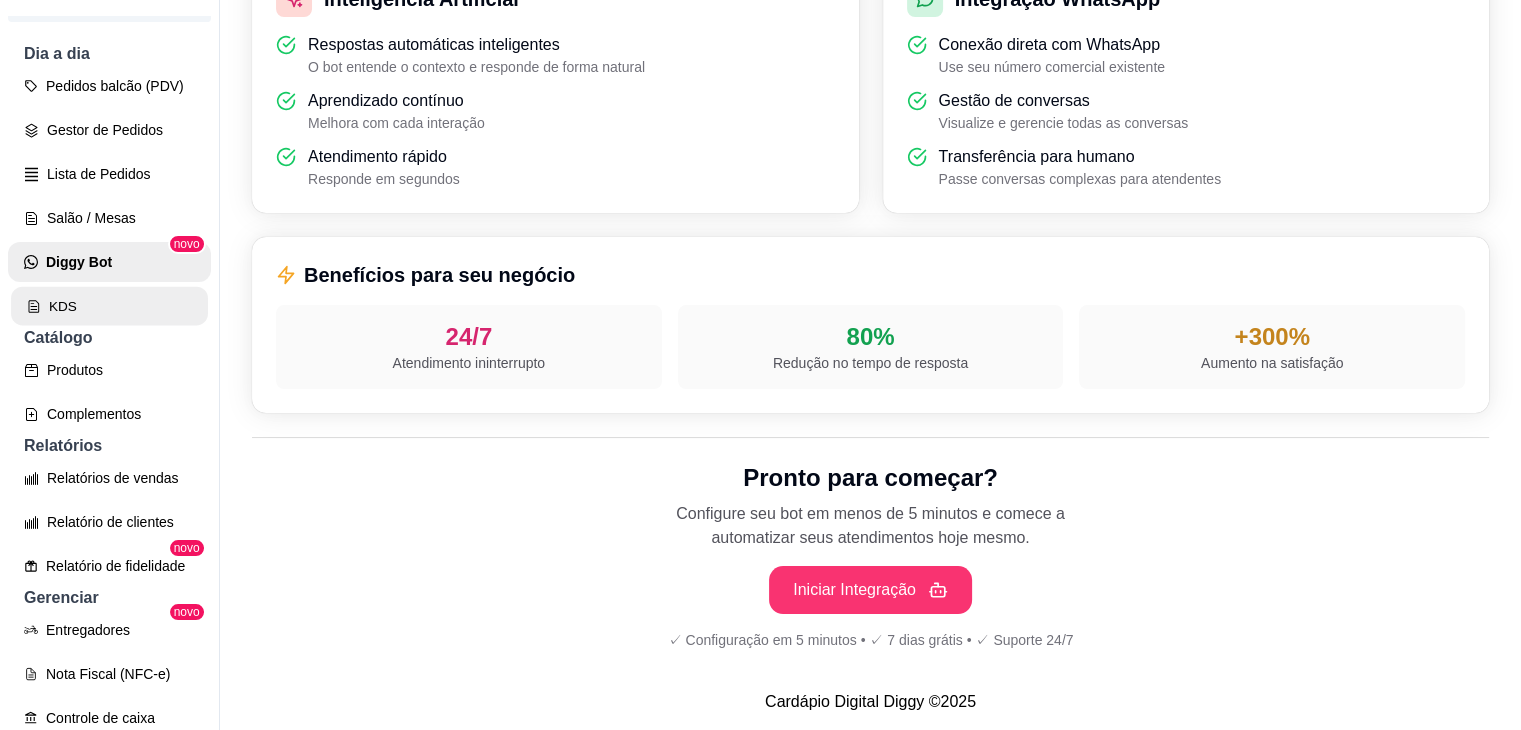 click on "KDS" at bounding box center (109, 306) 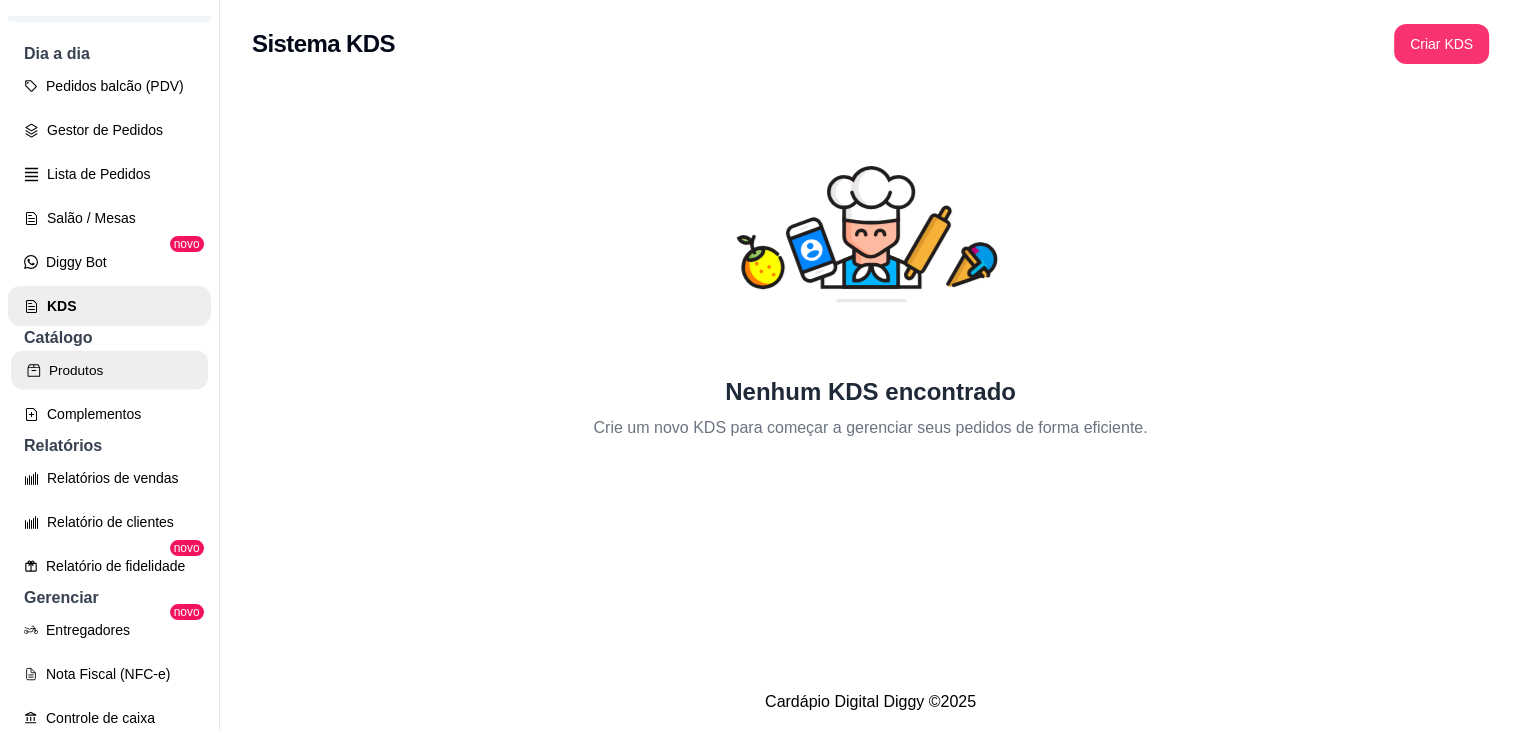 click on "Produtos" at bounding box center [109, 370] 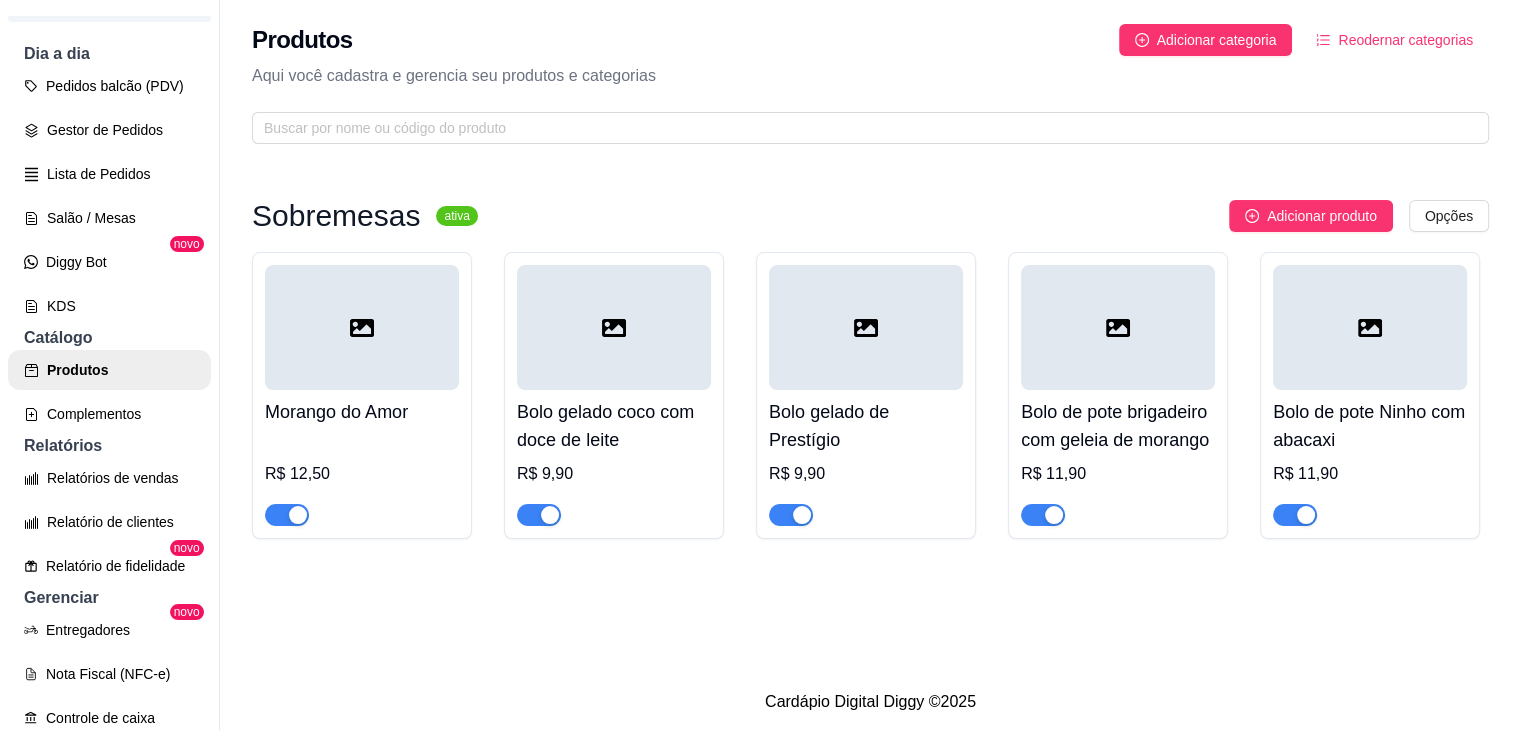scroll, scrollTop: 0, scrollLeft: 0, axis: both 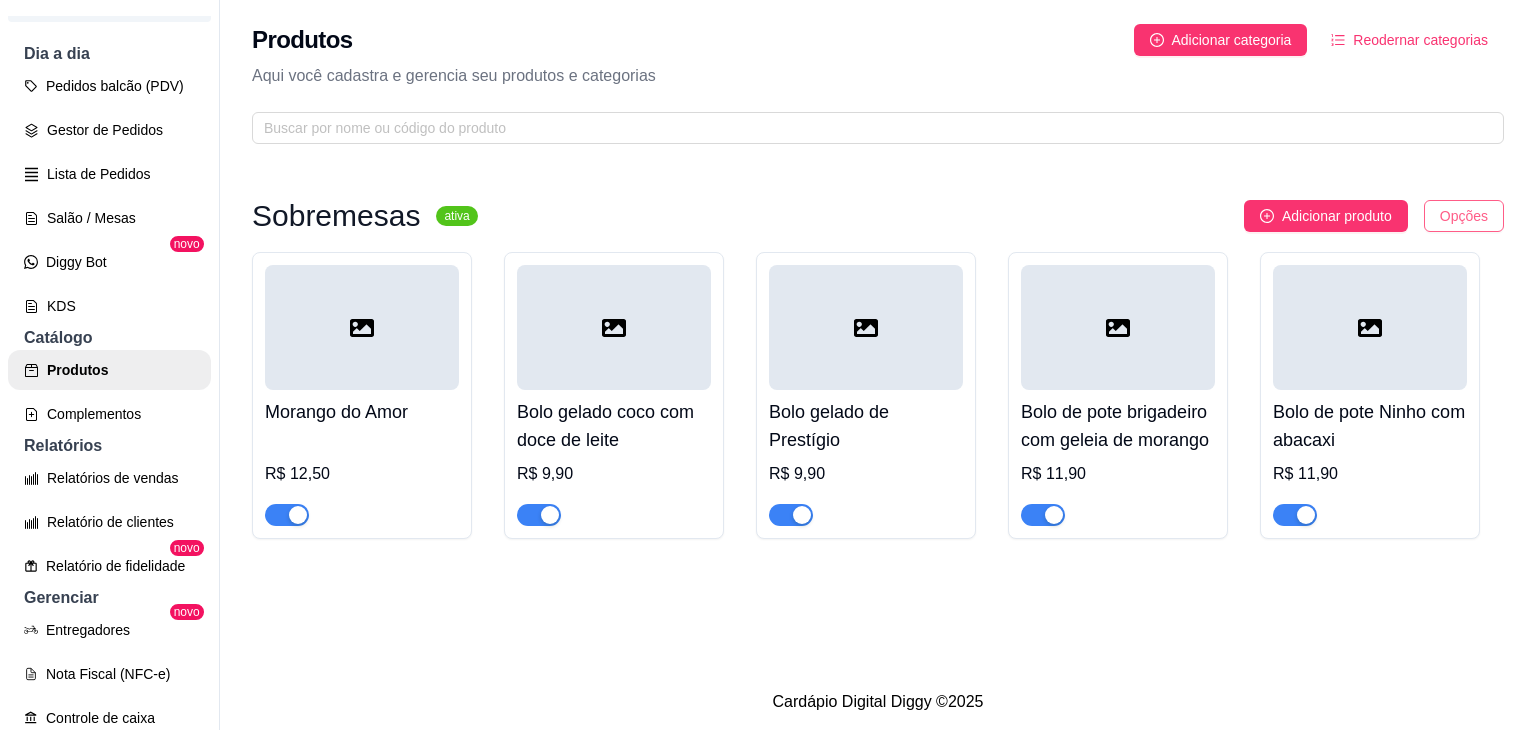 click on "C Chocolovers D ... Loja Aberta Loja Período gratuito até 22/08   Dia a dia Pedidos balcão (PDV) Gestor de Pedidos Lista de Pedidos Salão / Mesas Diggy Bot novo KDS Catálogo Produtos Complementos Relatórios Relatórios de vendas Relatório de clientes Relatório de fidelidade novo Gerenciar Entregadores novo Nota Fiscal (NFC-e) Controle de caixa Controle de fiado Cupons Clientes Estoque Configurações Diggy Planos Precisa de ajuda? Sair Produtos Adicionar categoria Reodernar categorias Aqui você cadastra e gerencia seu produtos e categorias Sobremesas ativa Adicionar produto Opções Morango do Amor   R$ 12,50 Bolo gelado coco com doce de leite   R$ 9,90 Bolo gelado de Prestígio   R$ 9,90 Bolo de pote brigadeiro com geleia de morango   R$ 11,90 Bolo de pote Ninho com abacaxi   R$ 11,90 Cardápio Digital Diggy © 2025" at bounding box center (768, 365) 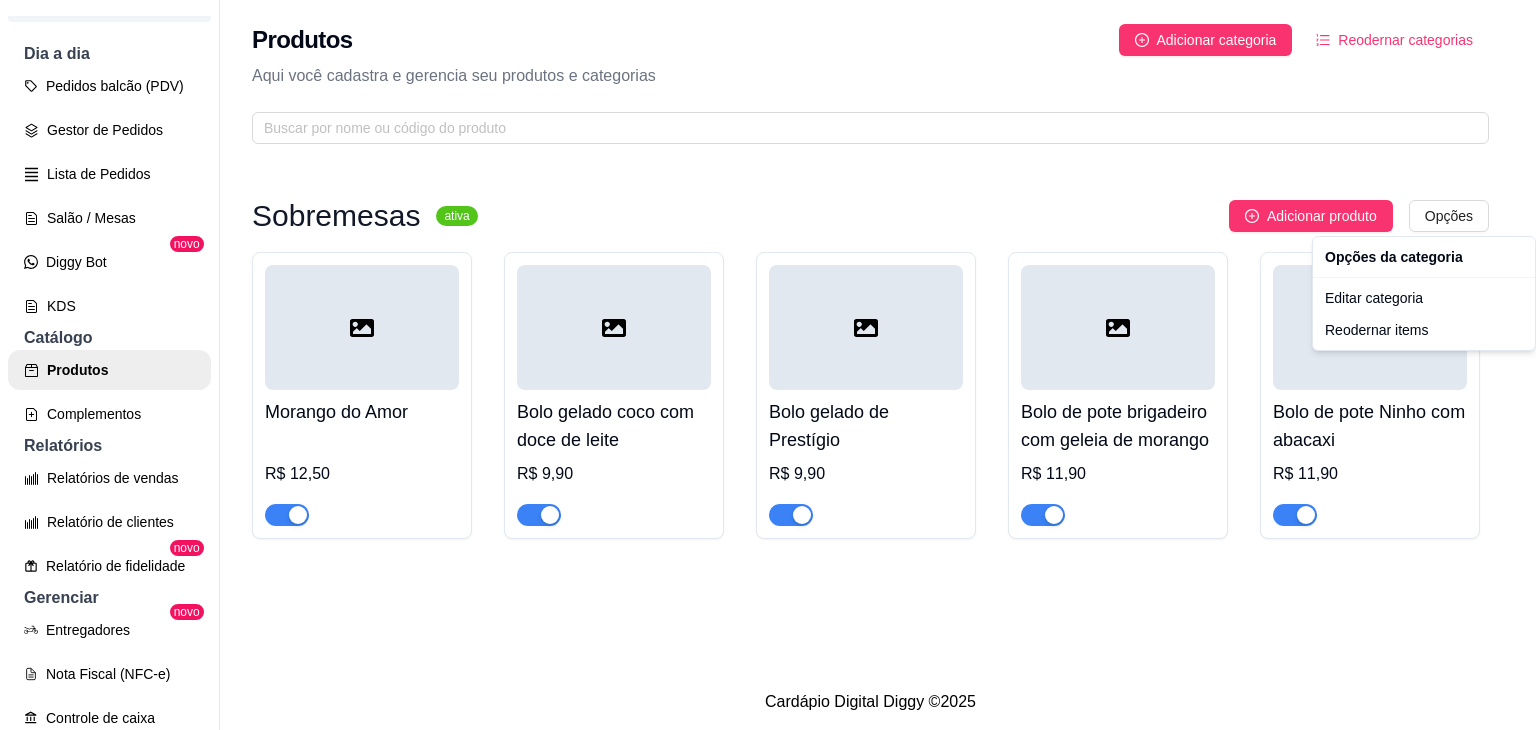 click on "C Chocolovers D ... Loja Aberta Loja Período gratuito até 22/08   Dia a dia Pedidos balcão (PDV) Gestor de Pedidos Lista de Pedidos Salão / Mesas Diggy Bot novo KDS Catálogo Produtos Complementos Relatórios Relatórios de vendas Relatório de clientes Relatório de fidelidade novo Gerenciar Entregadores novo Nota Fiscal (NFC-e) Controle de caixa Controle de fiado Cupons Clientes Estoque Configurações Diggy Planos Precisa de ajuda? Sair Produtos Adicionar categoria Reodernar categorias Aqui você cadastra e gerencia seu produtos e categorias Sobremesas ativa Adicionar produto Opções Morango do Amor   R$ 12,50 Bolo gelado coco com doce de leite   R$ 9,90 Bolo gelado de Prestígio   R$ 9,90 Bolo de pote brigadeiro com geleia de morango   R$ 11,90 Bolo de pote Ninho com abacaxi   R$ 11,90 Cardápio Digital Diggy © 2025 Opções da categoria Editar categoria Reodernar items" at bounding box center (768, 365) 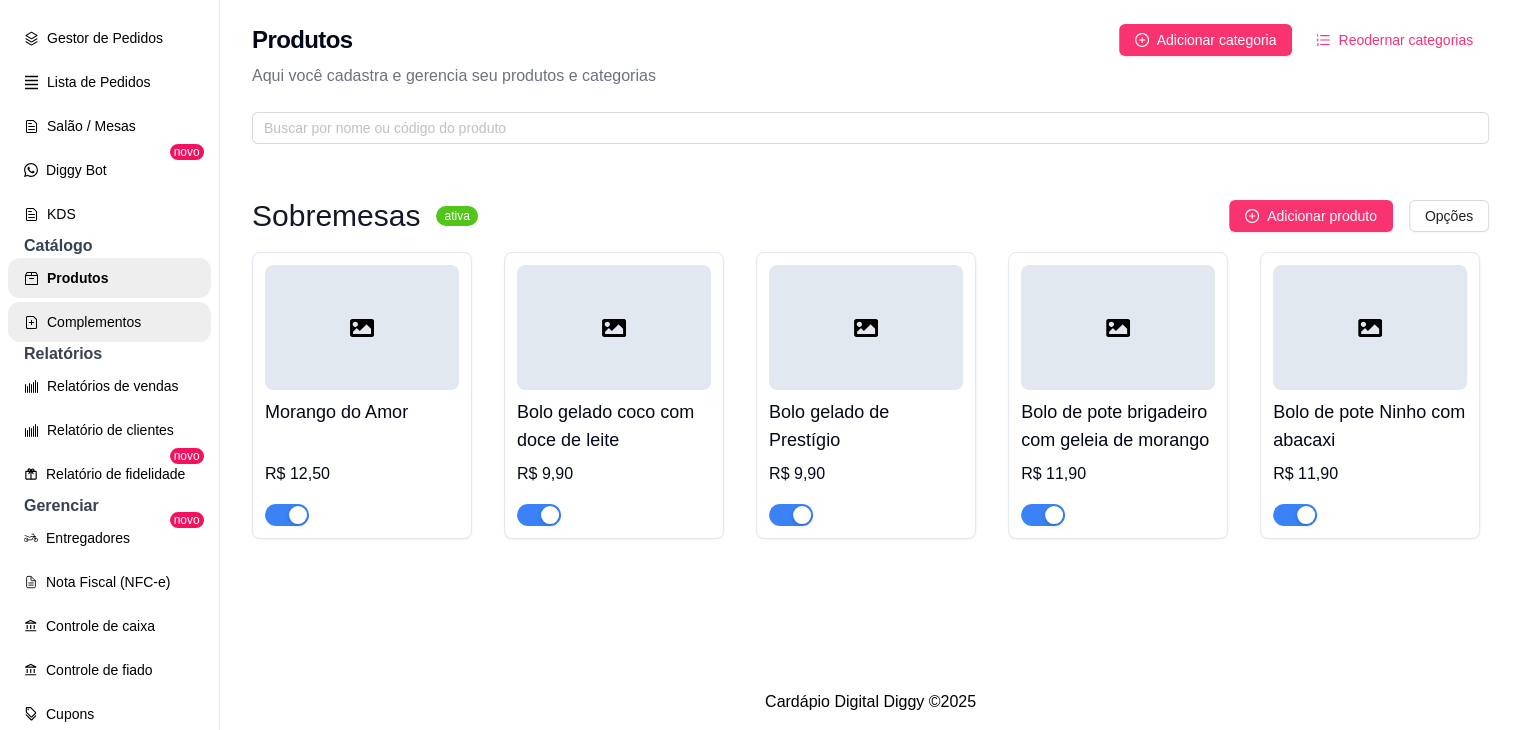 scroll, scrollTop: 400, scrollLeft: 0, axis: vertical 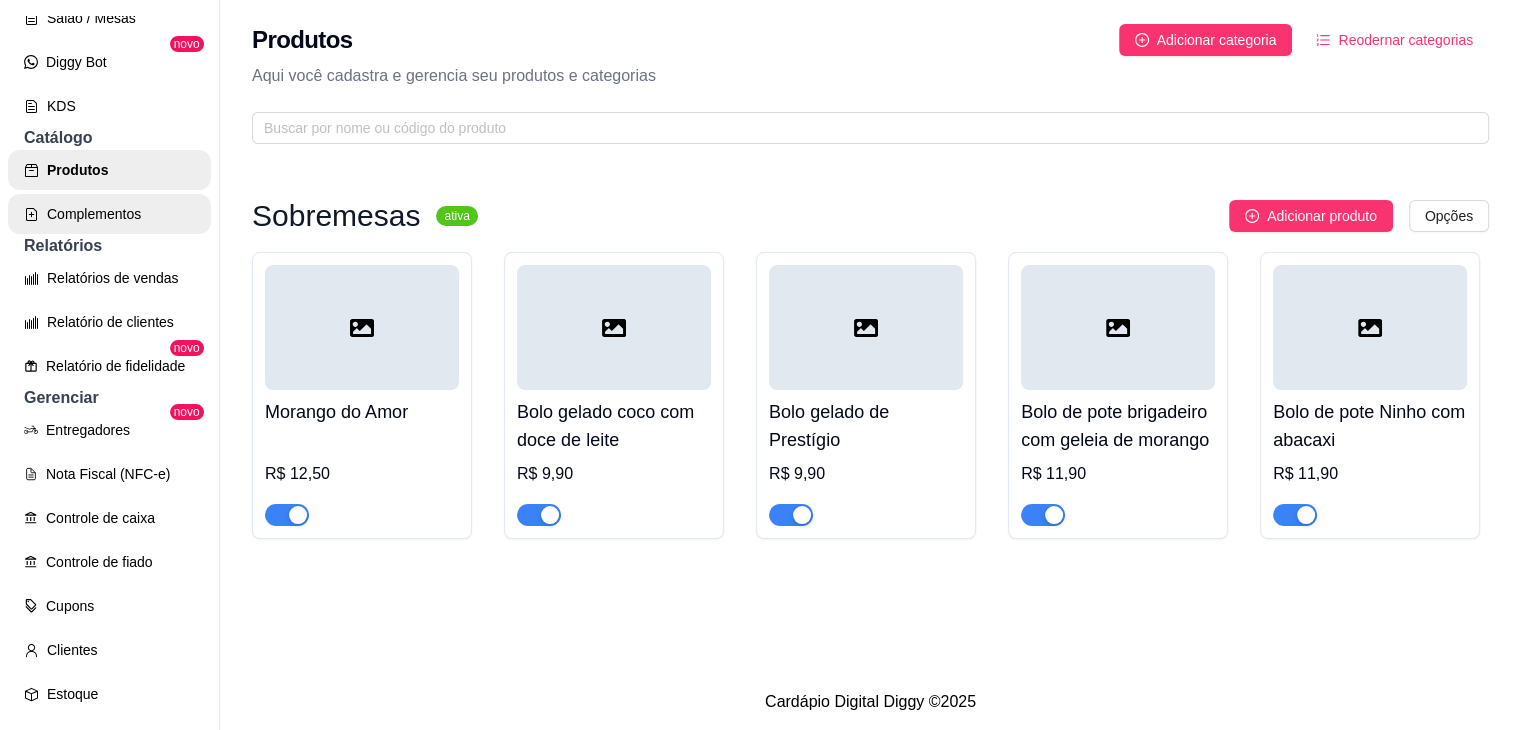 click on "Complementos" at bounding box center (109, 214) 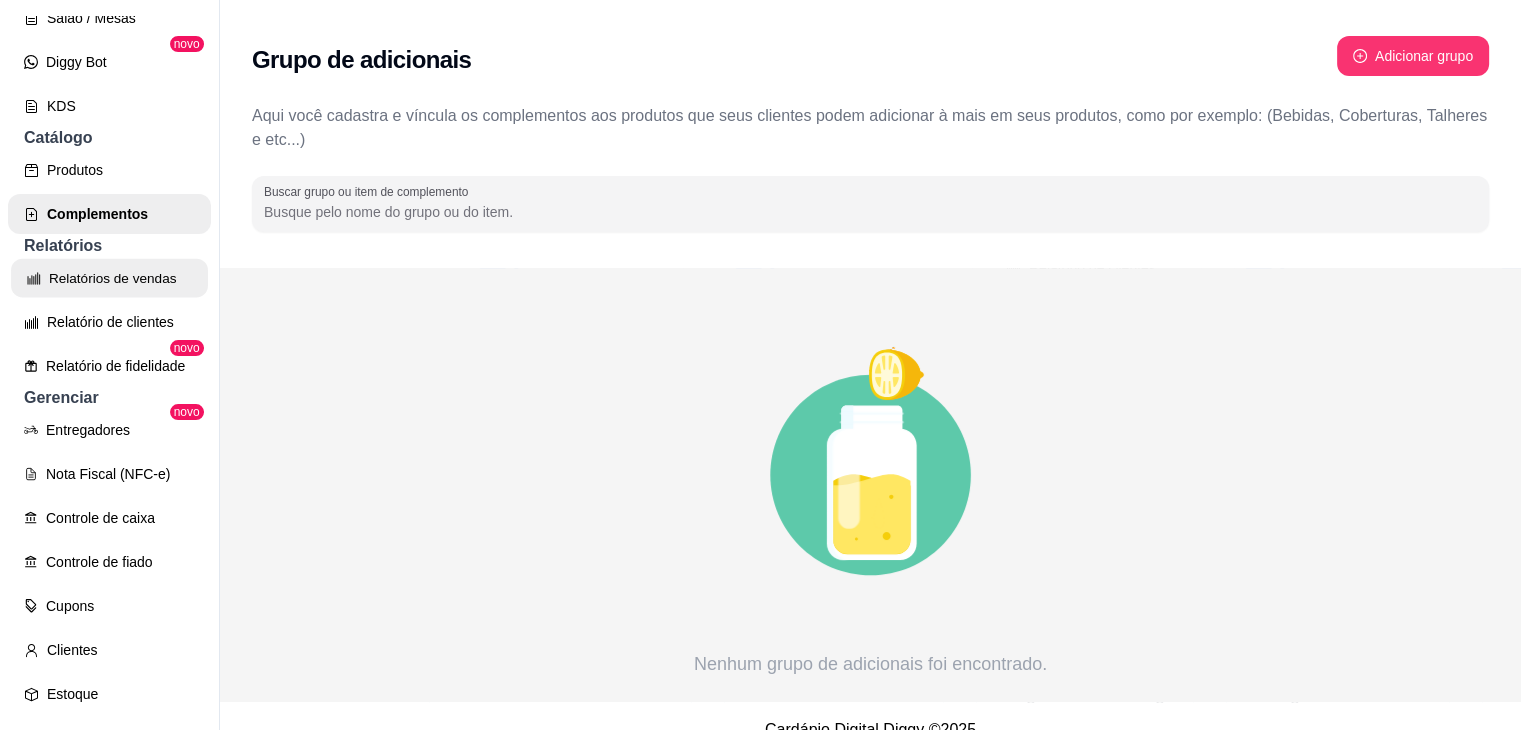 click on "Relatórios de vendas" at bounding box center (109, 278) 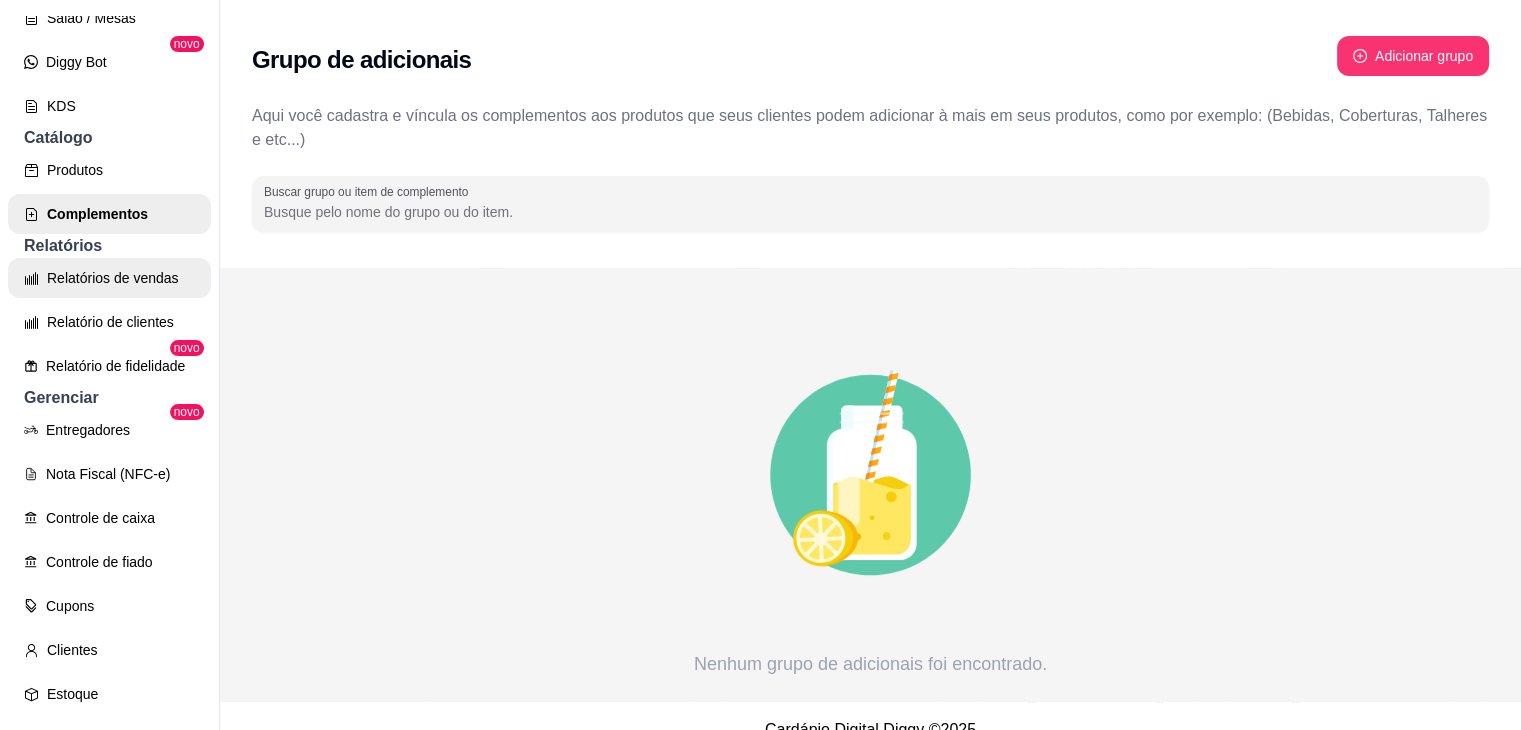 click on "Relatórios de vendas" at bounding box center (109, 278) 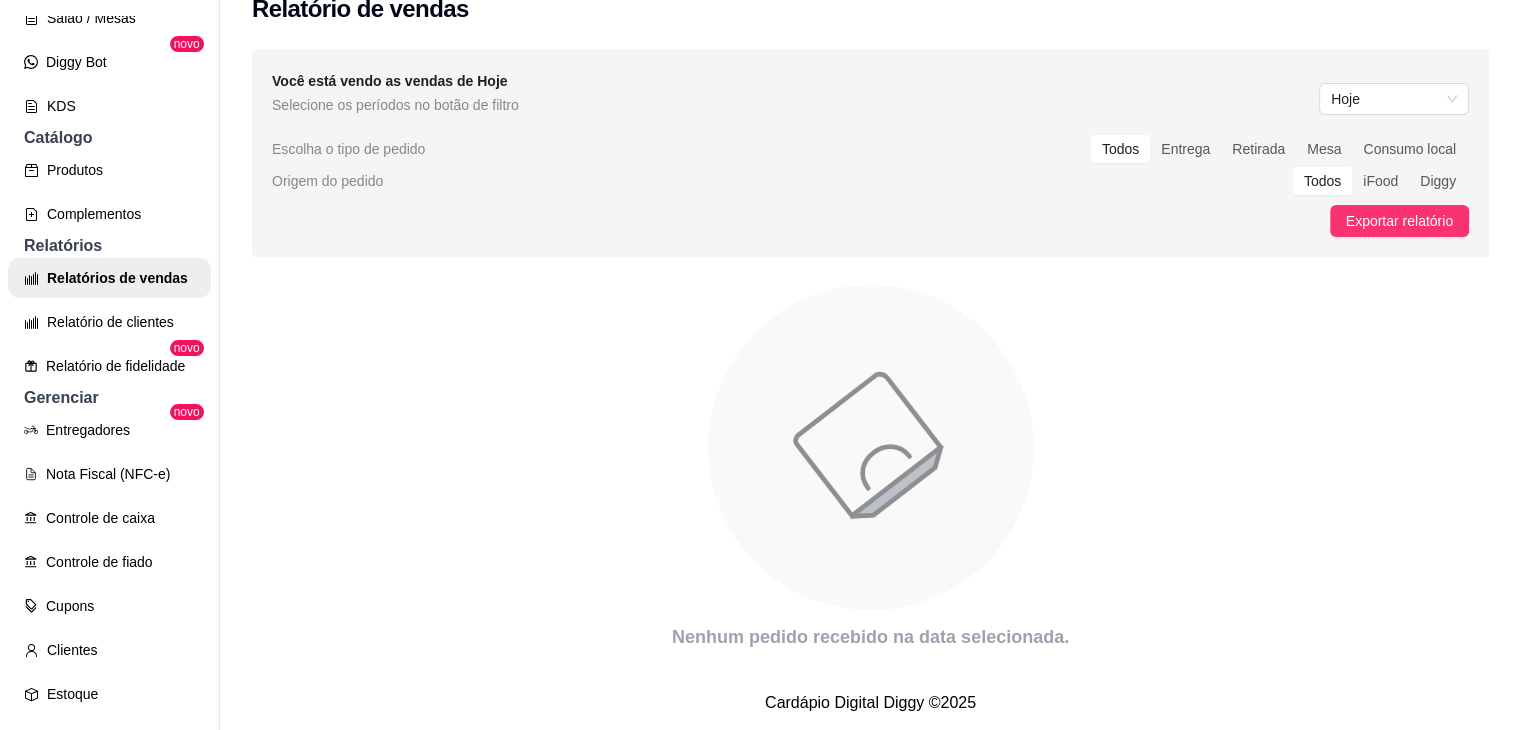 scroll, scrollTop: 48, scrollLeft: 0, axis: vertical 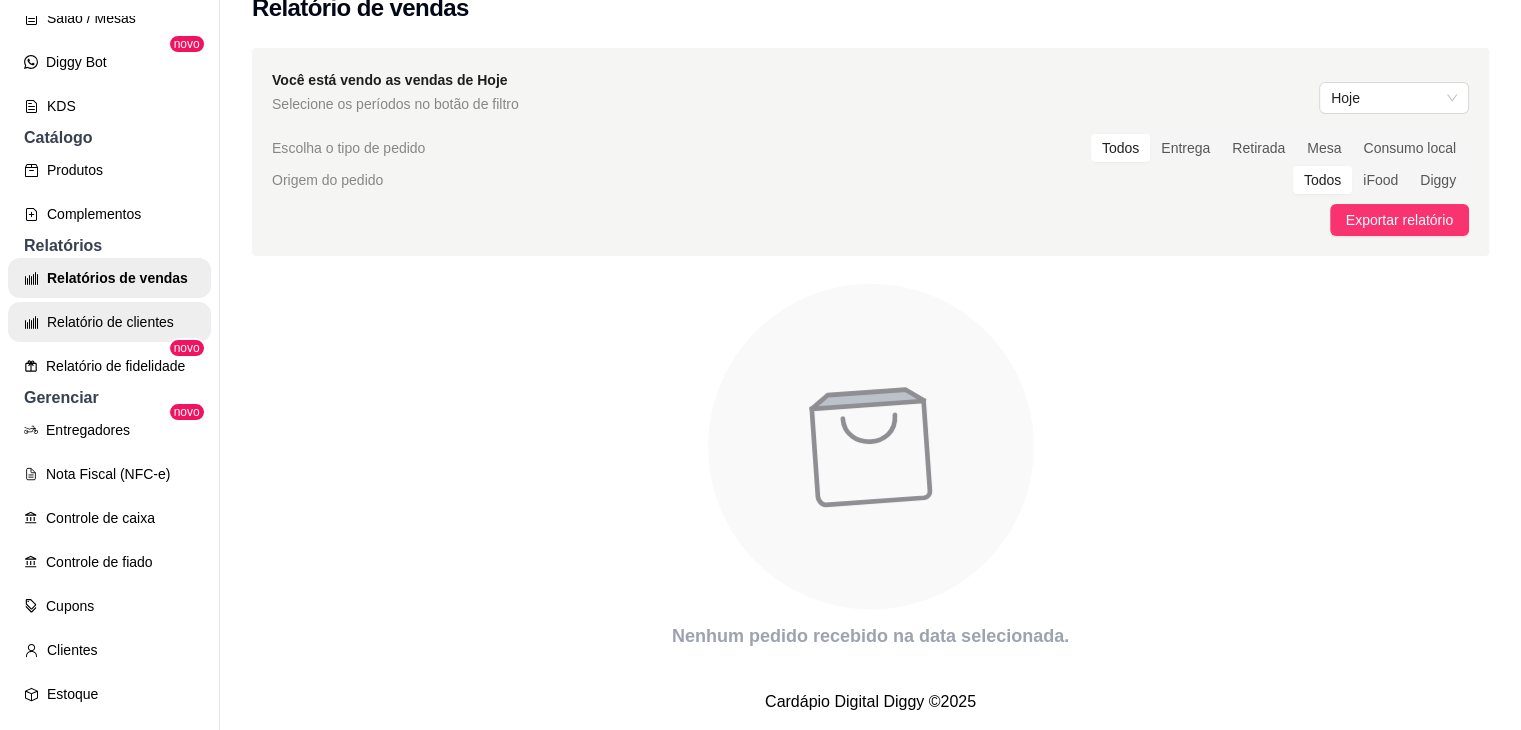 click on "Relatório de clientes" at bounding box center (109, 322) 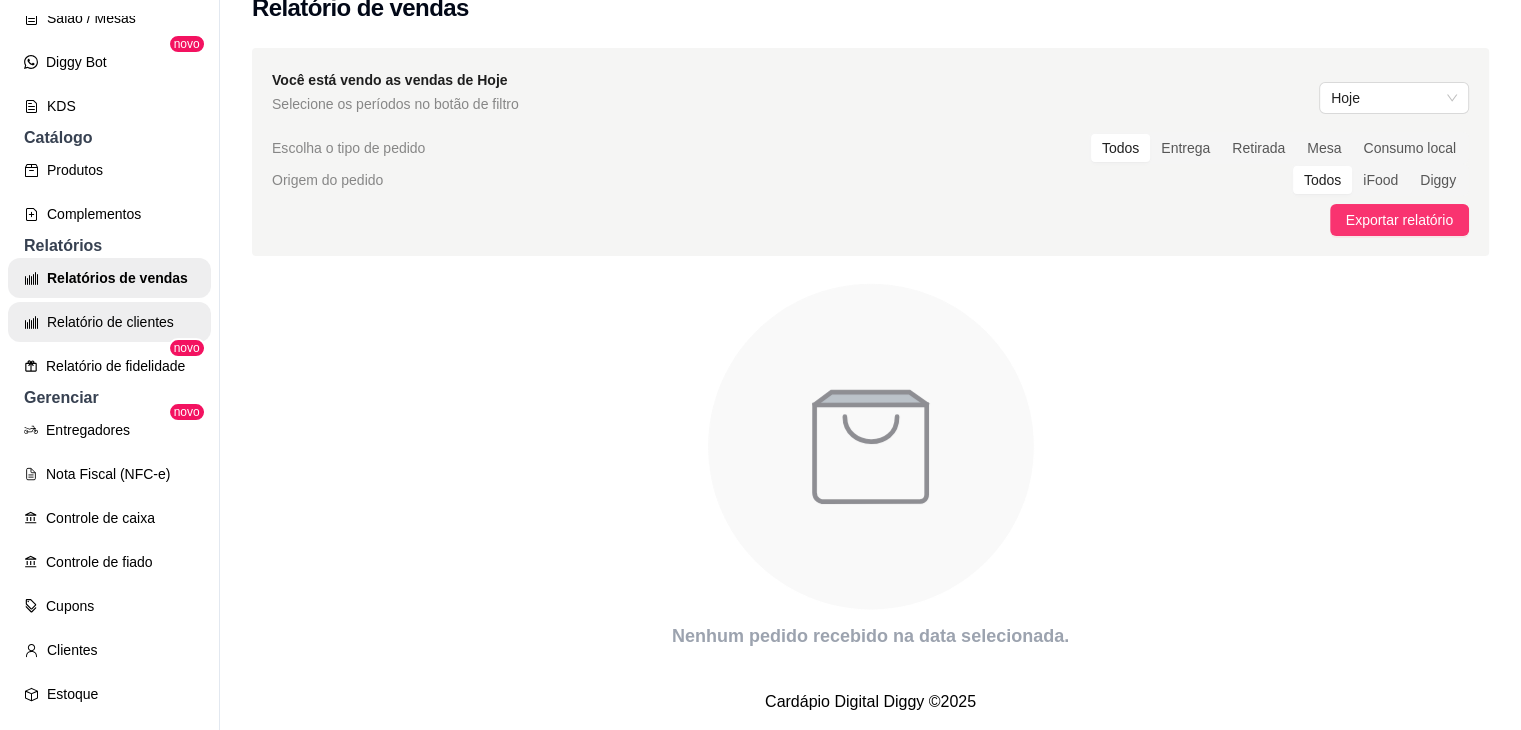 scroll, scrollTop: 0, scrollLeft: 0, axis: both 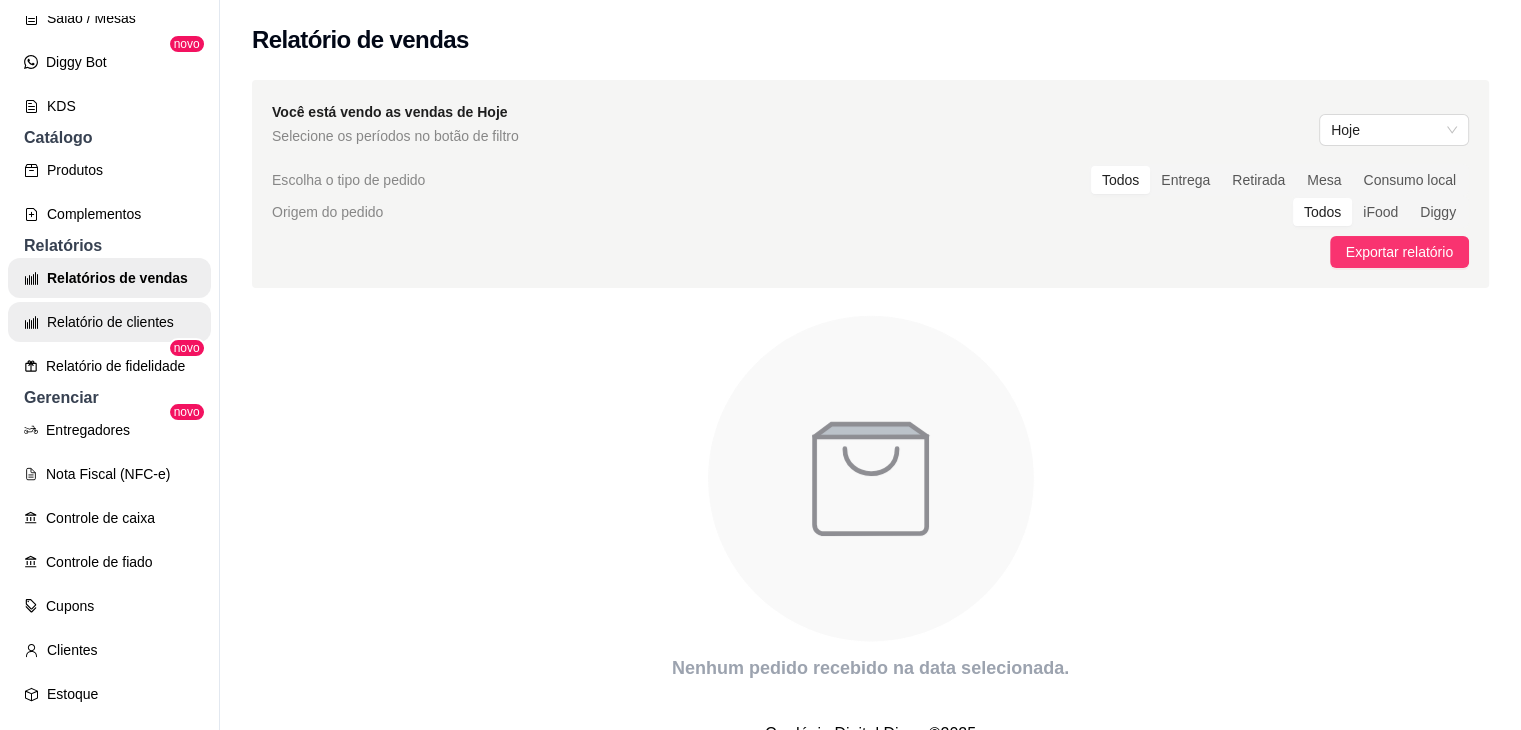 select on "30" 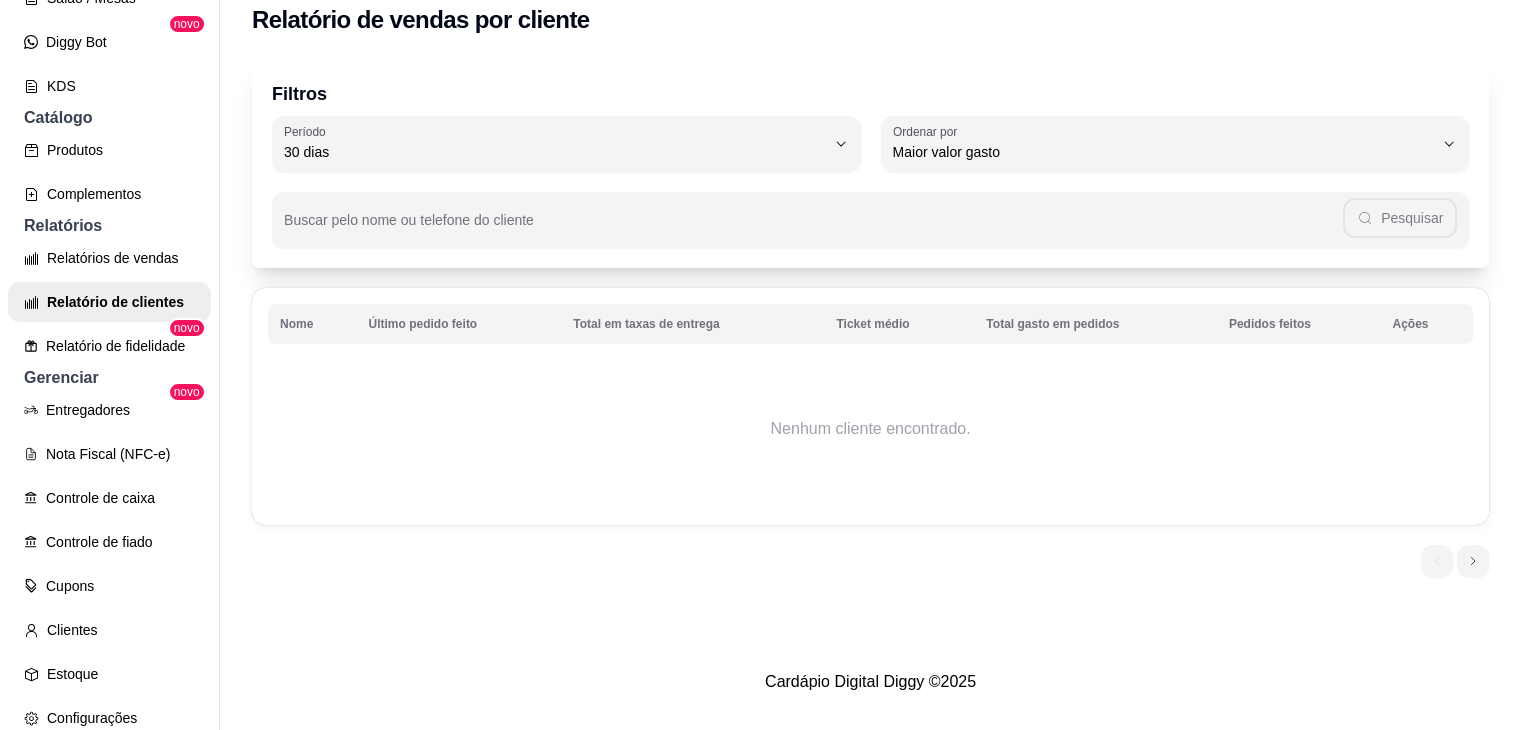 scroll, scrollTop: 32, scrollLeft: 0, axis: vertical 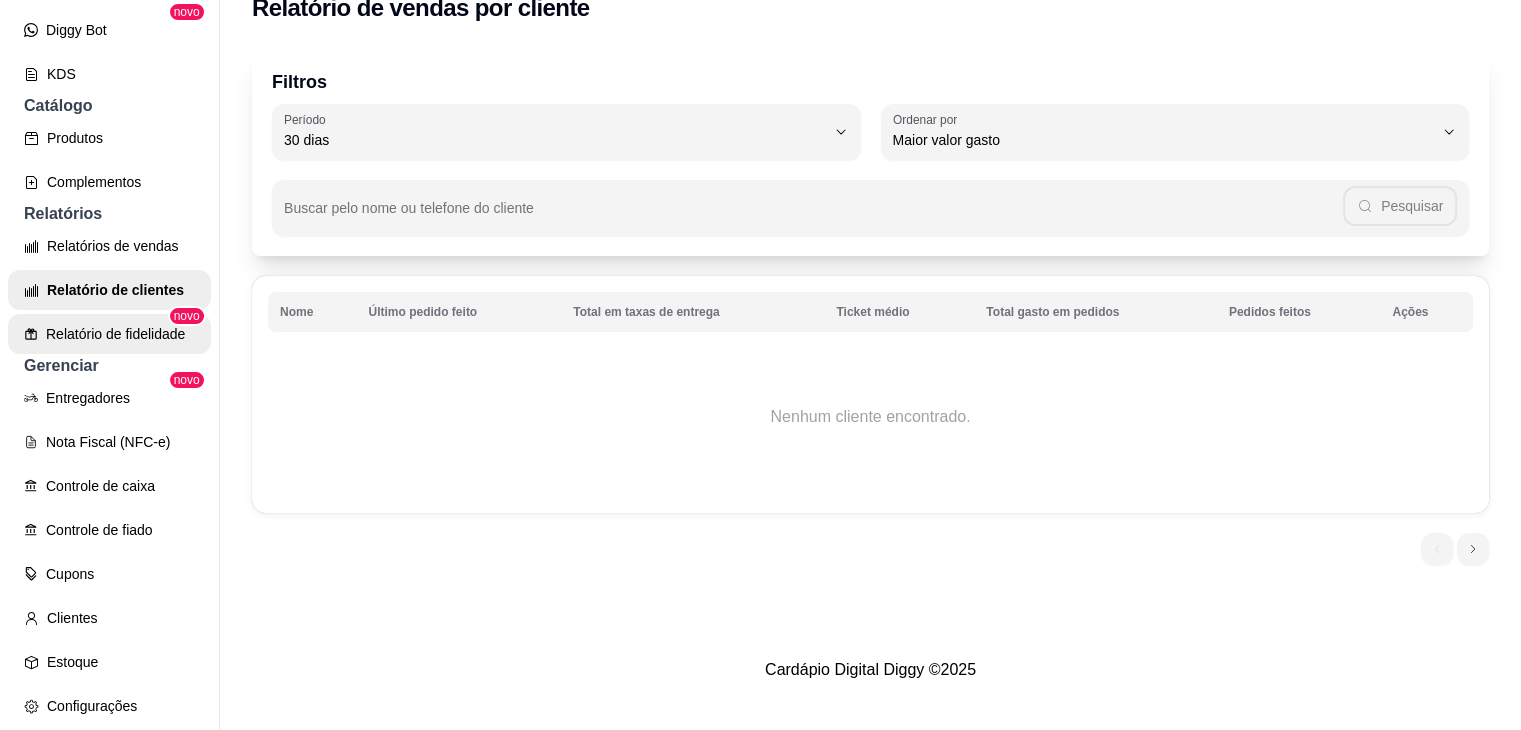click on "Relatório de fidelidade" at bounding box center (109, 334) 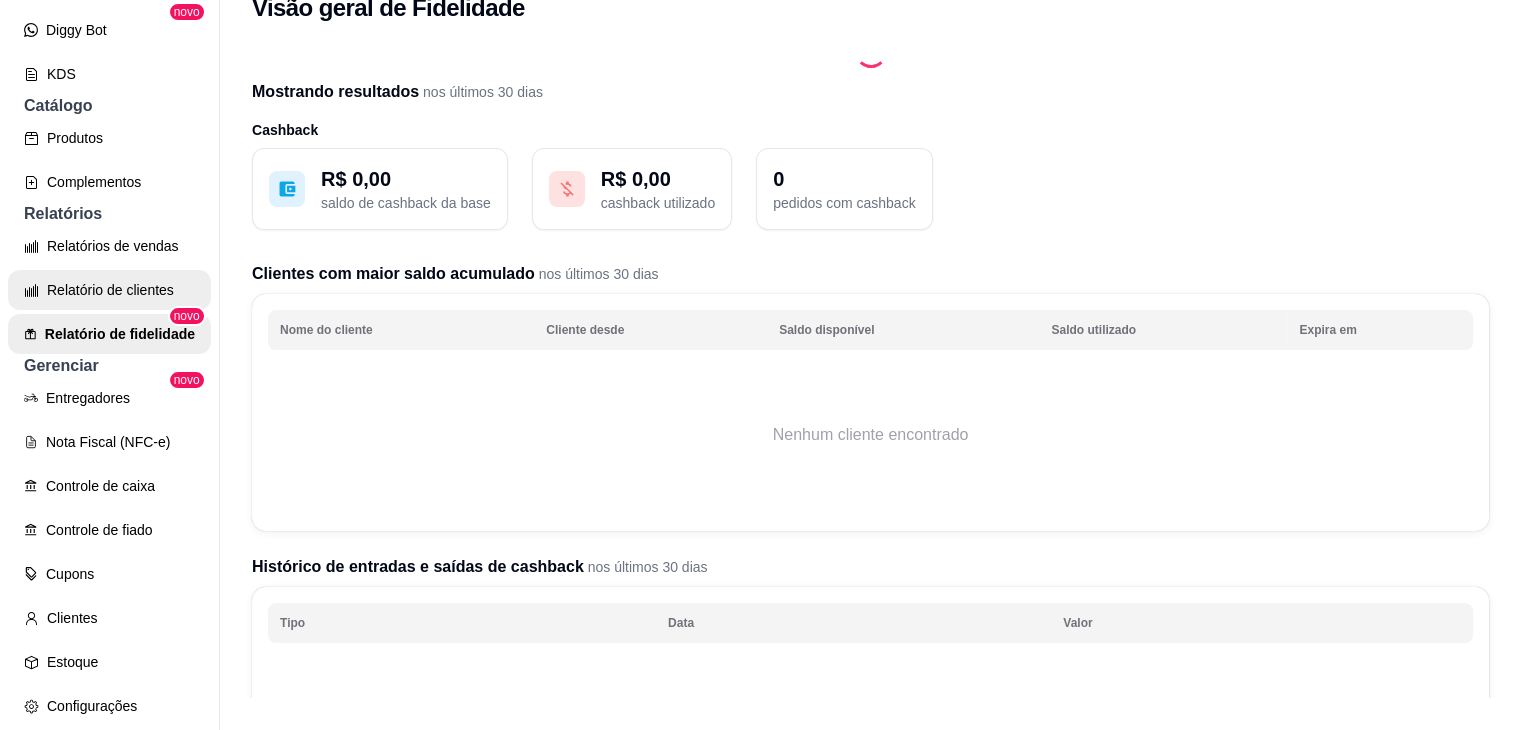 scroll, scrollTop: 0, scrollLeft: 0, axis: both 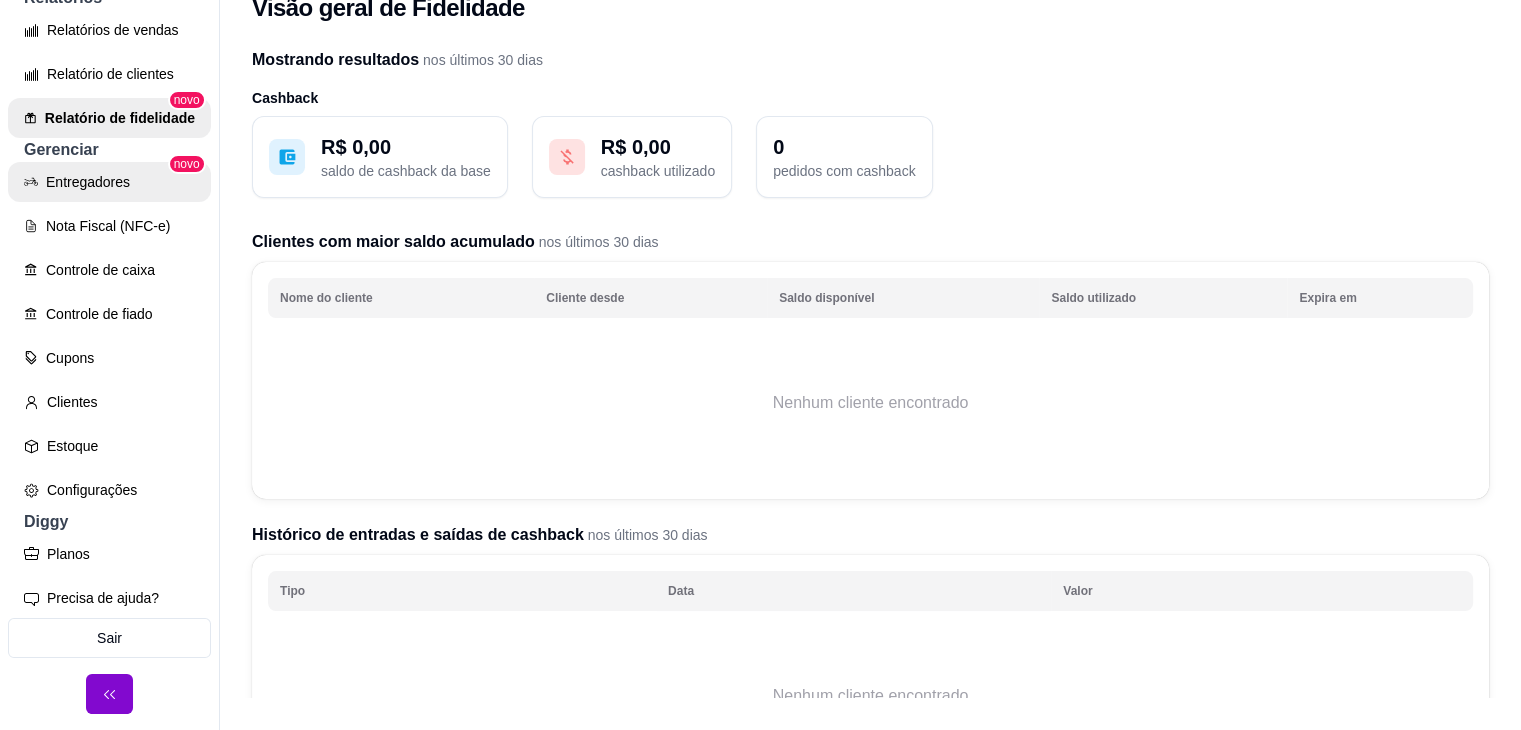 click on "Entregadores" at bounding box center [109, 182] 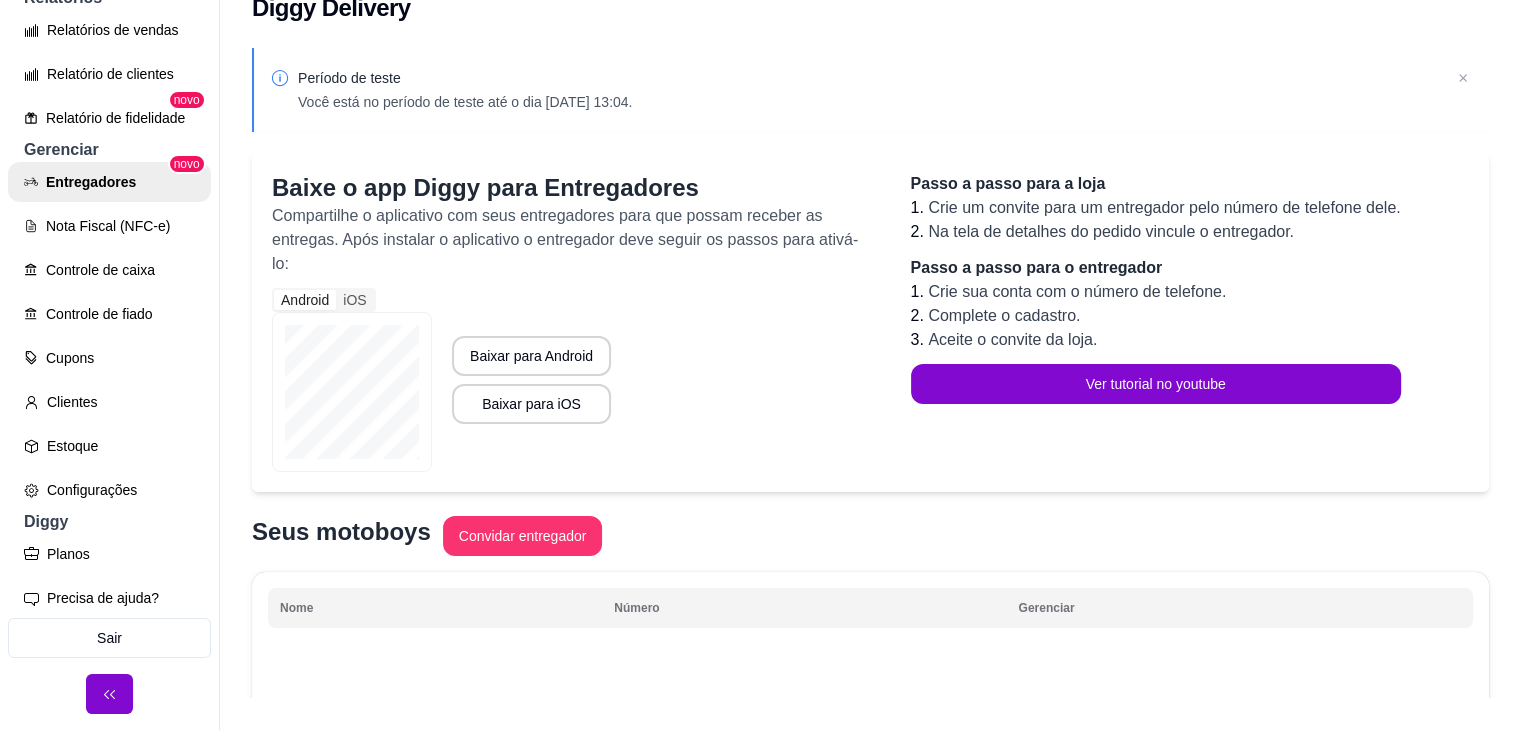 scroll, scrollTop: 0, scrollLeft: 0, axis: both 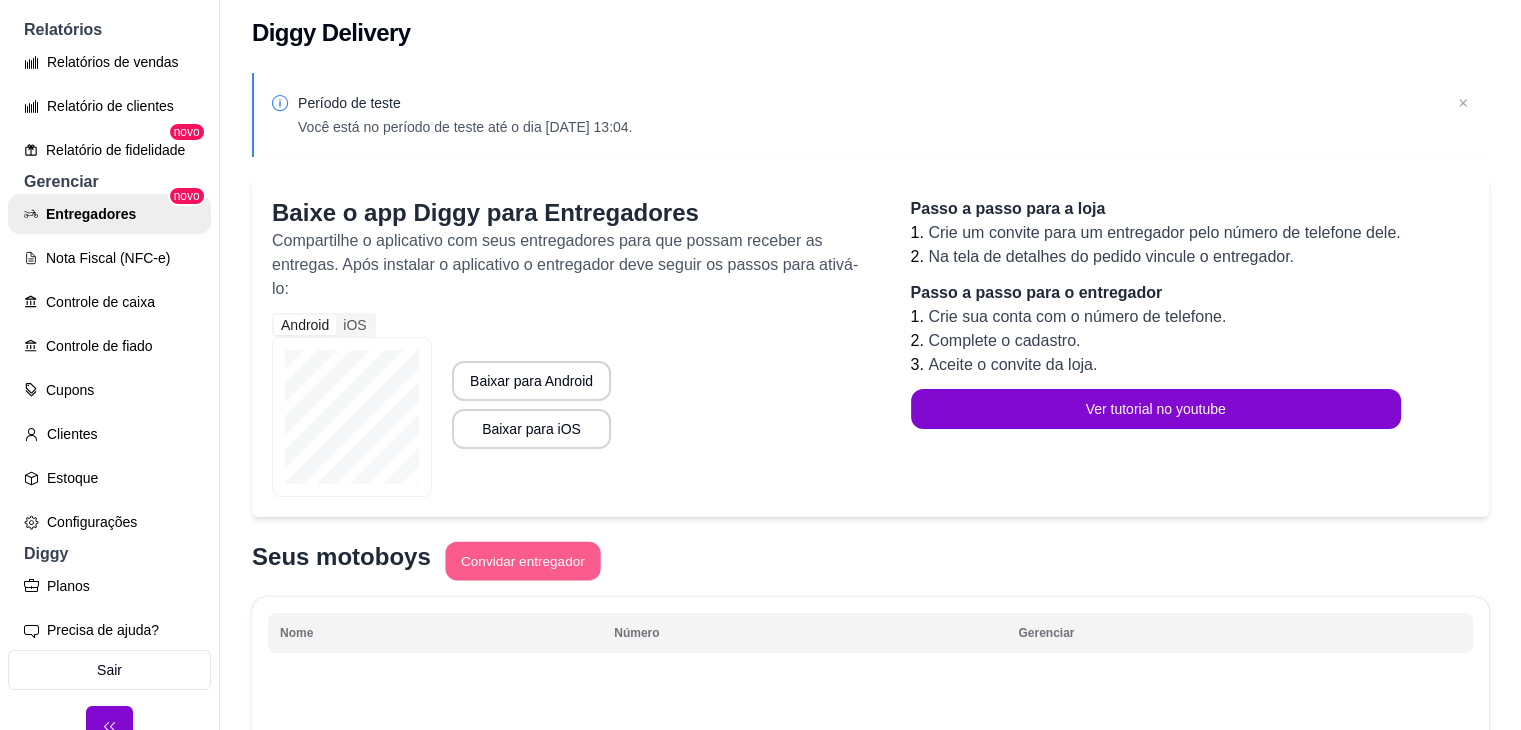 click on "Convidar entregador" at bounding box center [522, 561] 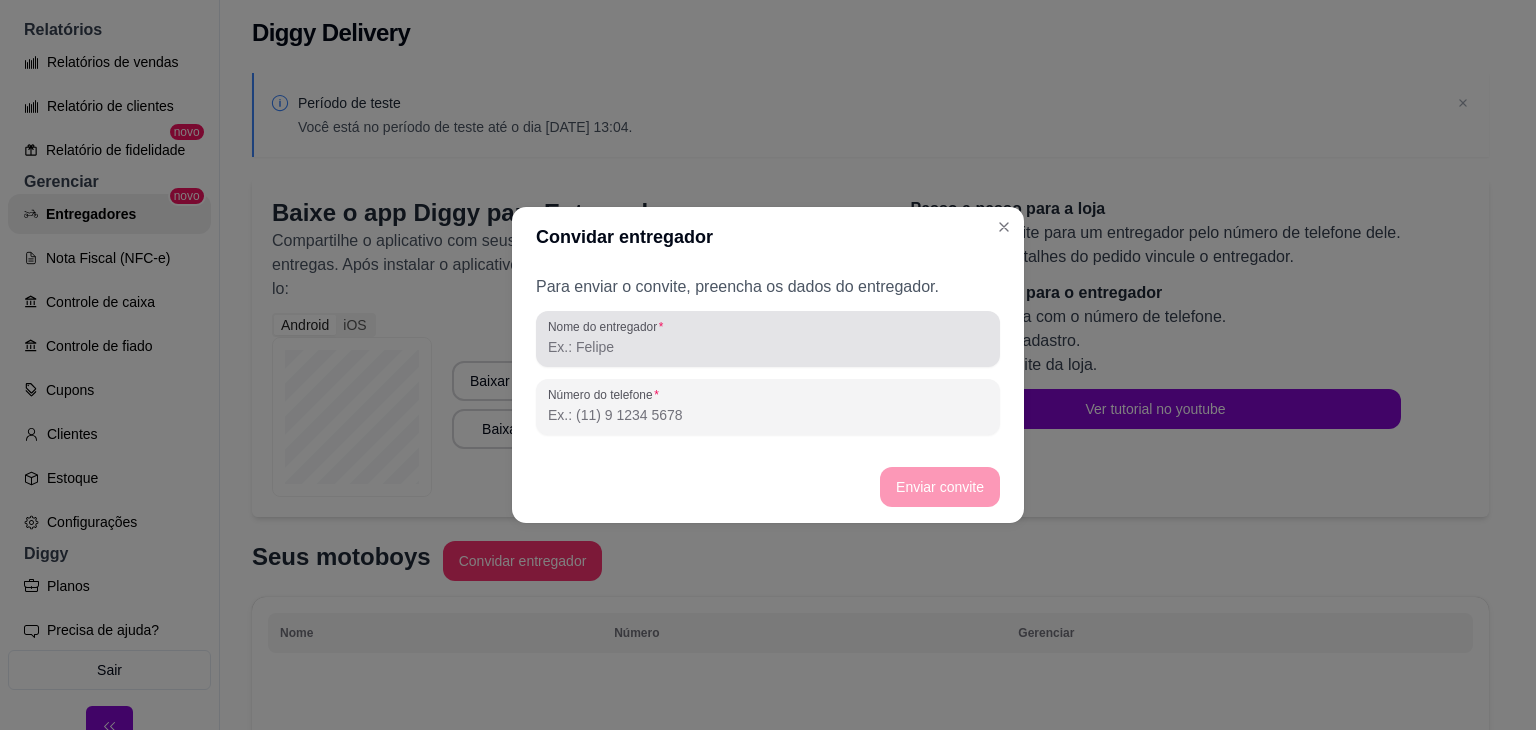 click on "Nome do entregador" at bounding box center [768, 347] 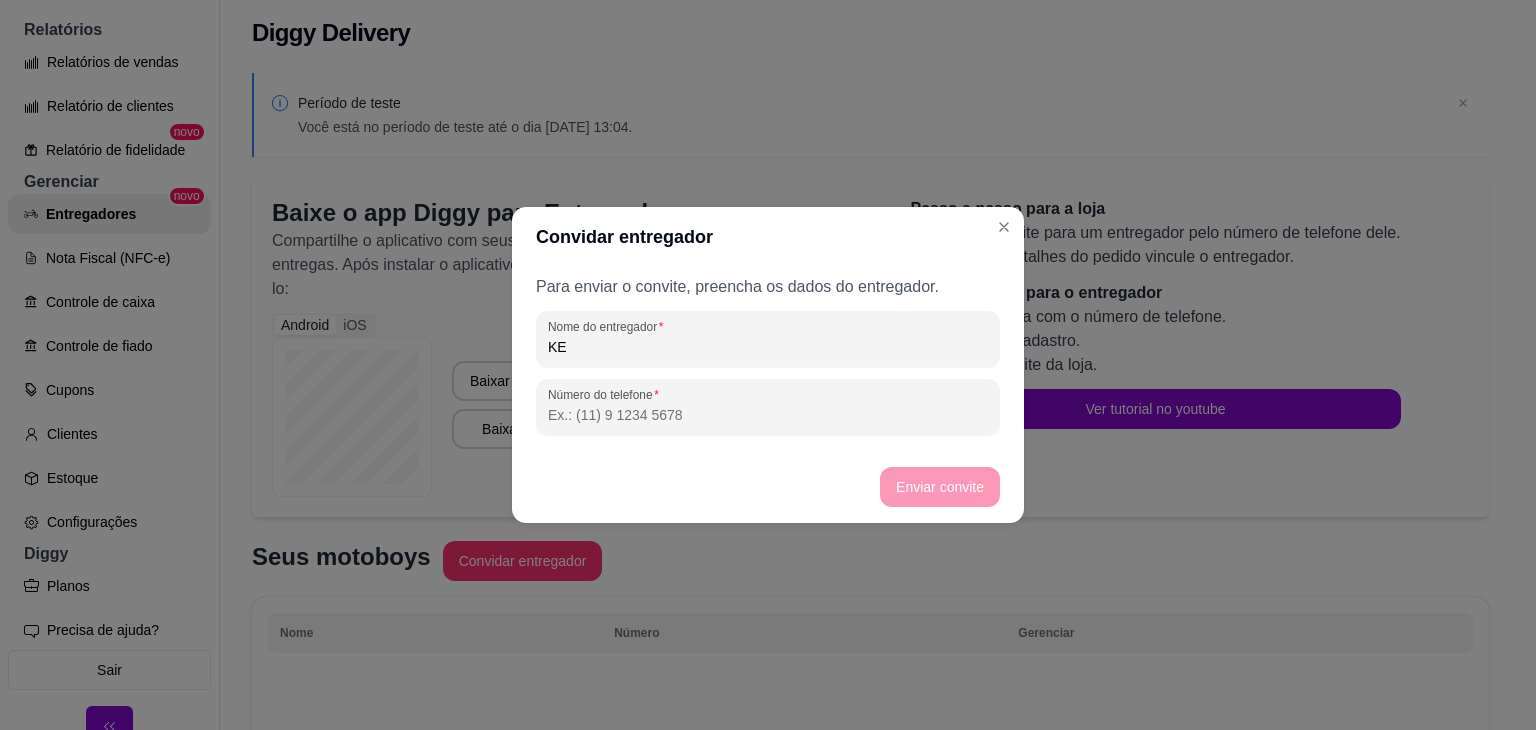 type on "K" 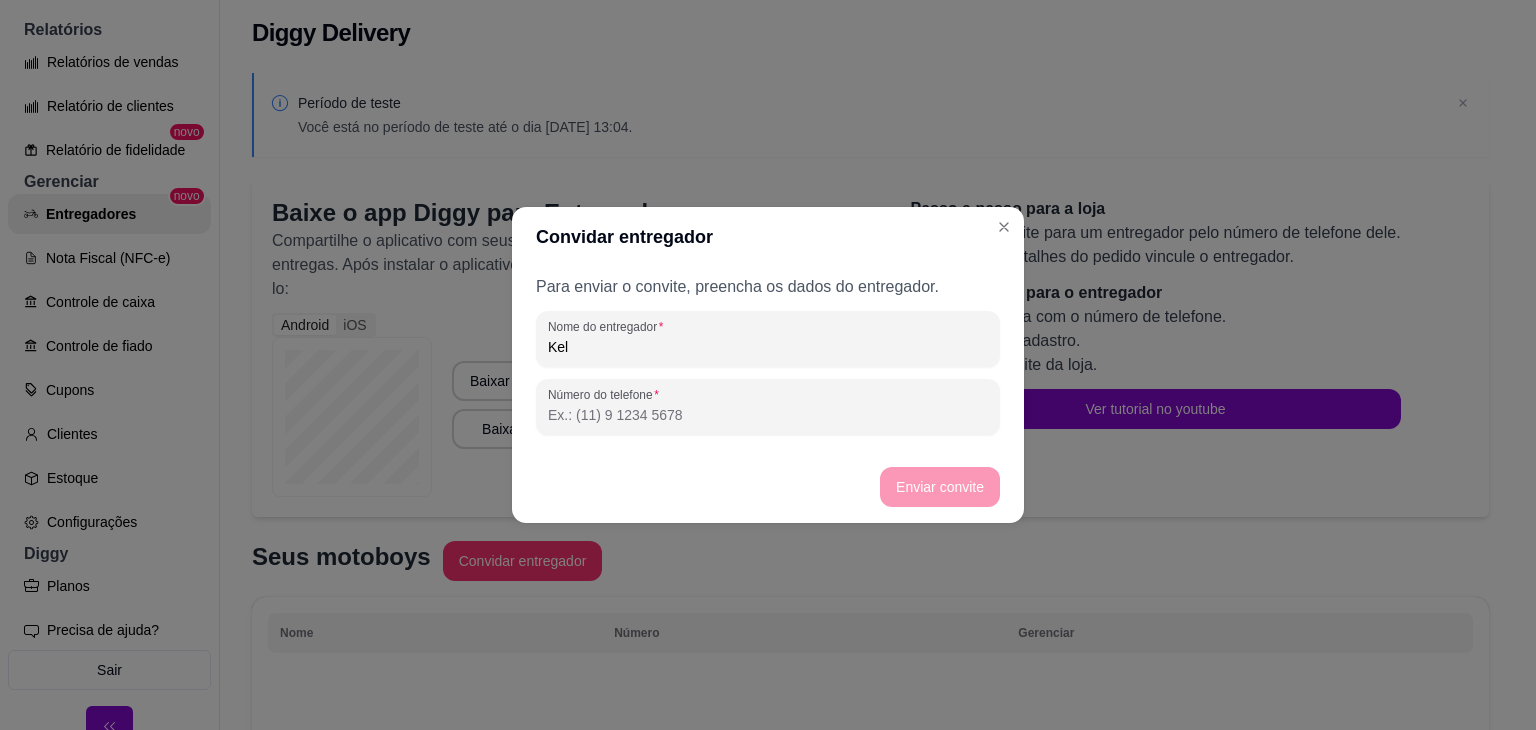 type on "Kel" 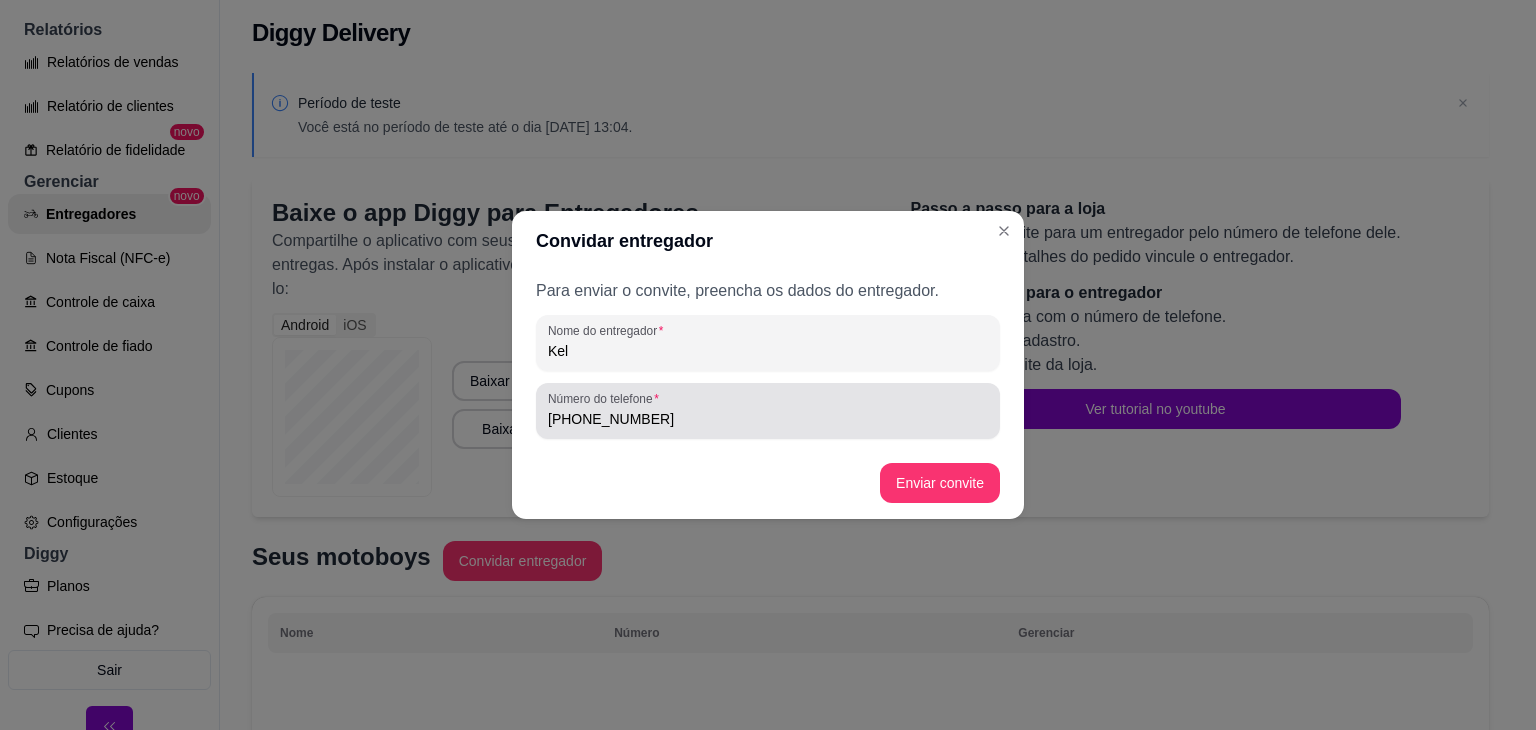 click on "(31) 9 8439-9281" at bounding box center [768, 411] 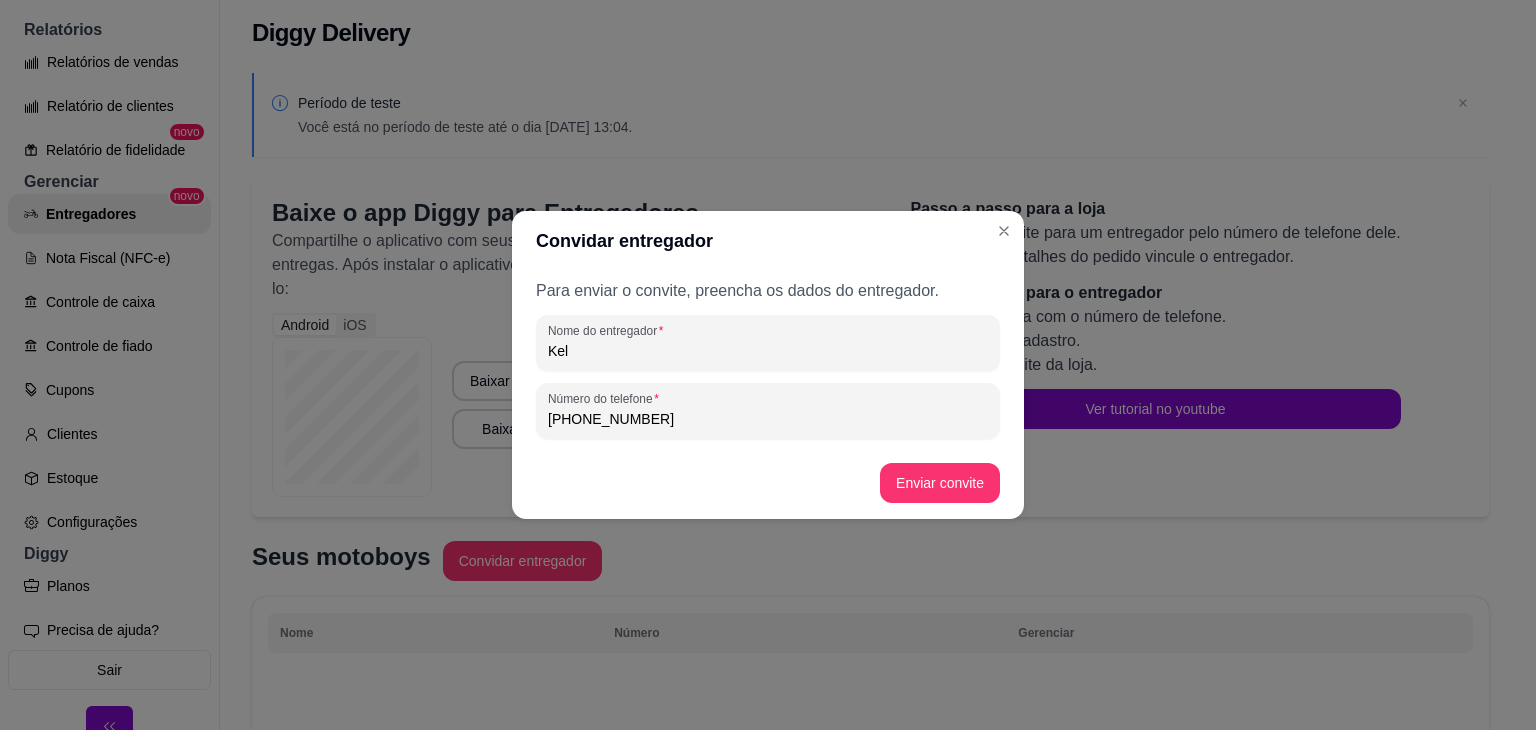 click on "(31) 9 8439-9281" at bounding box center (768, 419) 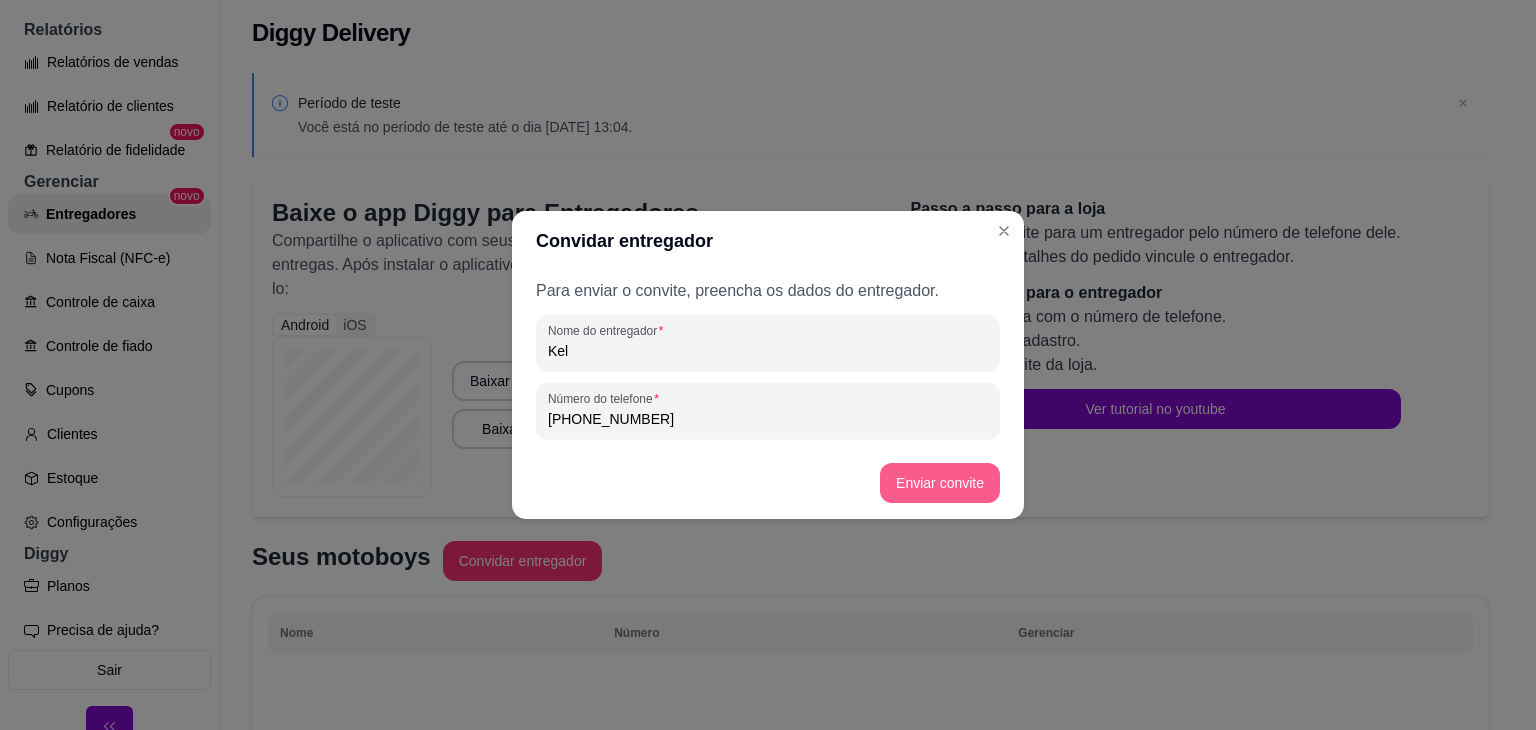 type on "(31) 9 9115-7819" 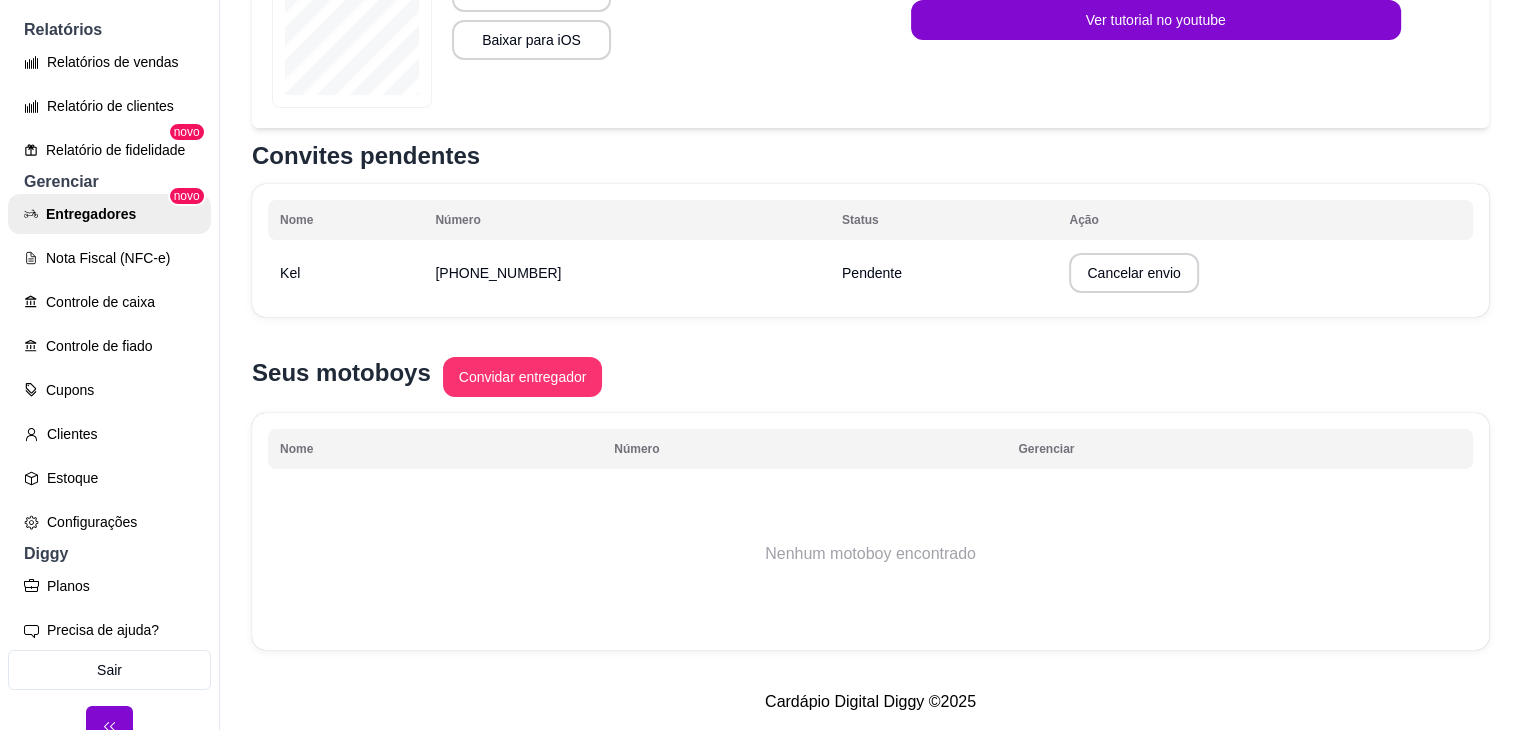 scroll, scrollTop: 420, scrollLeft: 0, axis: vertical 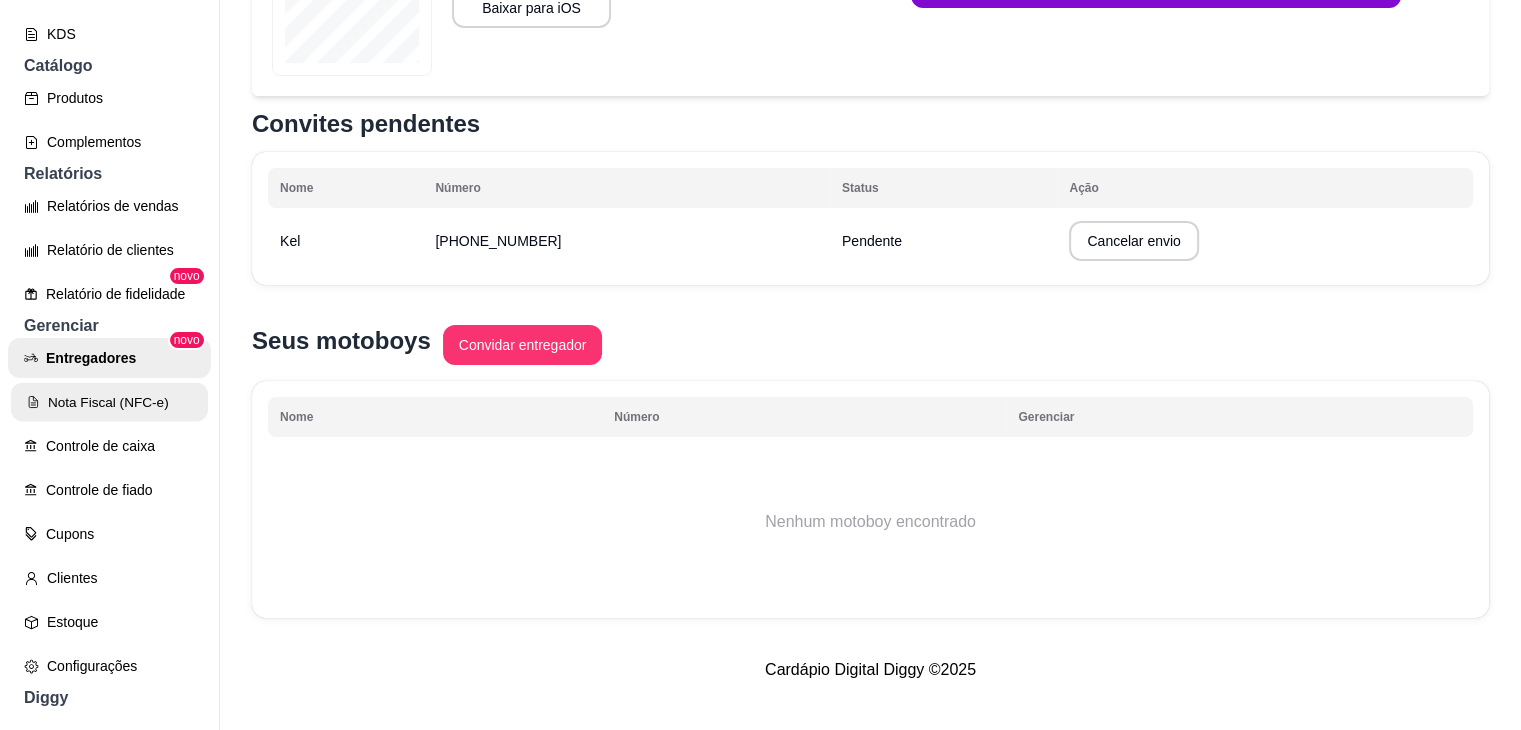 click on "Nota Fiscal (NFC-e)" at bounding box center (109, 402) 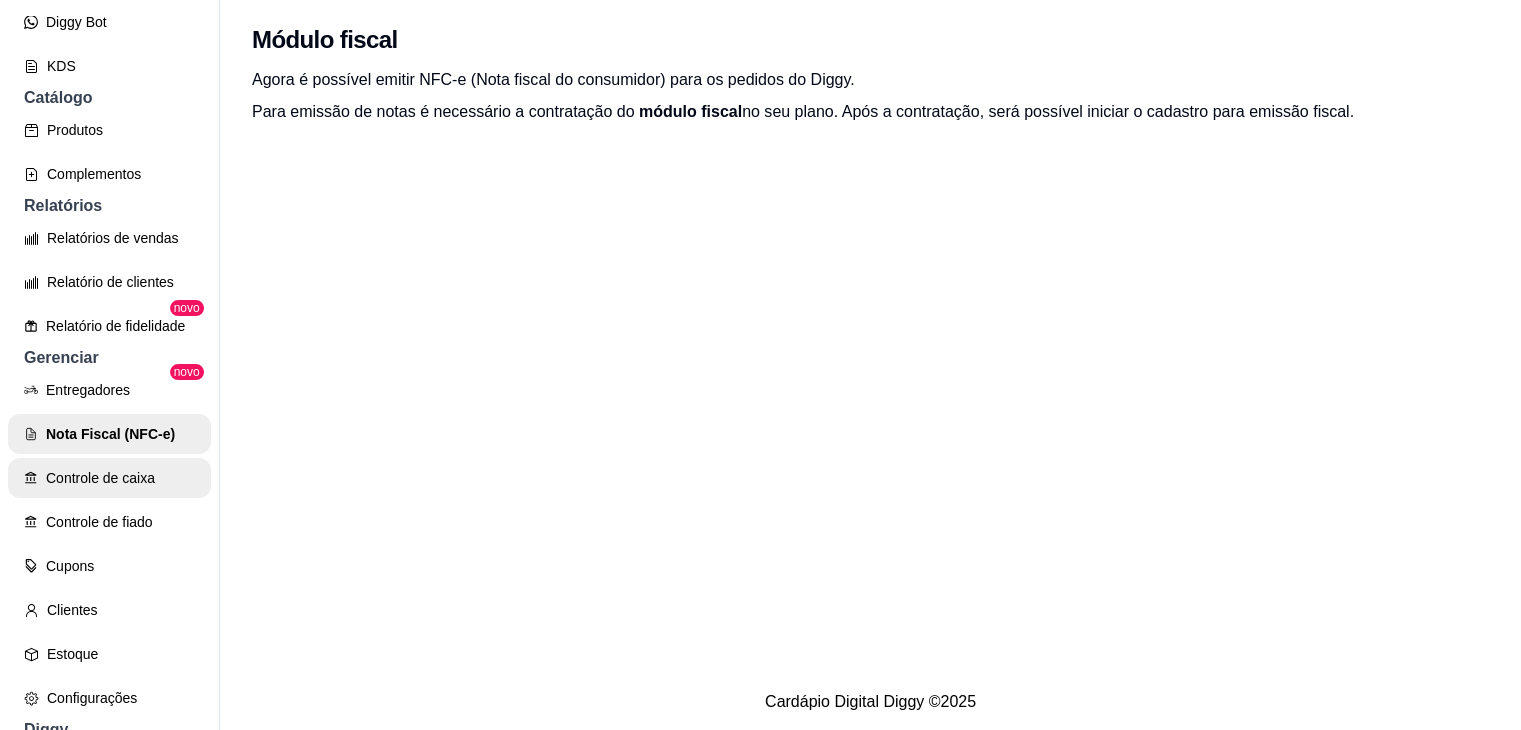 click on "Controle de caixa" at bounding box center [109, 478] 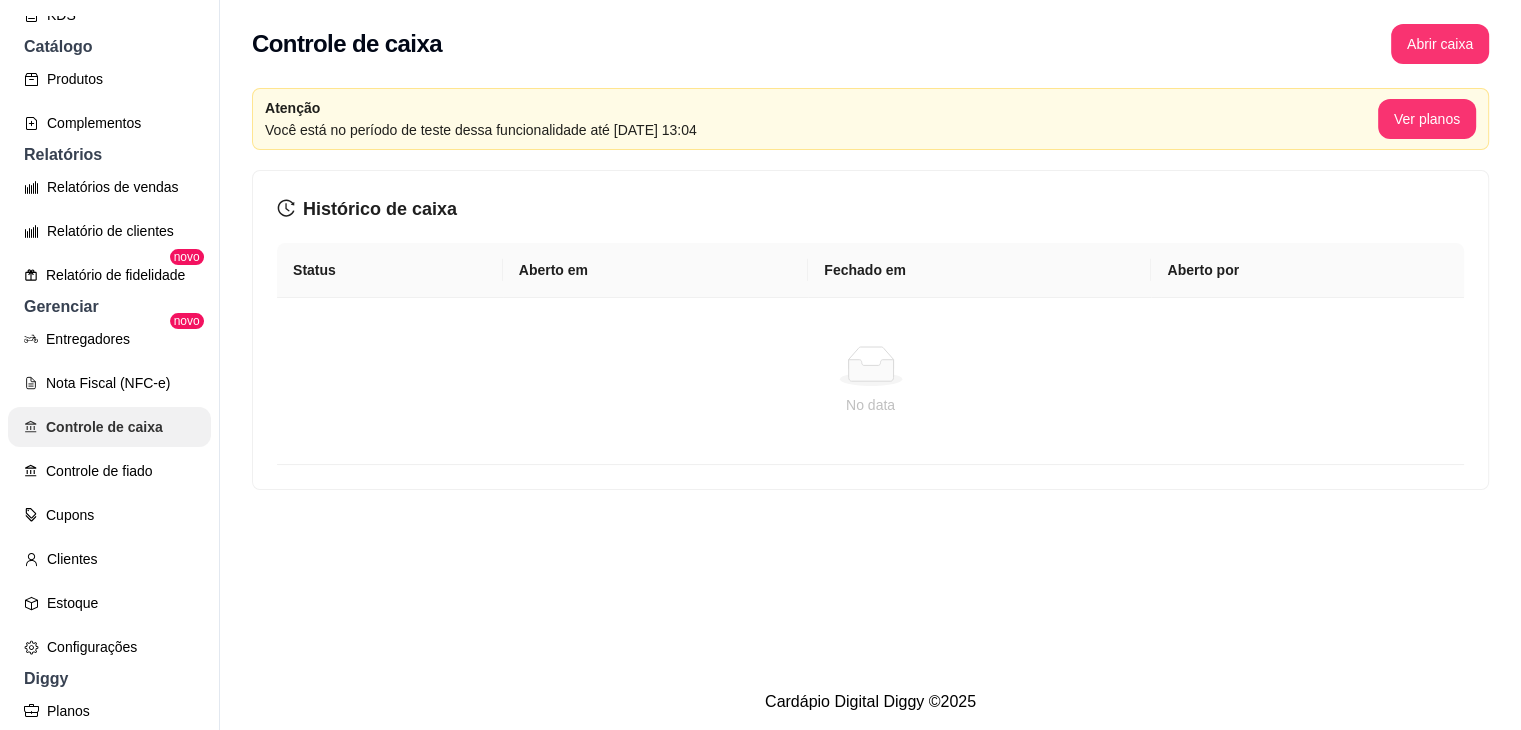 scroll, scrollTop: 540, scrollLeft: 0, axis: vertical 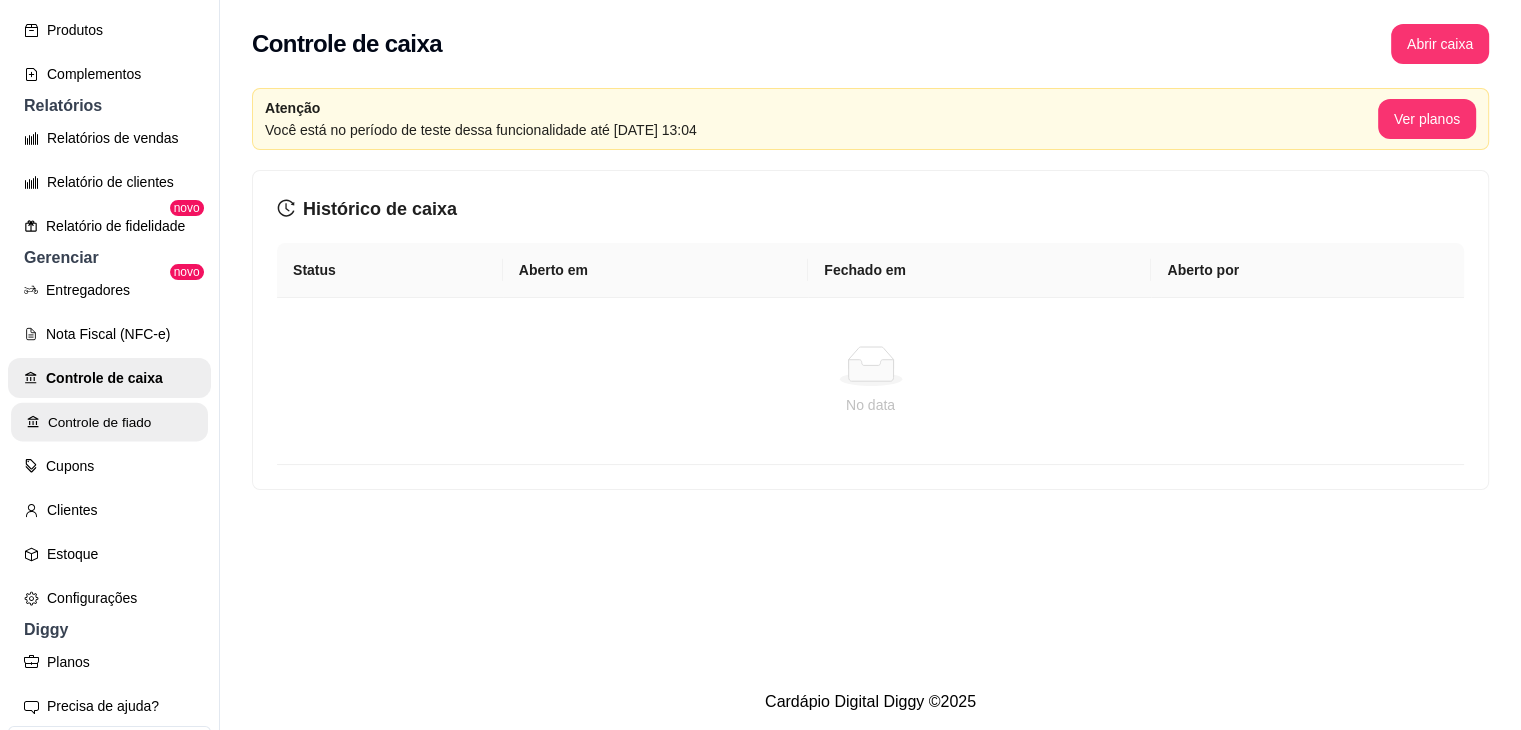 click on "Controle de fiado" at bounding box center [109, 422] 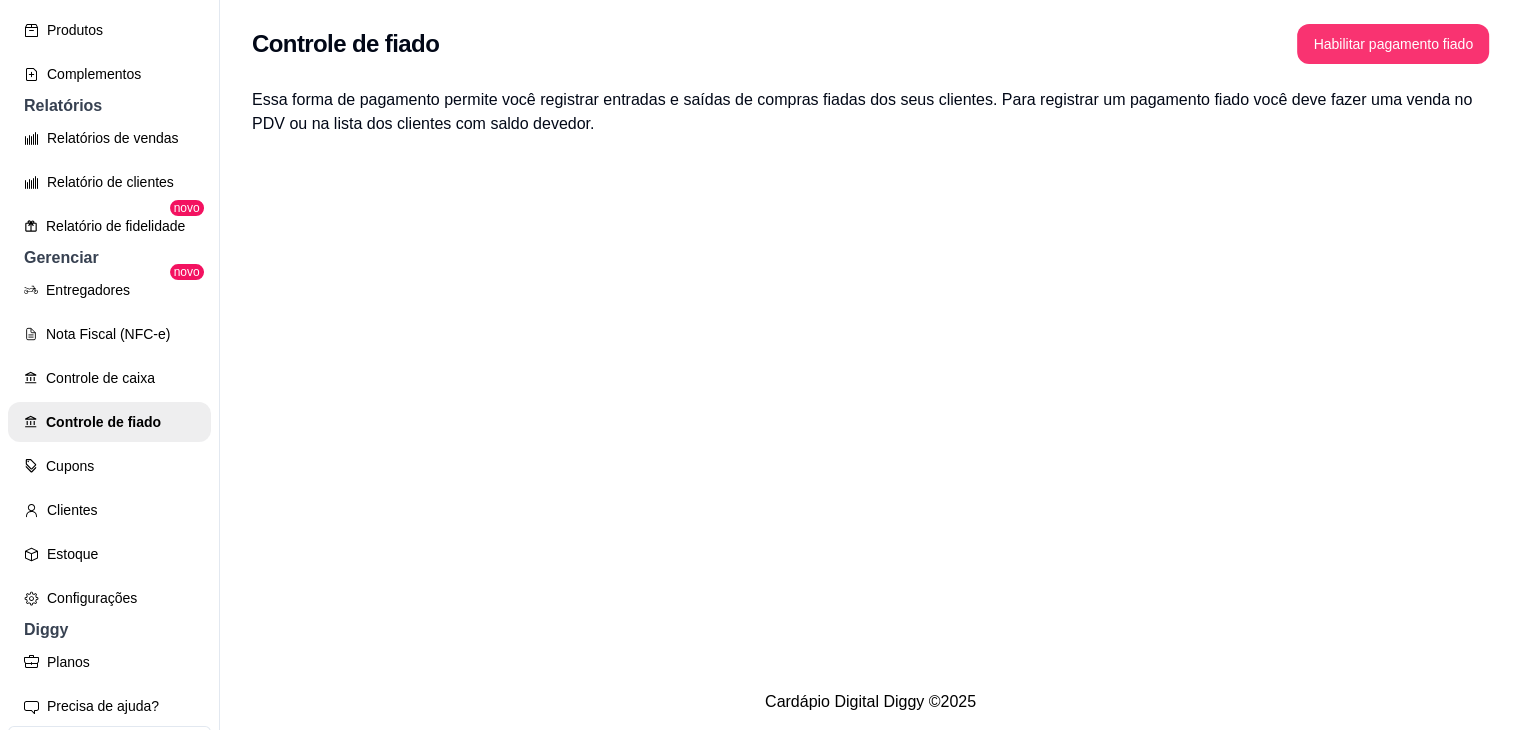 click on "Essa forma de pagamento permite você registrar entradas e saídas de compras fiadas dos seus clientes. Para registrar um pagamento fiado você deve fazer uma venda no PDV ou na lista dos clientes com saldo devedor." at bounding box center [870, 112] 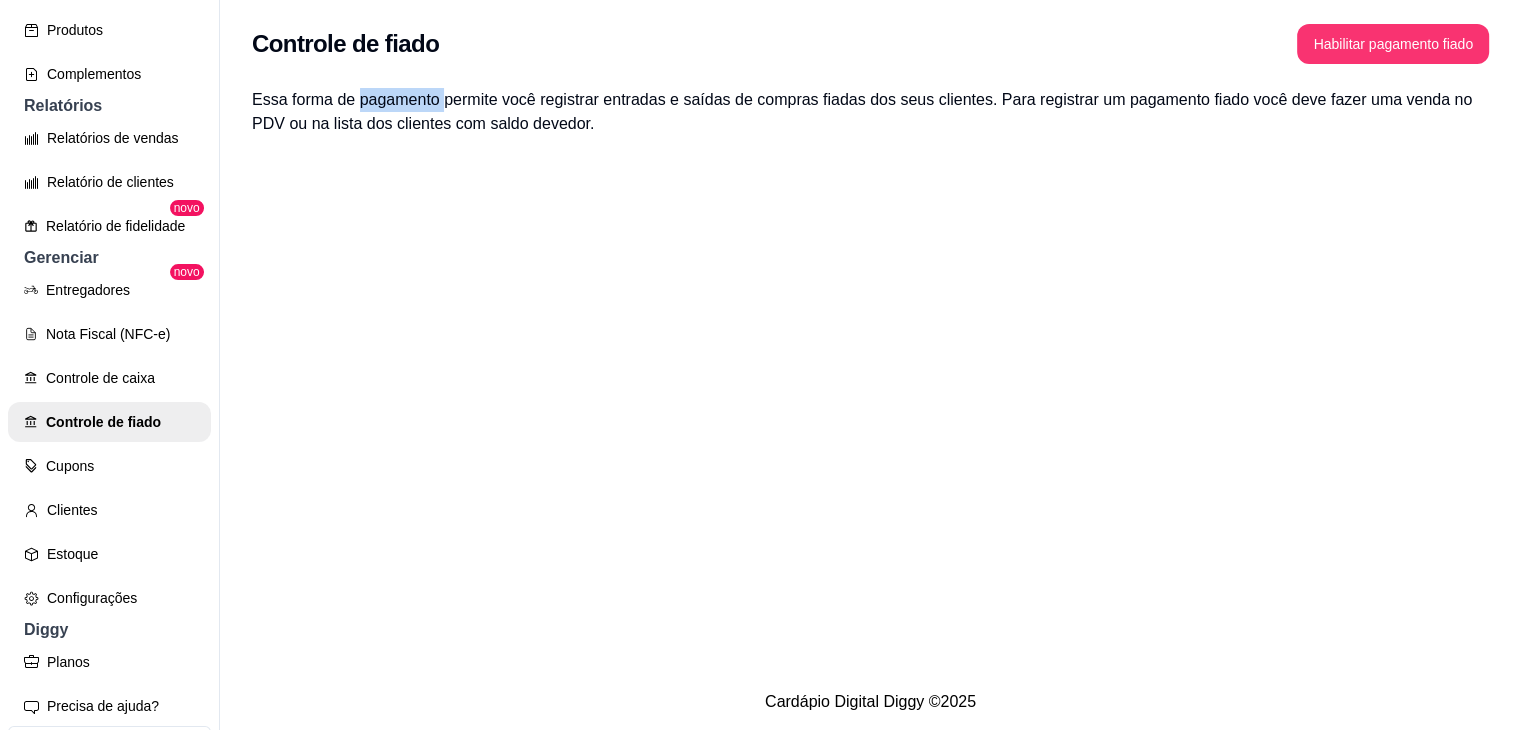 click on "Essa forma de pagamento permite você registrar entradas e saídas de compras fiadas dos seus clientes. Para registrar um pagamento fiado você deve fazer uma venda no PDV ou na lista dos clientes com saldo devedor." at bounding box center (870, 112) 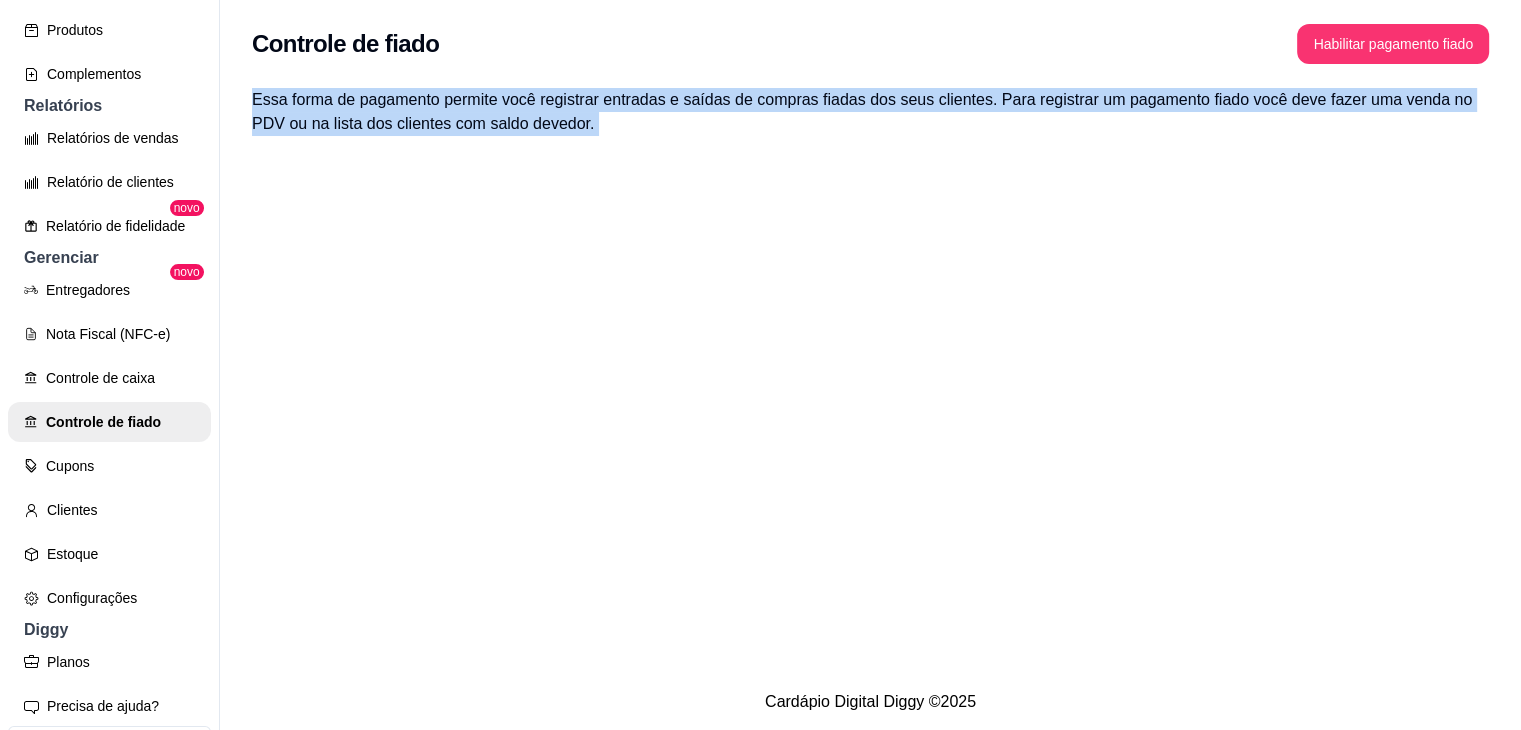click on "Essa forma de pagamento permite você registrar entradas e saídas de compras fiadas dos seus clientes. Para registrar um pagamento fiado você deve fazer uma venda no PDV ou na lista dos clientes com saldo devedor." at bounding box center (870, 112) 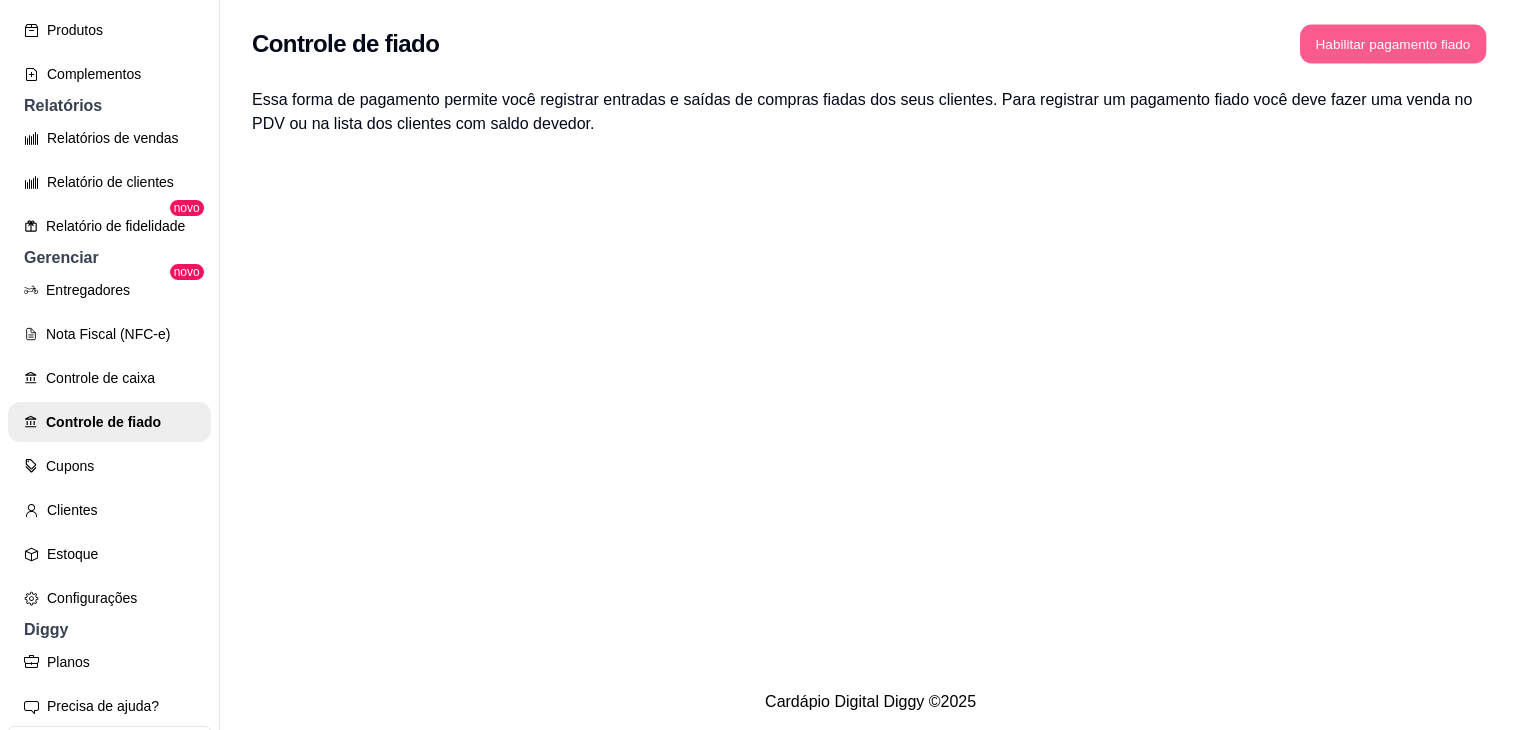 click on "Habilitar pagamento fiado" at bounding box center (1393, 44) 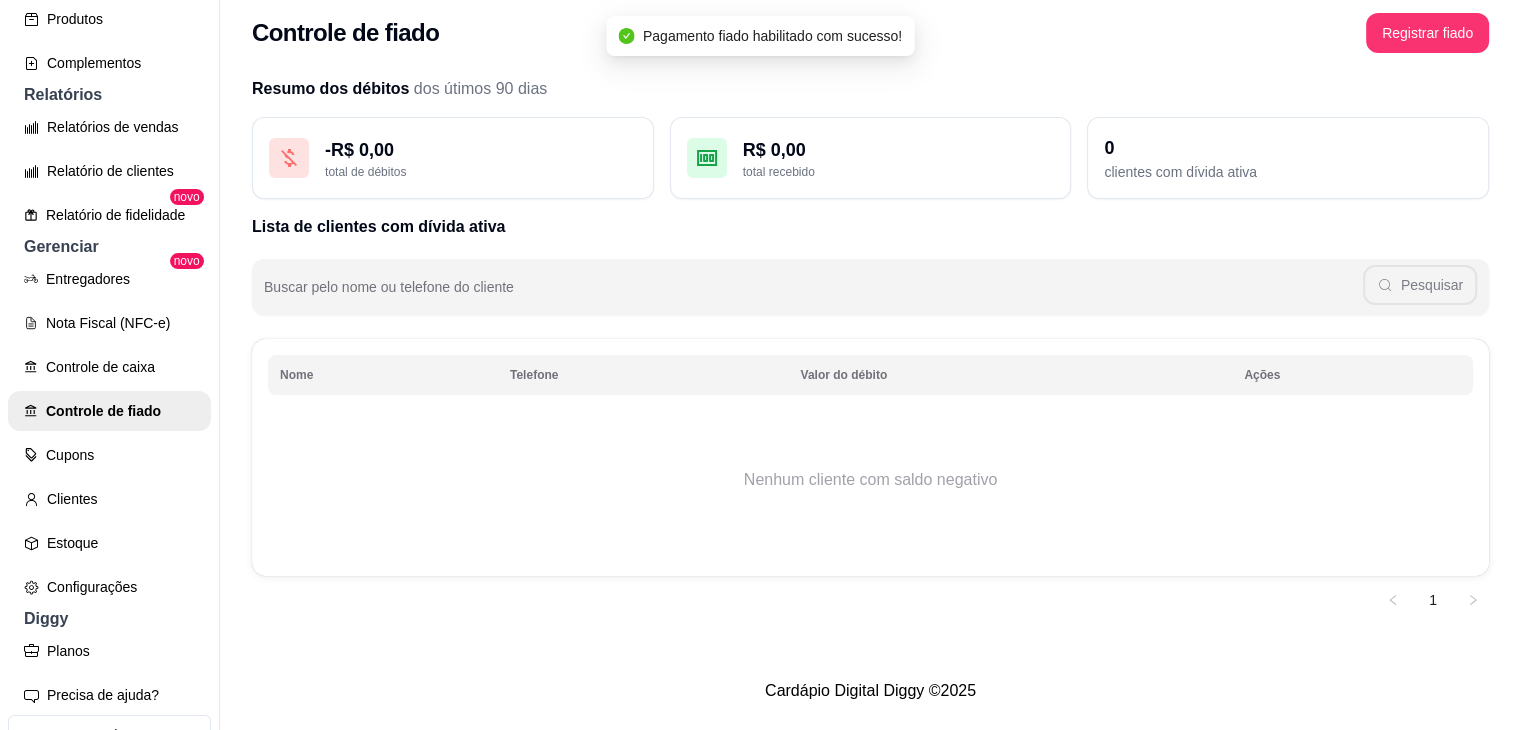 scroll, scrollTop: 0, scrollLeft: 0, axis: both 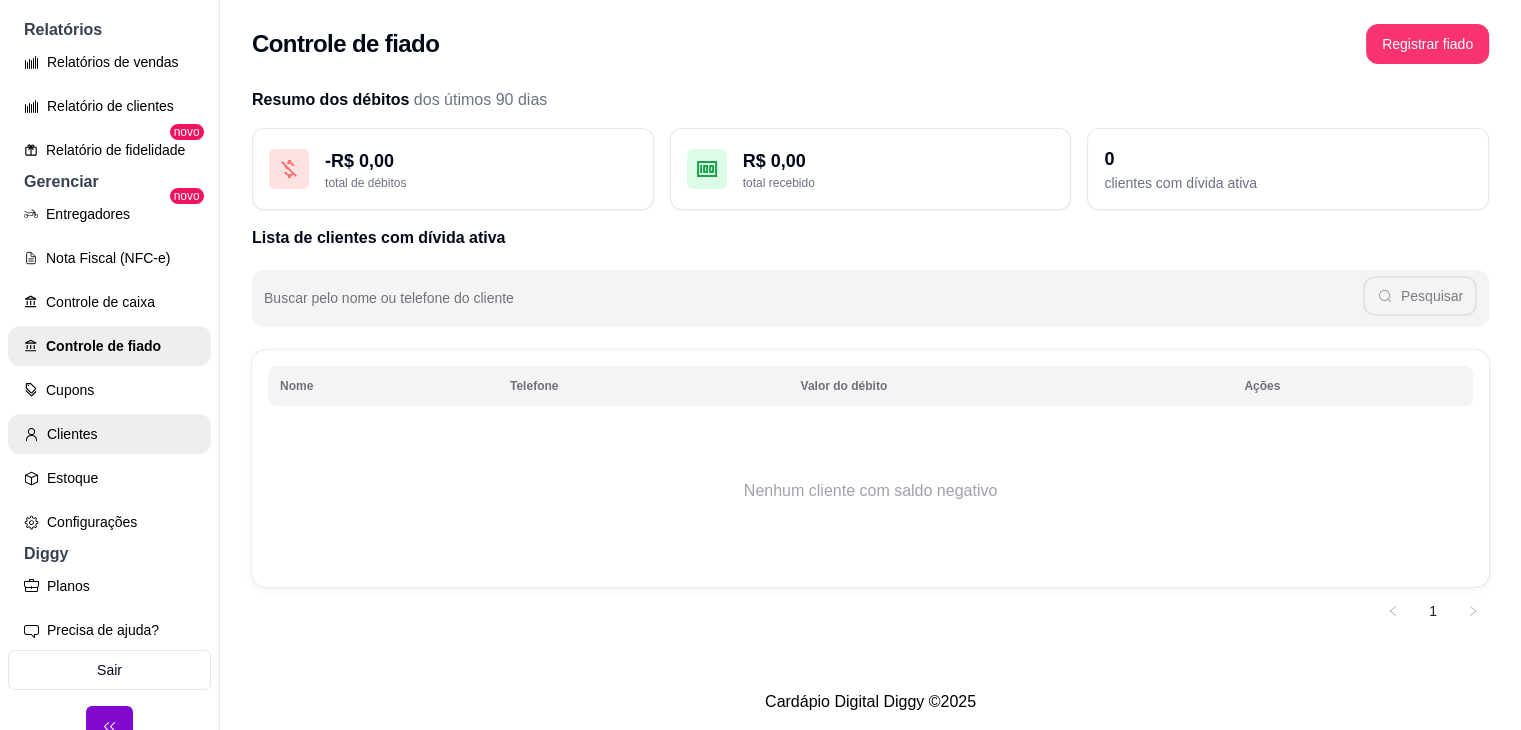 click on "Clientes" at bounding box center (109, 434) 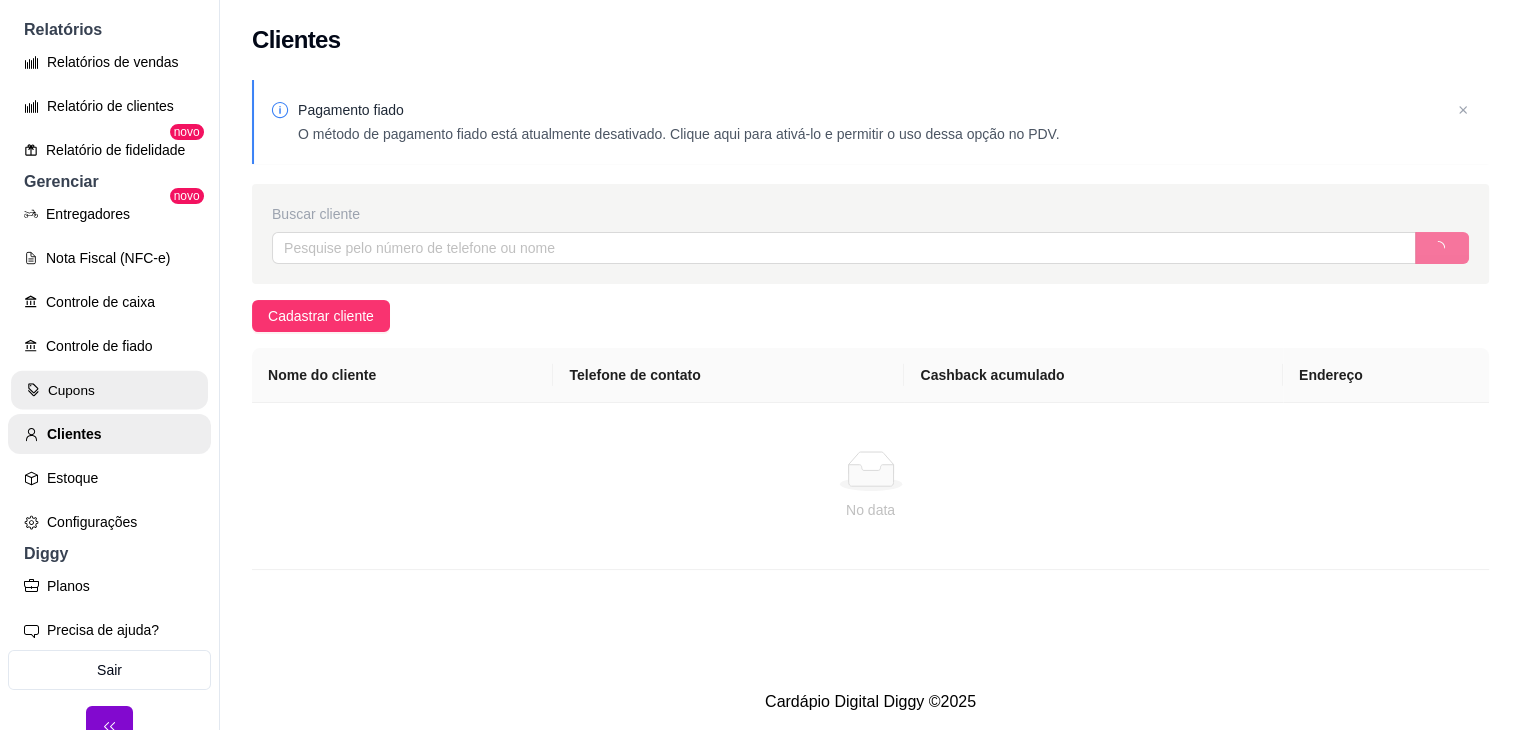 click on "Cupons" at bounding box center (109, 390) 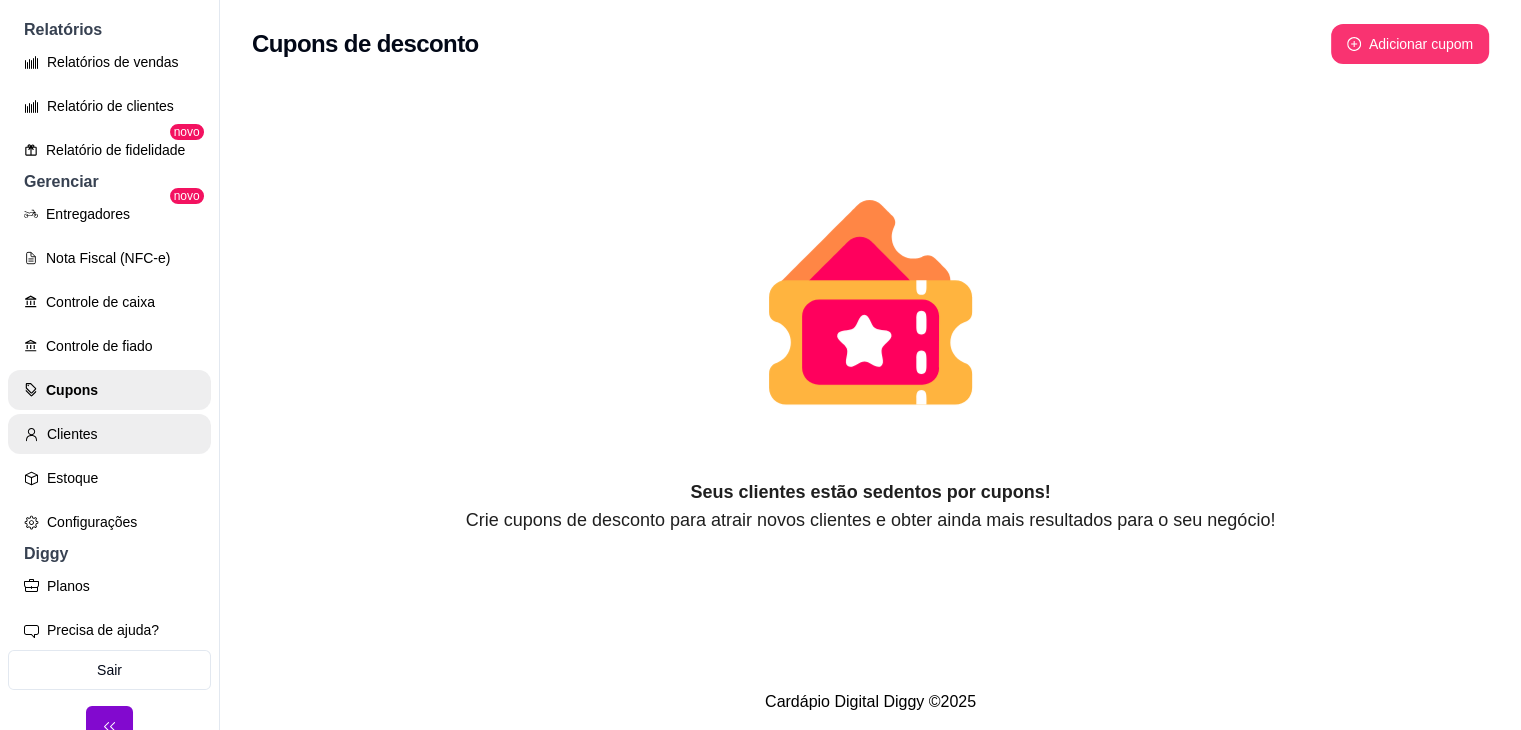 click on "Clientes" at bounding box center (109, 434) 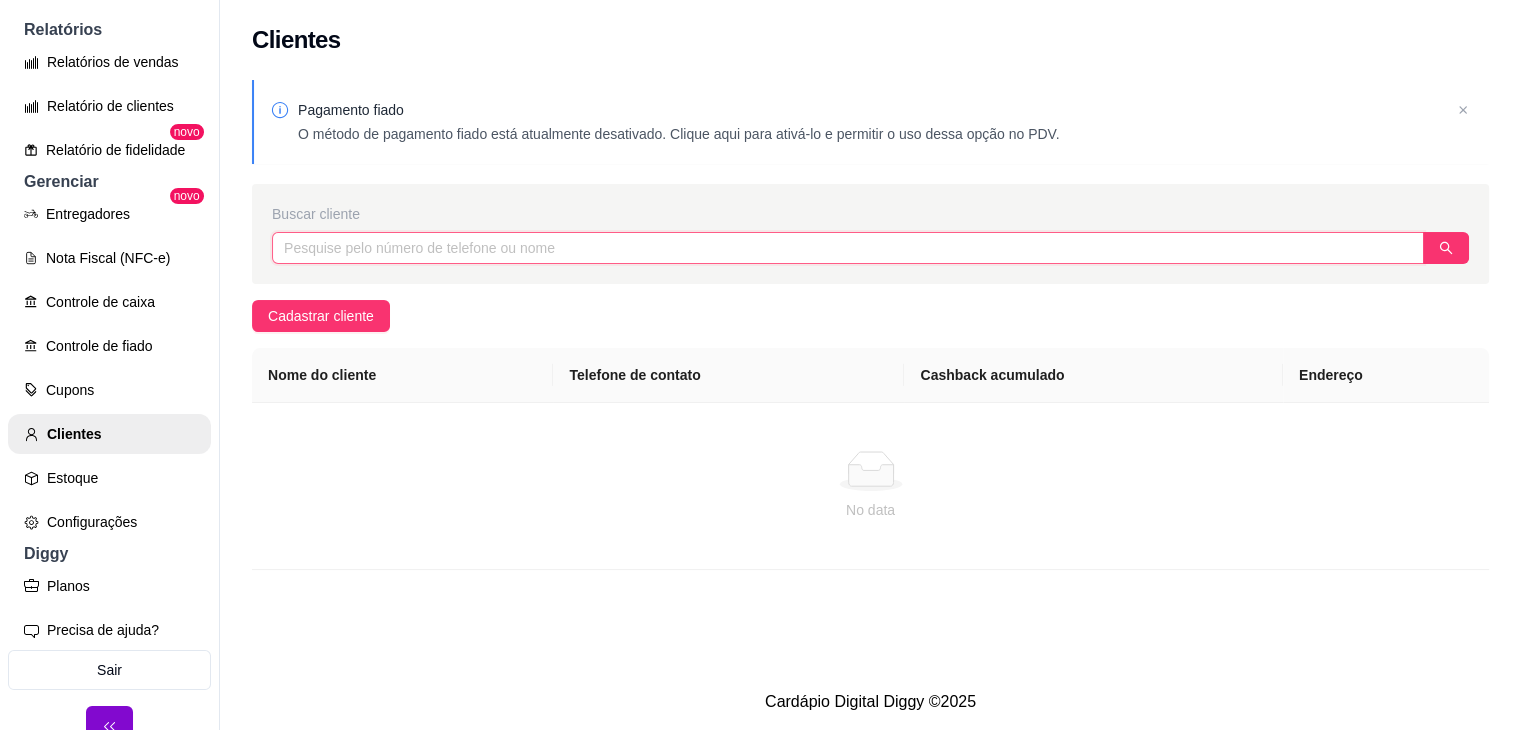 click at bounding box center [848, 248] 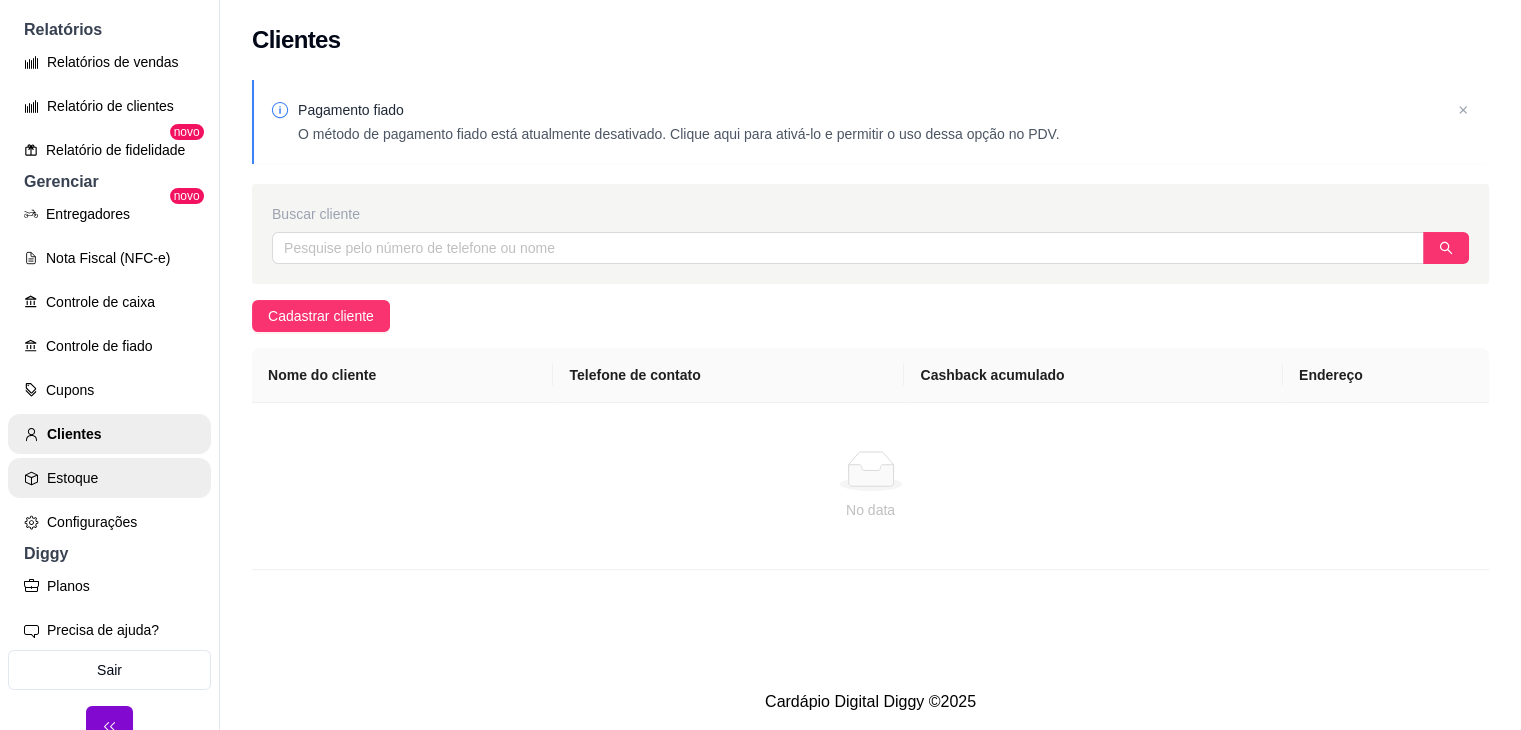 click on "Estoque" at bounding box center [109, 478] 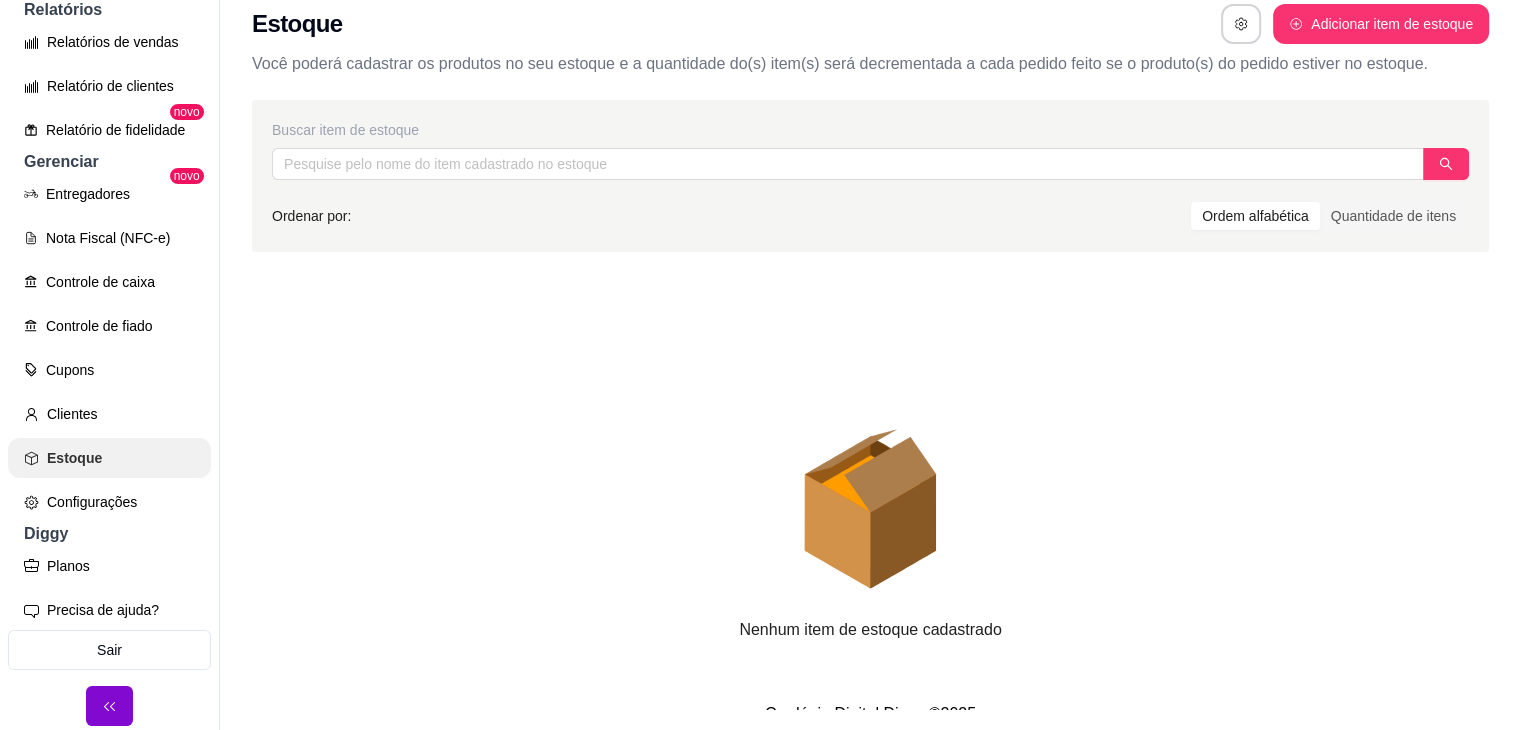scroll, scrollTop: 32, scrollLeft: 0, axis: vertical 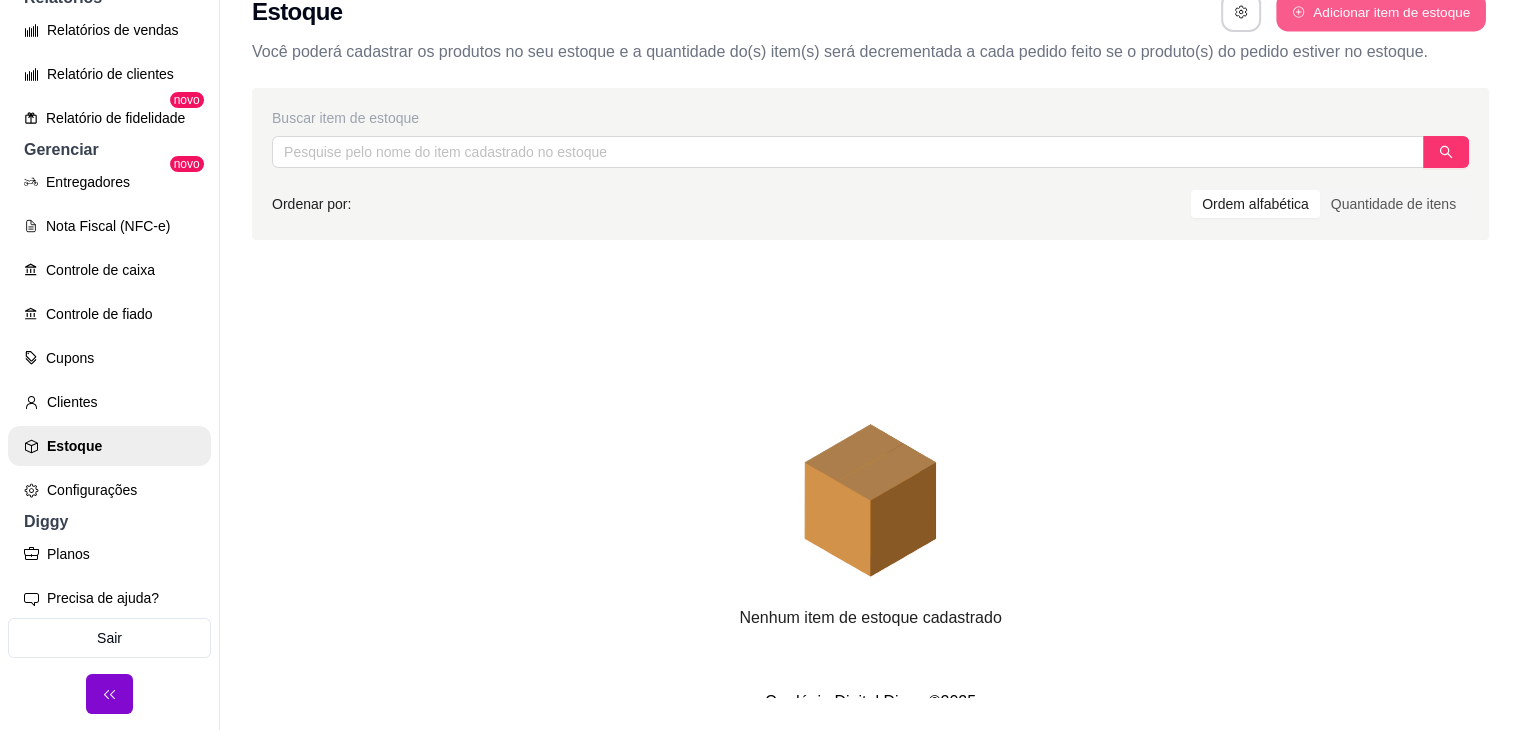 click on "Adicionar item de estoque" at bounding box center (1380, 12) 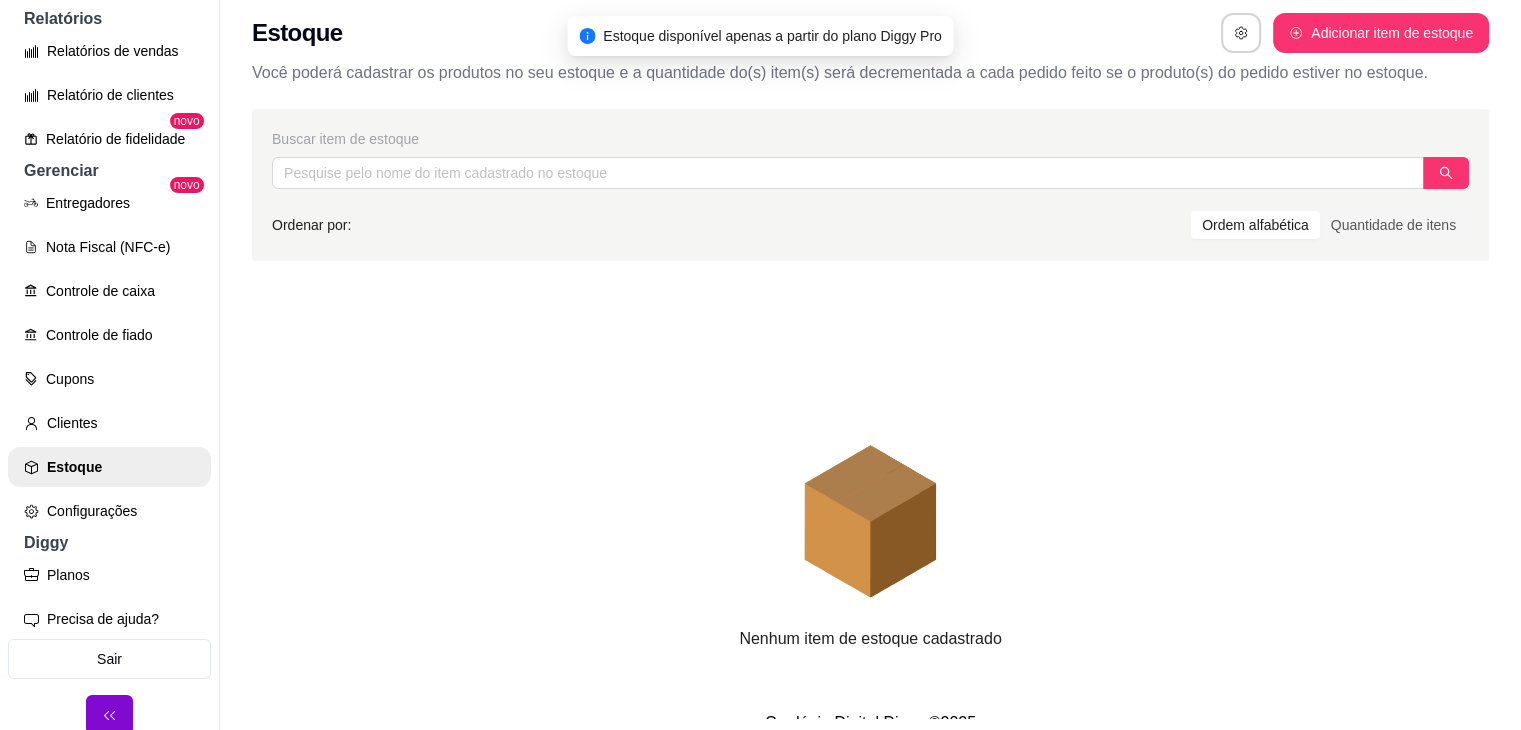scroll, scrollTop: 0, scrollLeft: 0, axis: both 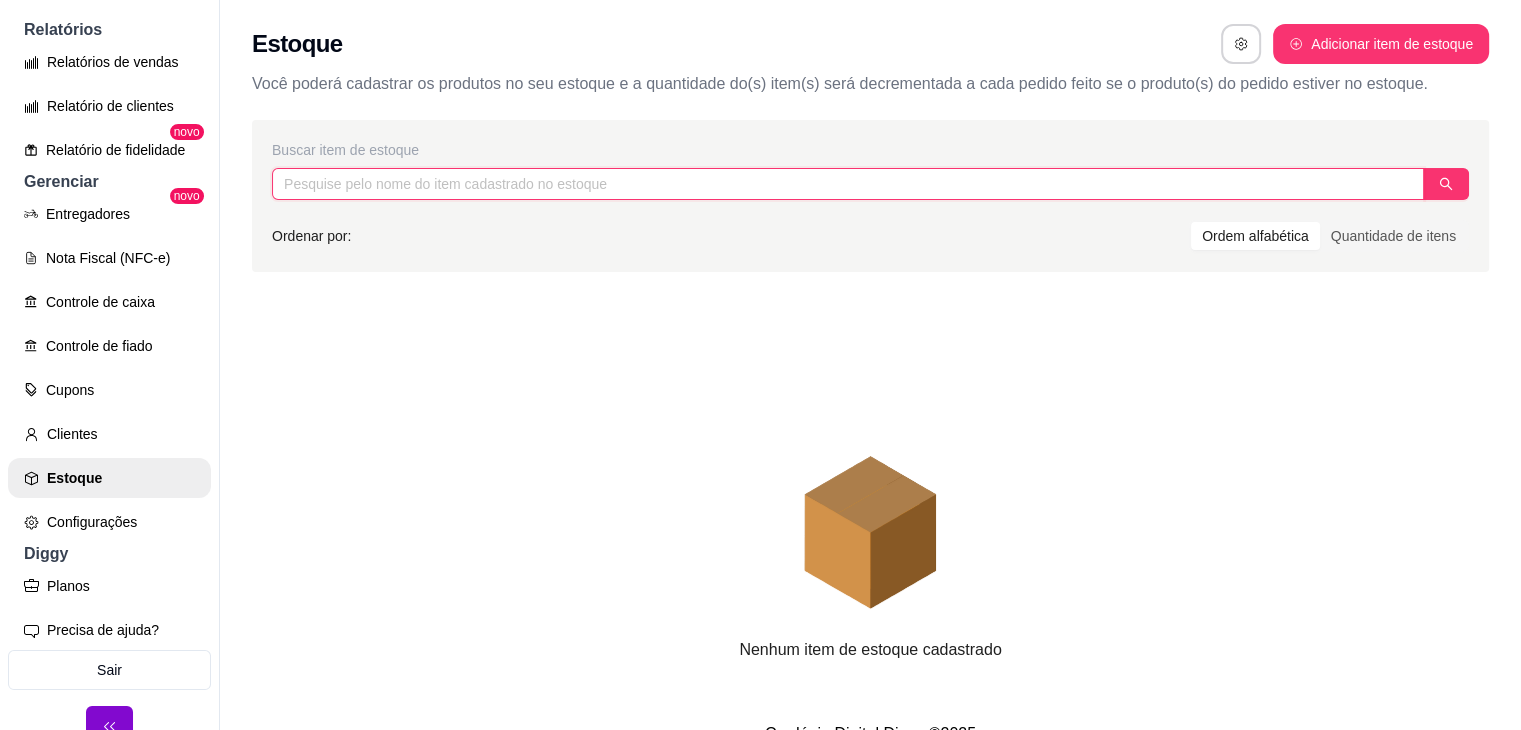click at bounding box center [848, 184] 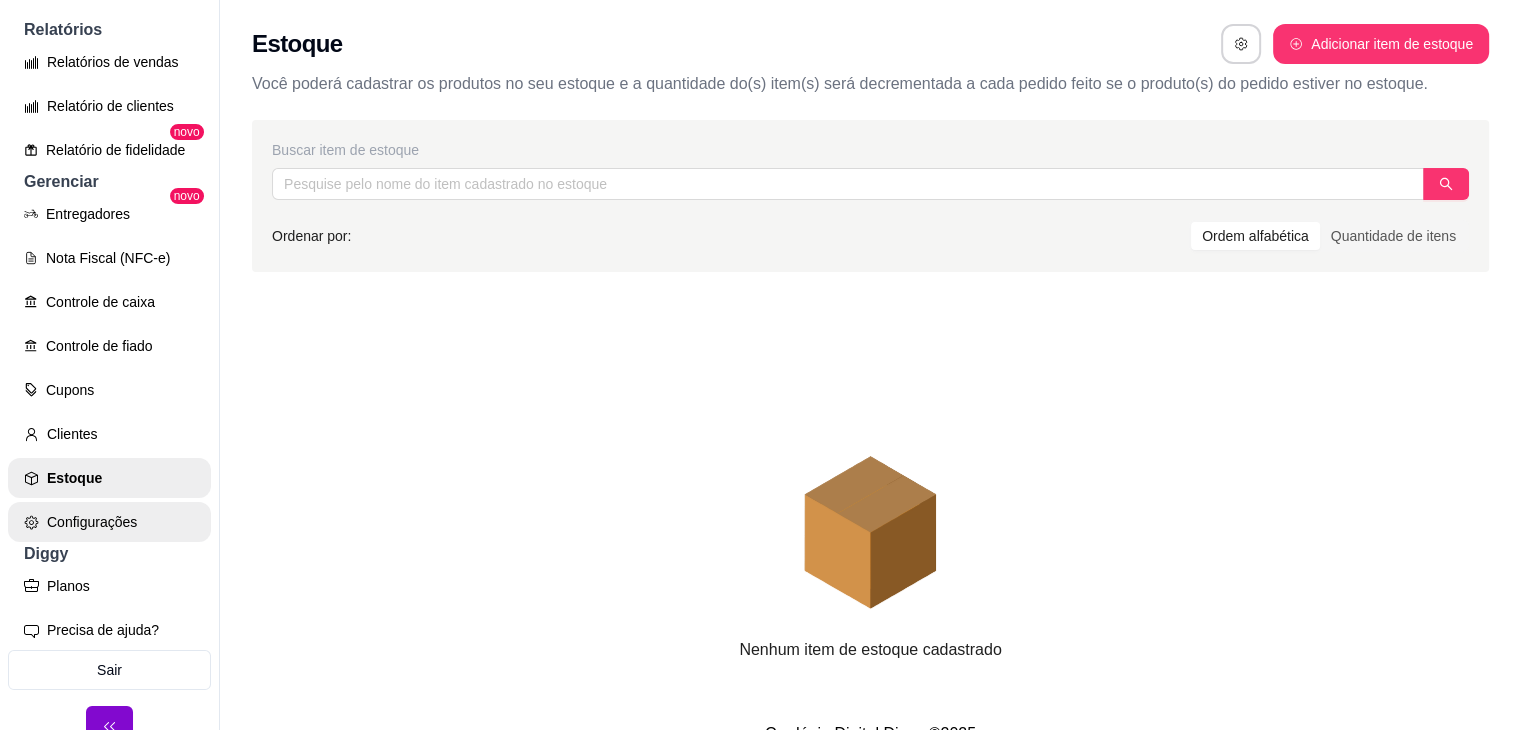 click on "Configurações" at bounding box center (109, 522) 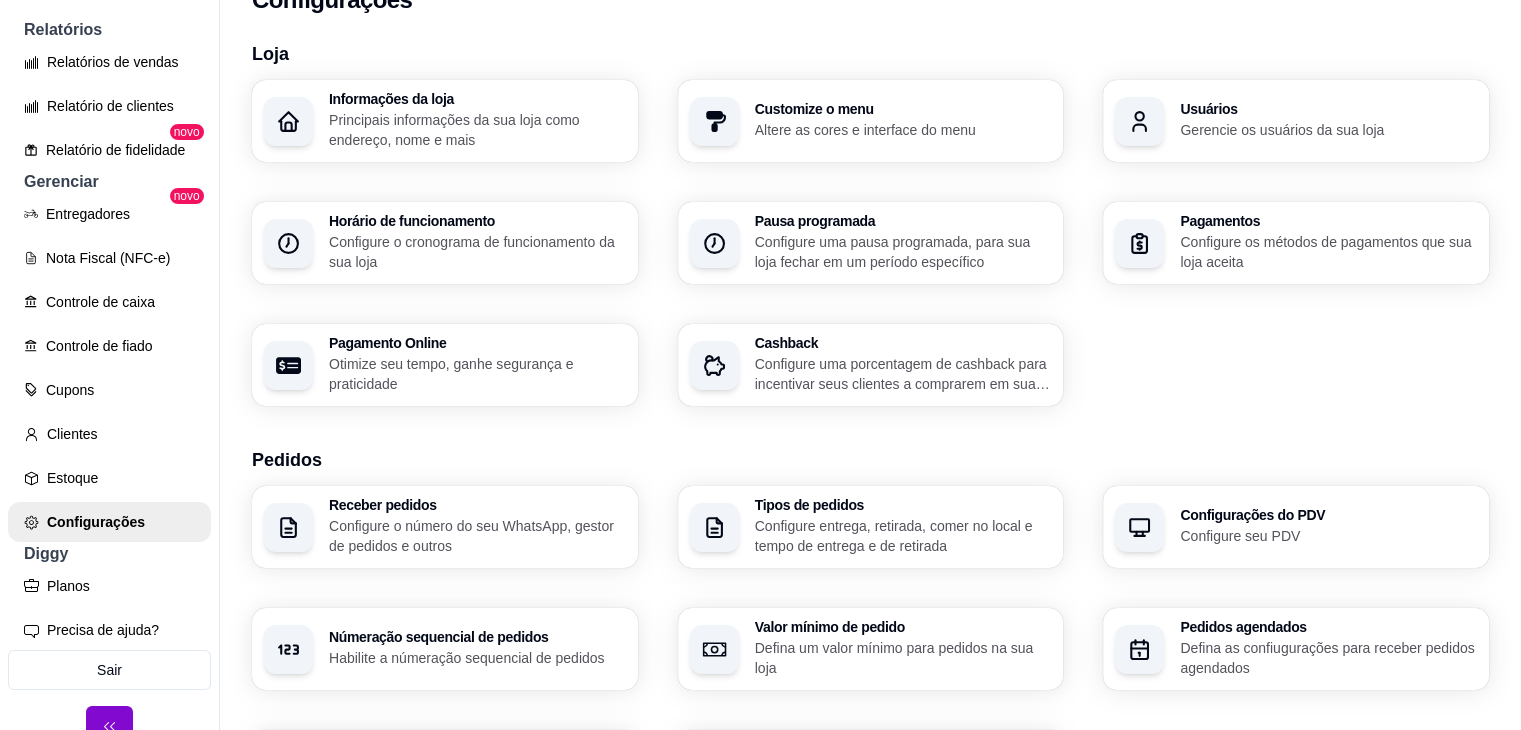 scroll, scrollTop: 0, scrollLeft: 0, axis: both 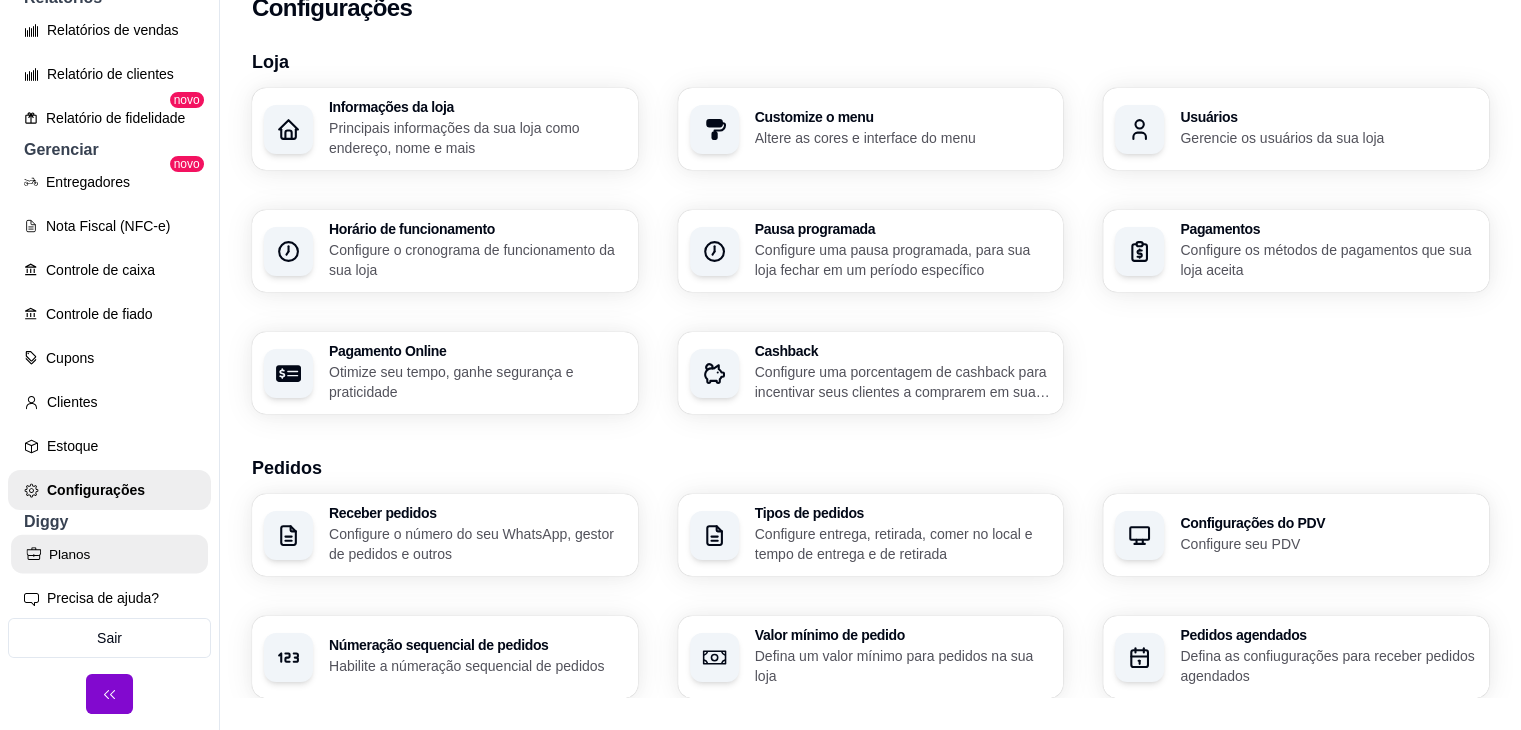 click on "Planos" at bounding box center (109, 554) 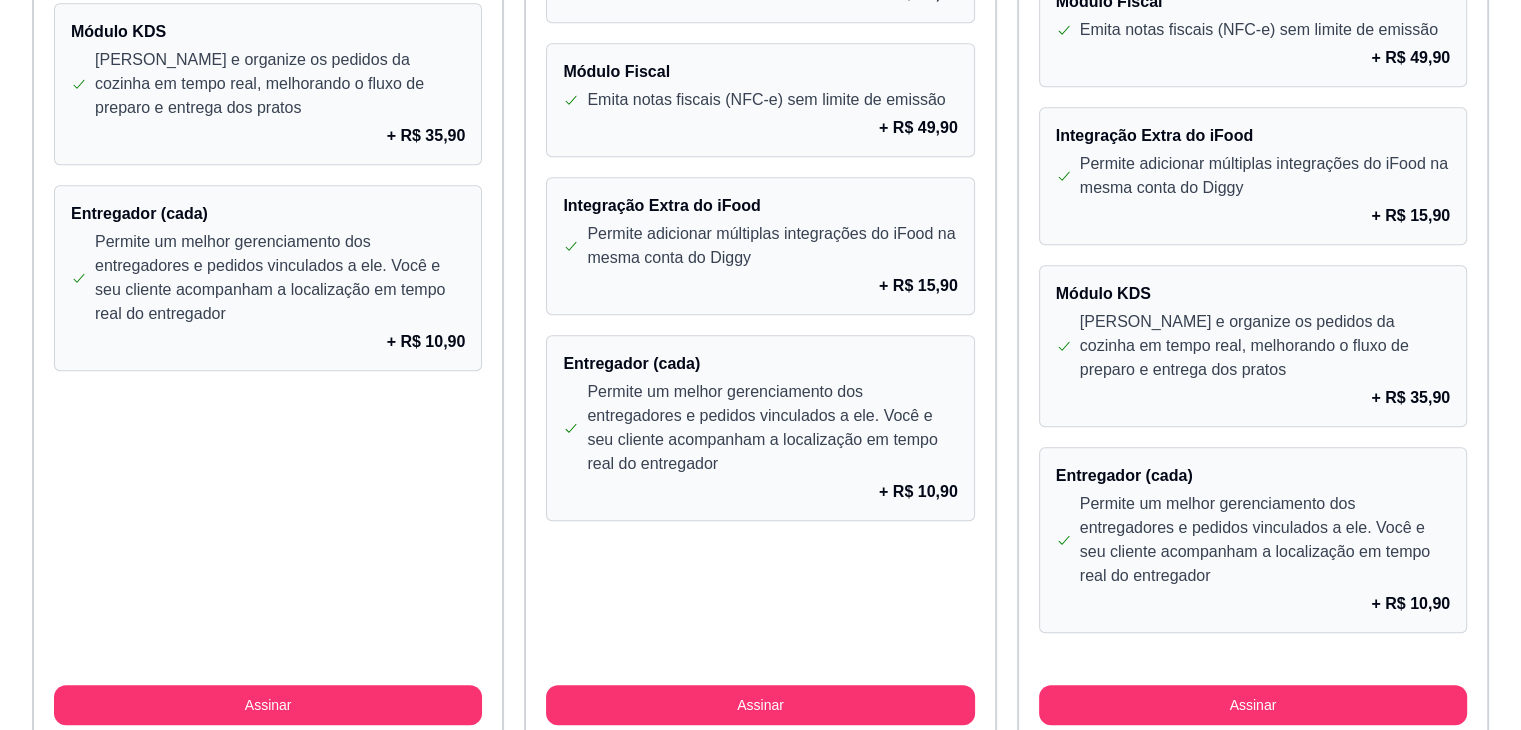 scroll, scrollTop: 1768, scrollLeft: 0, axis: vertical 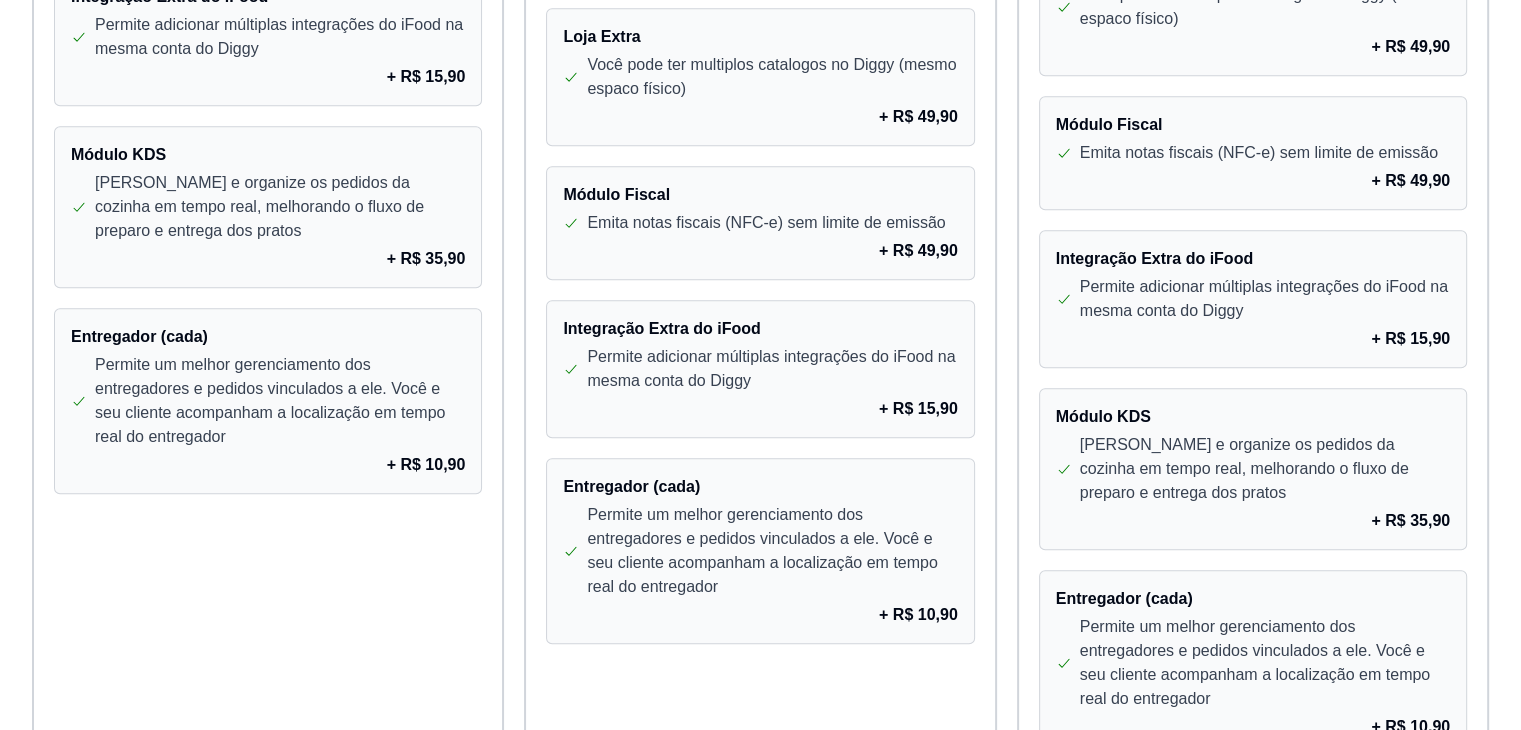 click on "Módulo Fidelidade Cupons de desconto Cashback Controle de pagamentos fiado +   R$ 19,90 Módulo Bot Atendimento para o WhatsApp com Inteligência Artificial (IA) 24/7 +   R$ 49,90 Módulo Mesas Módulo garçom Qr code para mesas Gestor de mesas Comandas +   R$ 35,90 Loja Extra Você pode ter multiplos catalogos no Diggy (mesmo espaco físico) +   R$ 49,90 Módulo Fiscal Emita notas fiscais (NFC-e) sem limite de emissão +   R$ 49,90 Integração Extra do iFood Permite adicionar múltiplas integrações do iFood na mesma conta do Diggy +   R$ 15,90 Módulo KDS Gerencie e organize os pedidos da cozinha em tempo real, melhorando o fluxo de preparo e entrega dos pratos +   R$ 35,90 Entregador (cada) Permite um melhor gerenciamento dos entregadores e pedidos vinculados a ele. Você e seu cliente acompanham a localização em tempo real do entregador +   R$ 10,90" at bounding box center [1253, 74] 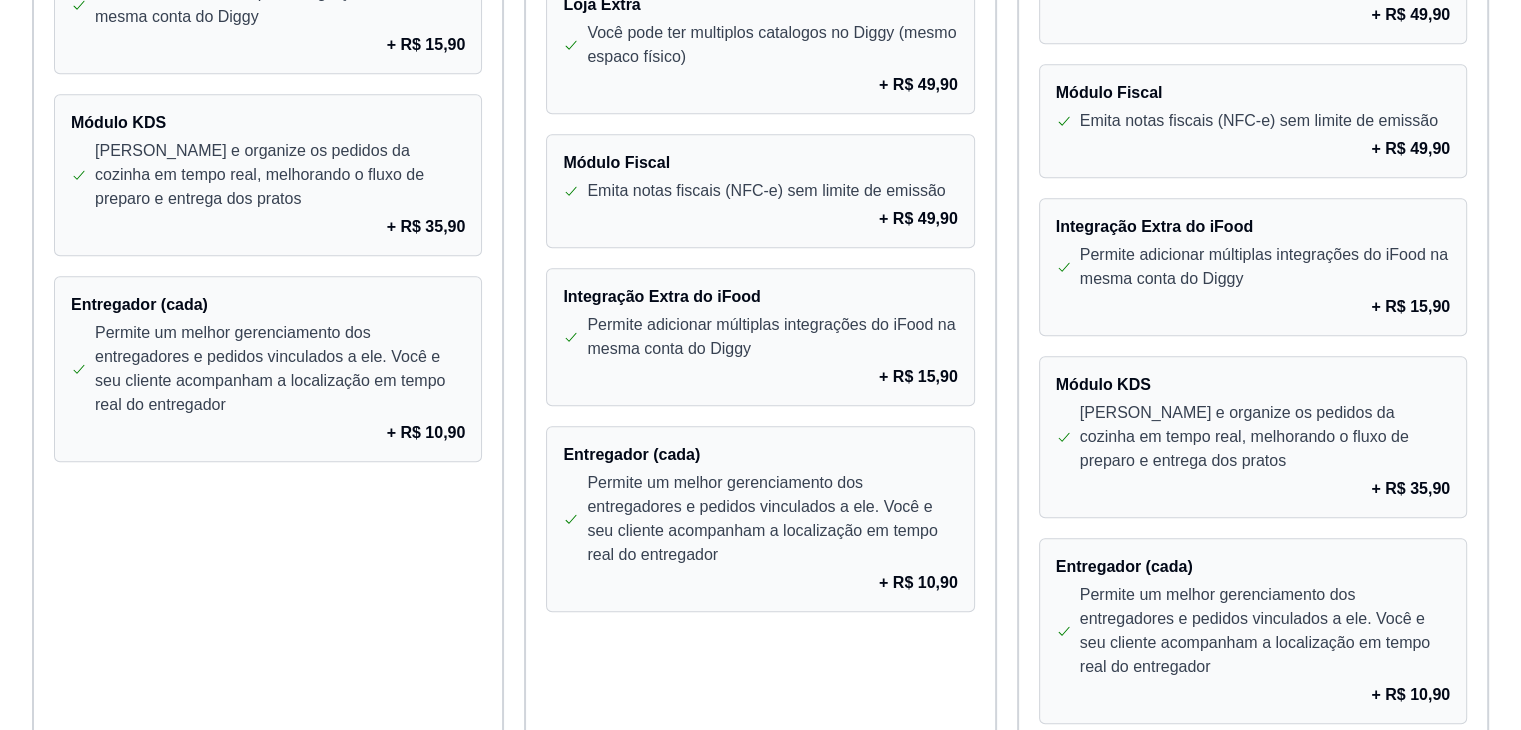 scroll, scrollTop: 1768, scrollLeft: 0, axis: vertical 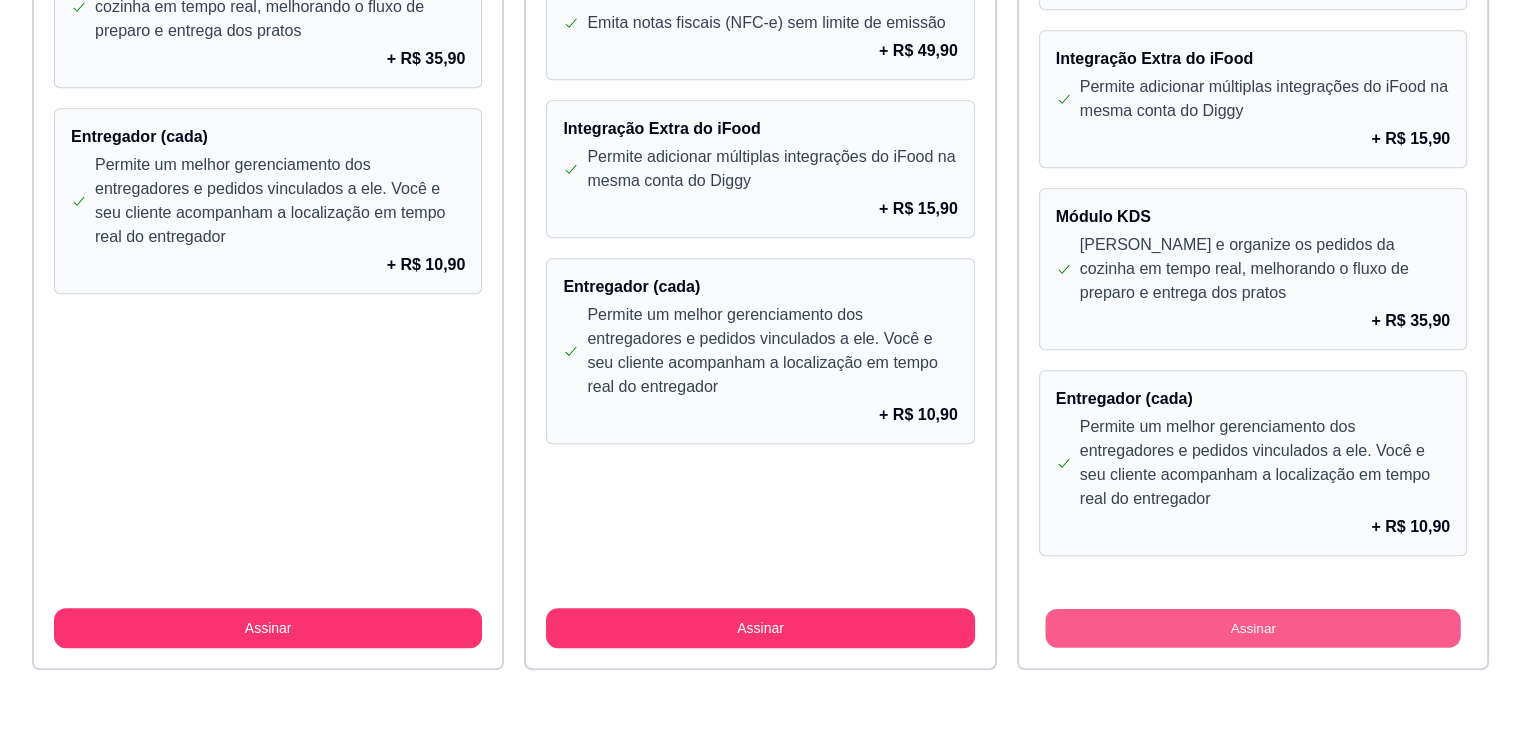 click on "Assinar" at bounding box center (1252, 628) 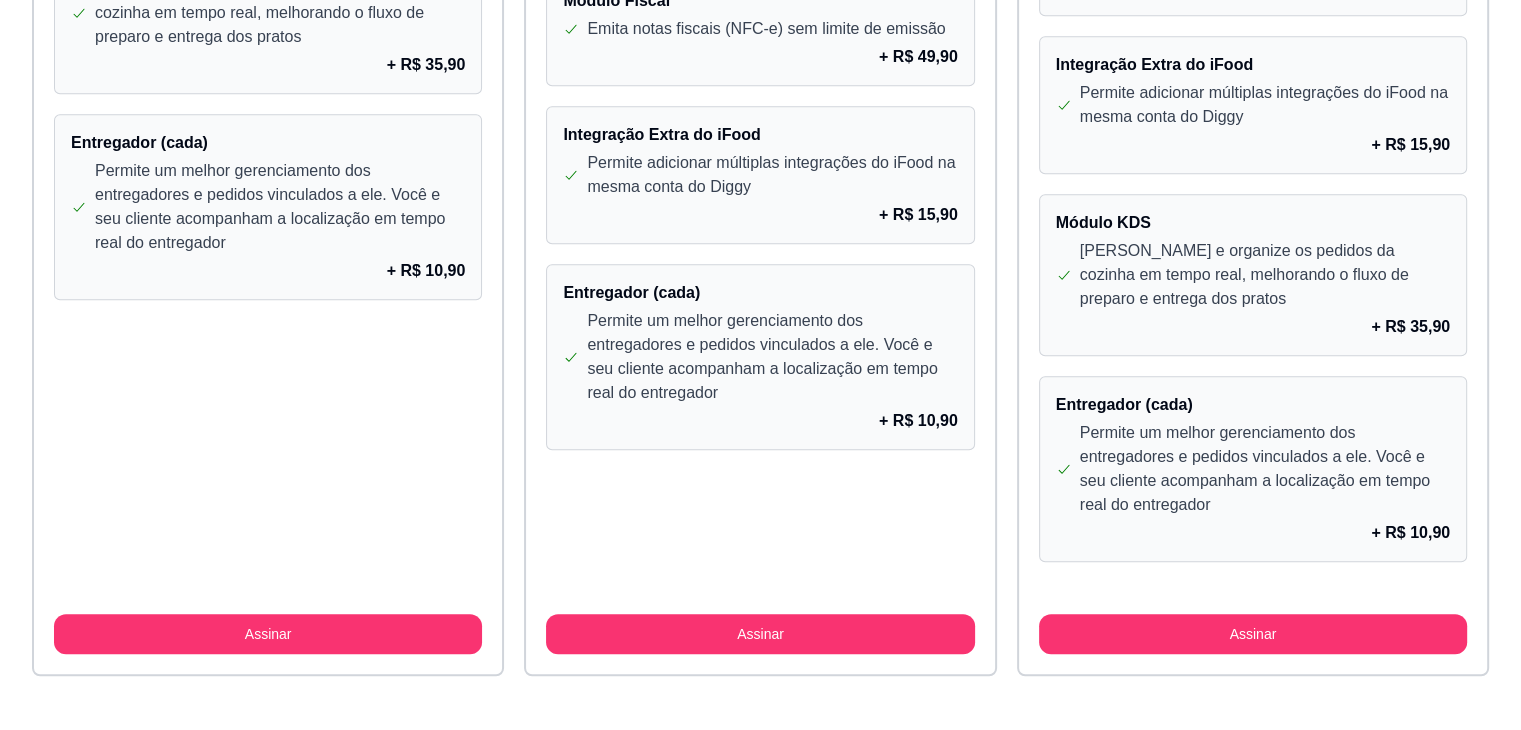 scroll, scrollTop: 1768, scrollLeft: 0, axis: vertical 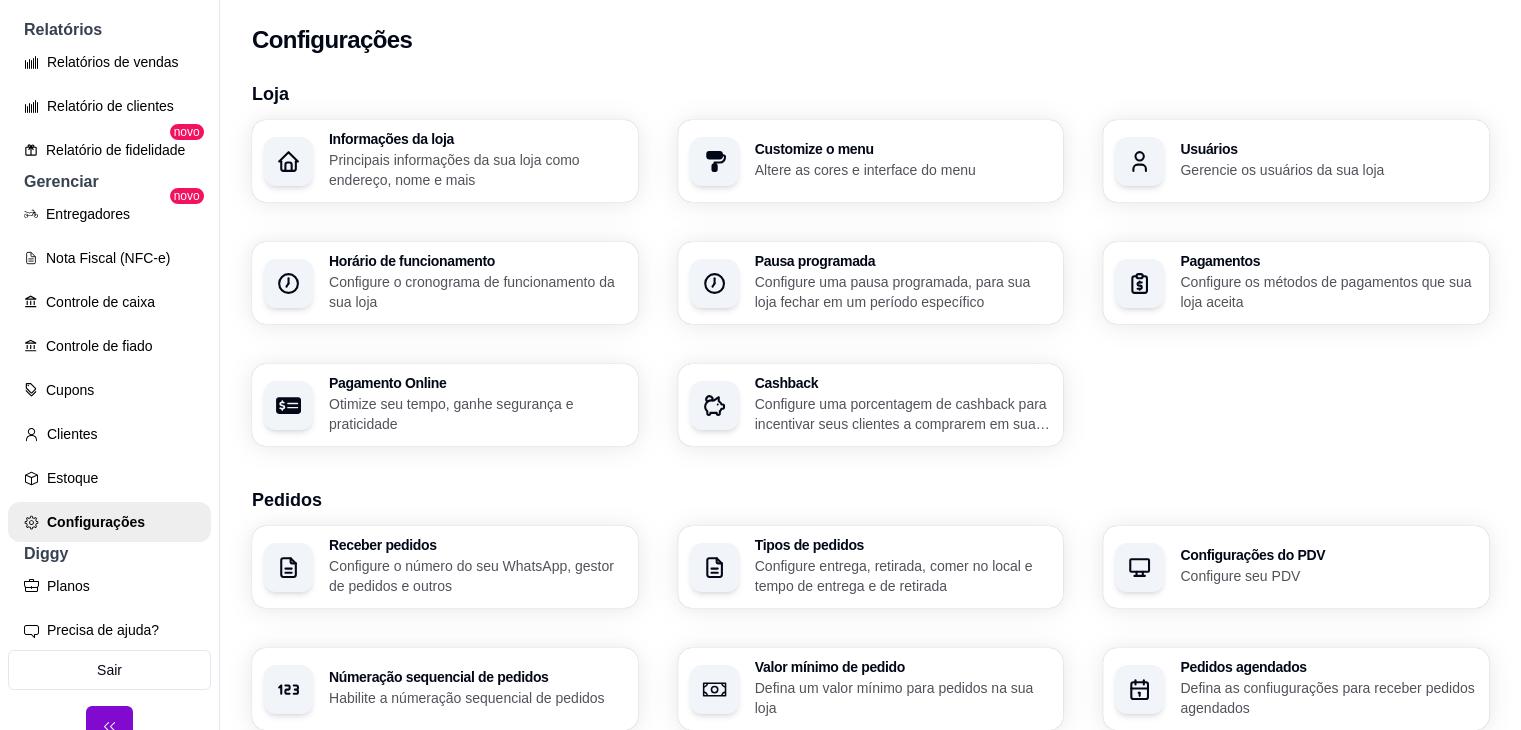 click on "Informações da loja" at bounding box center (477, 139) 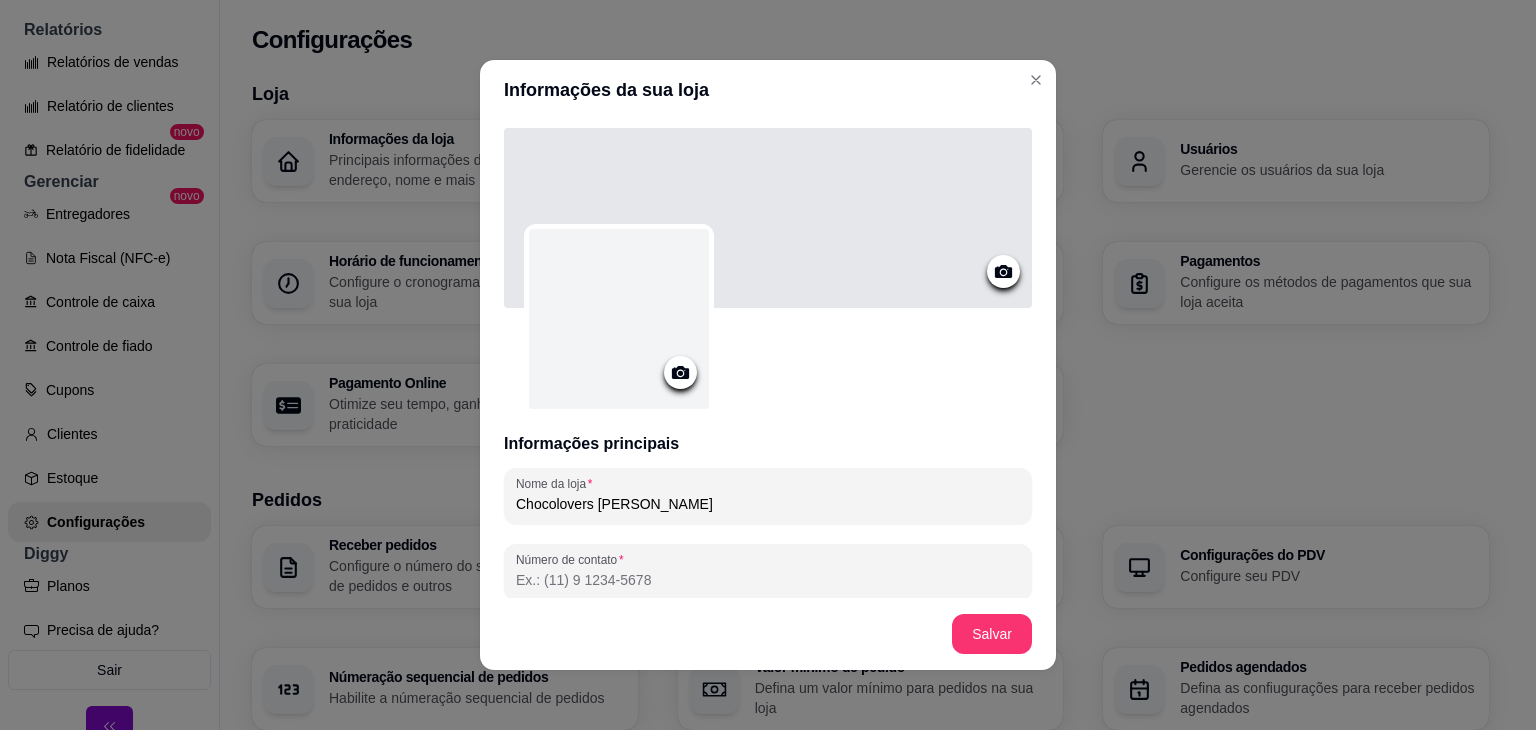 click 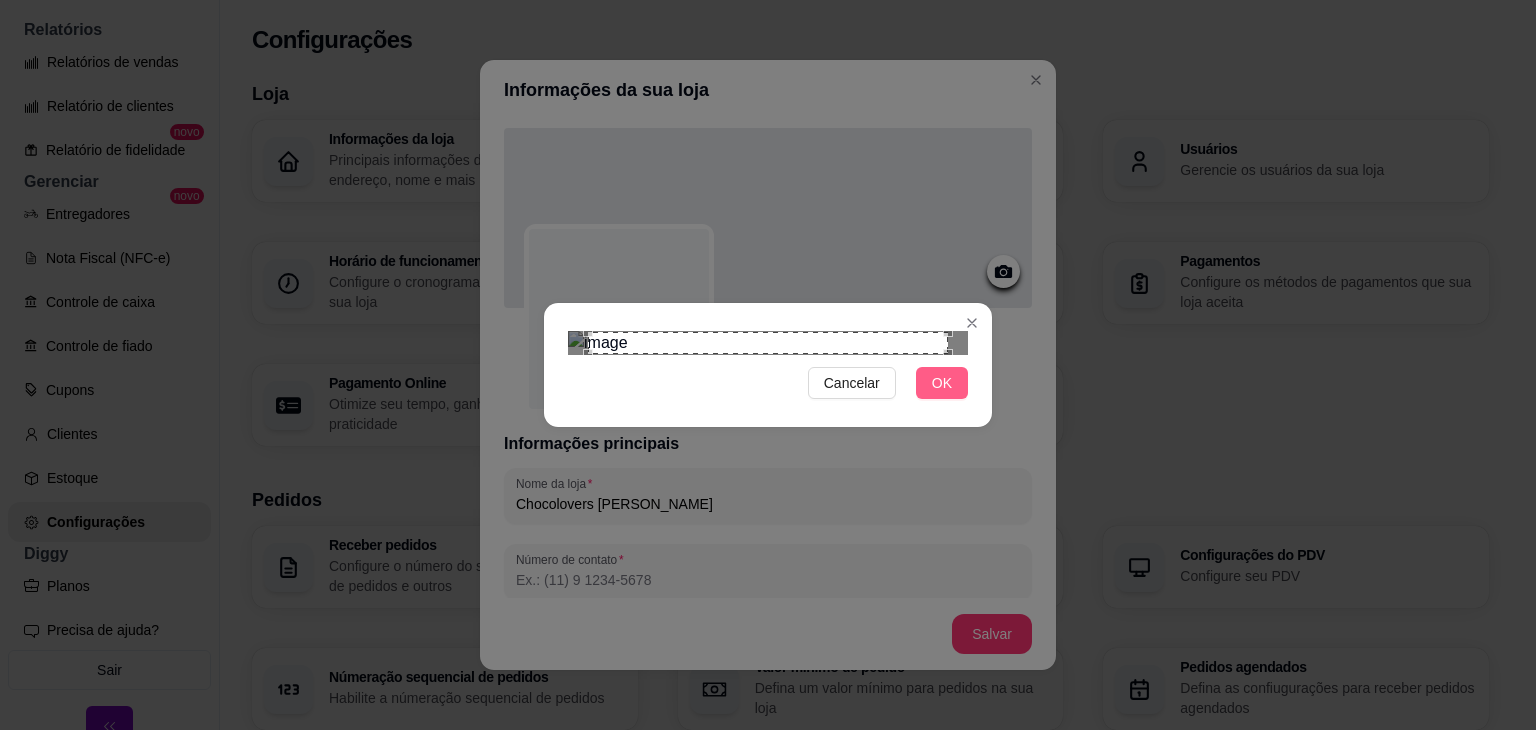 click on "OK" at bounding box center (942, 383) 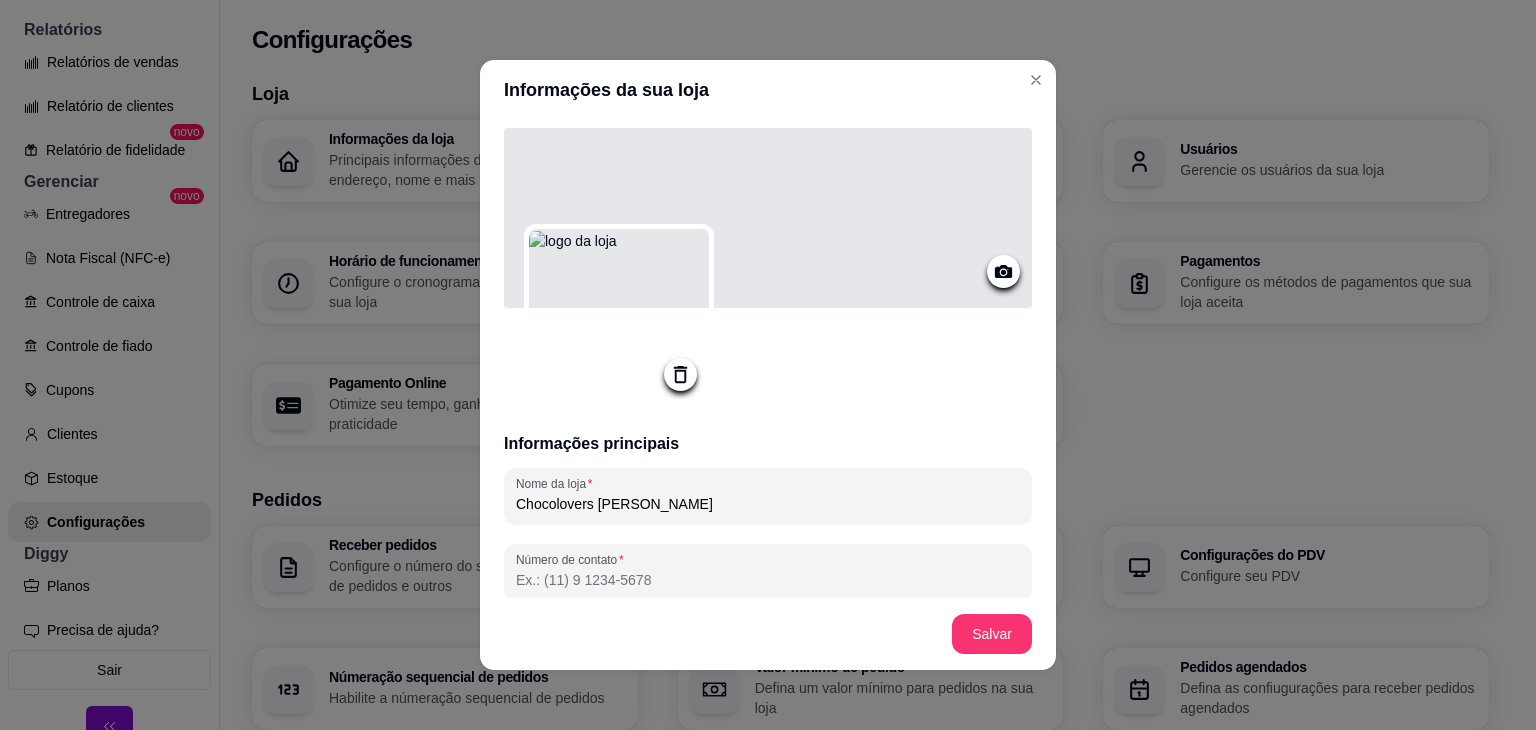 click 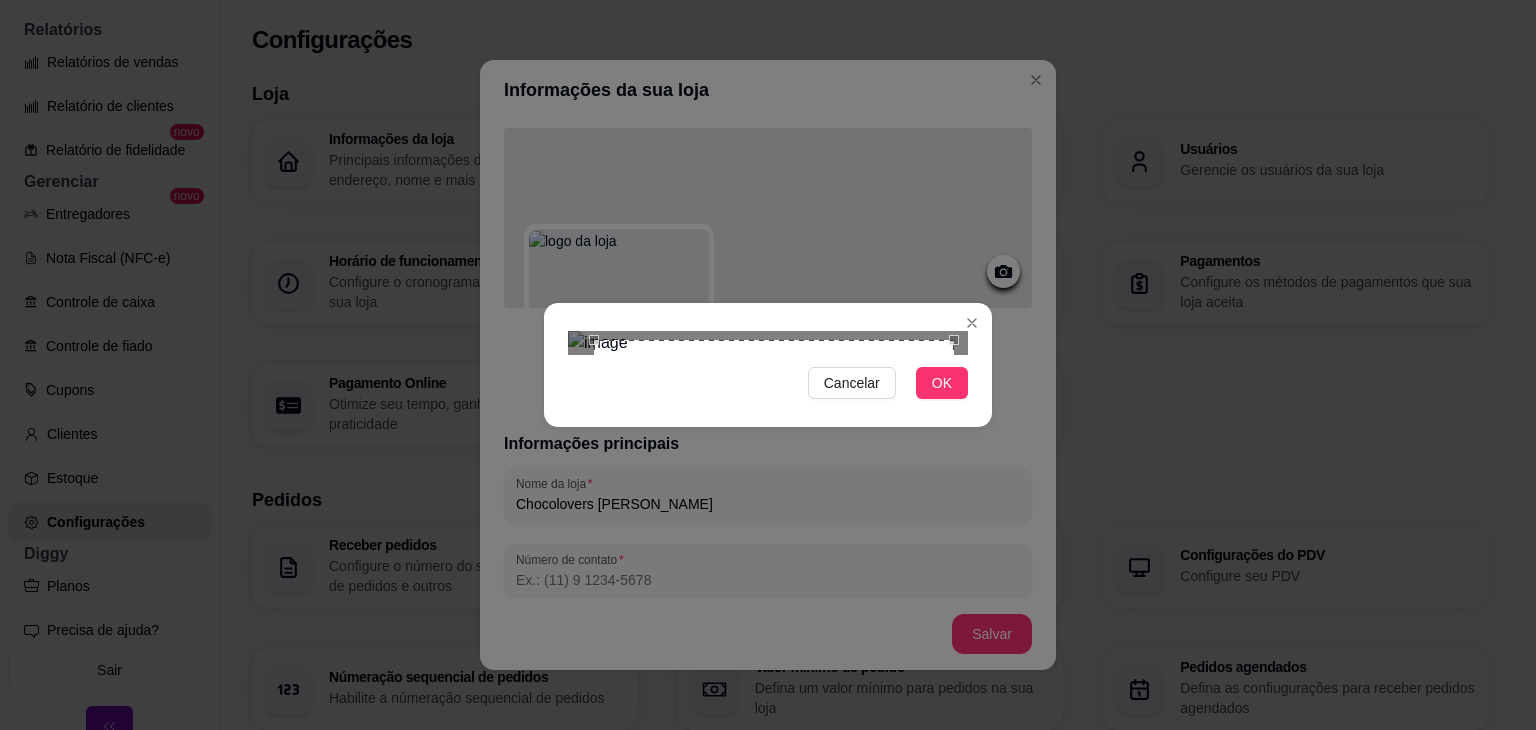 click at bounding box center [774, 400] 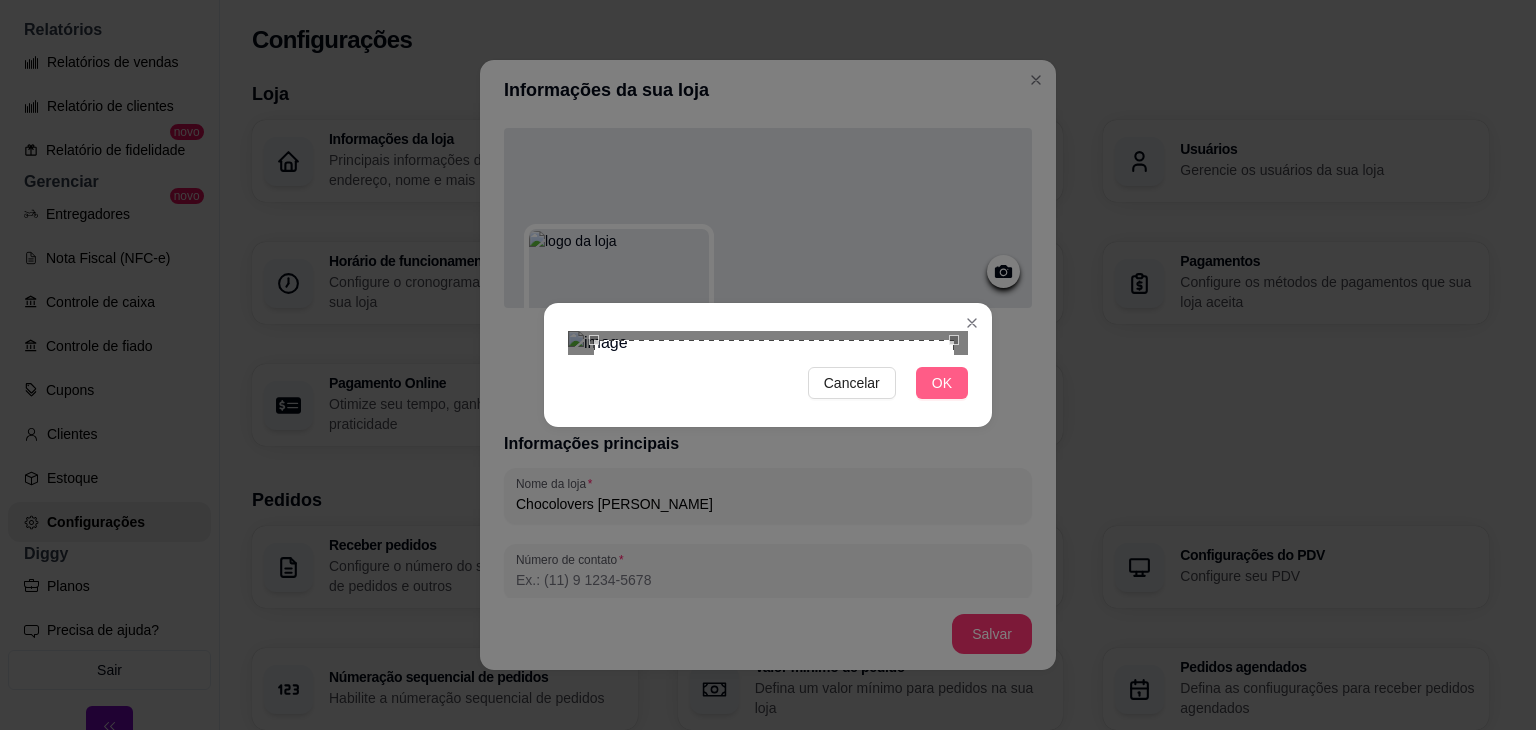 click on "OK" at bounding box center [942, 383] 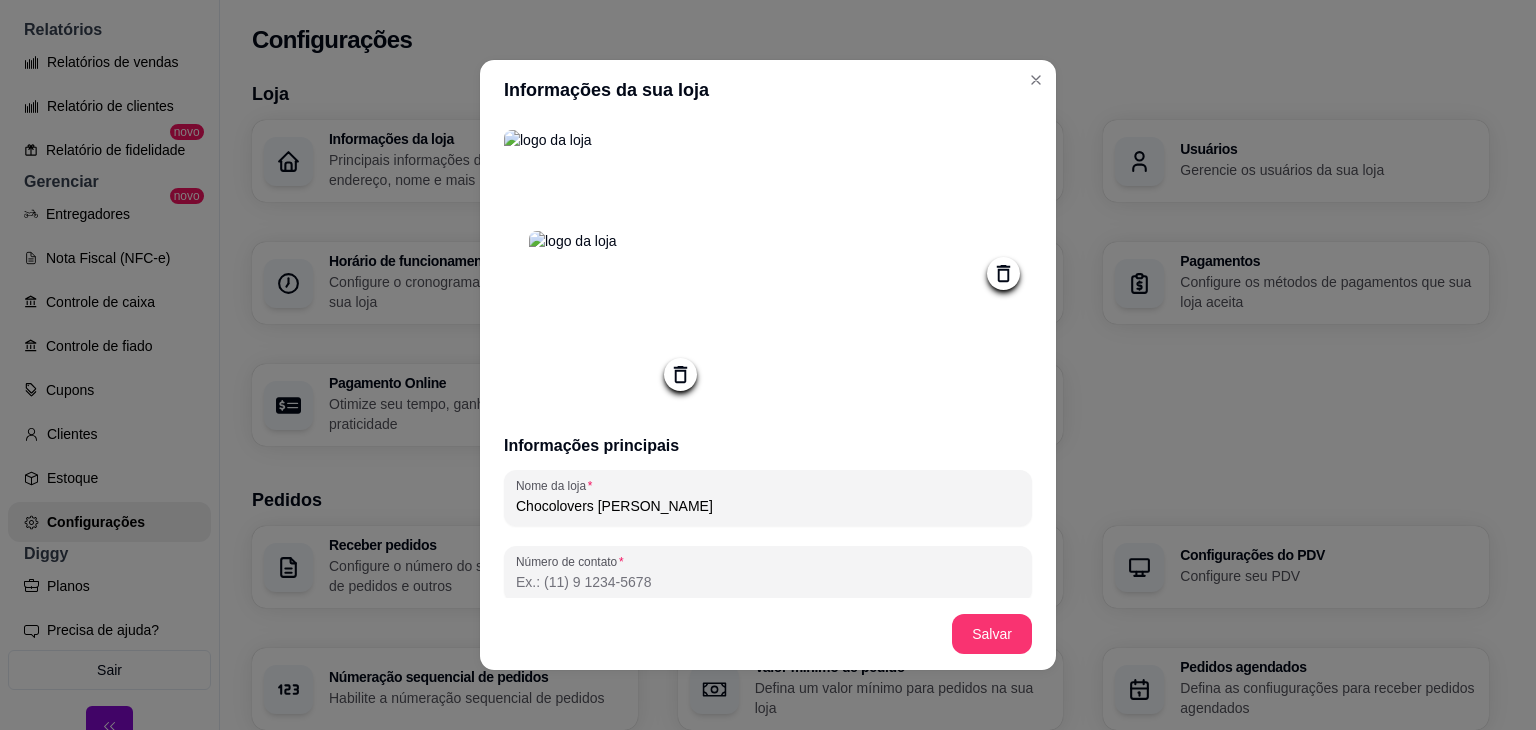 click 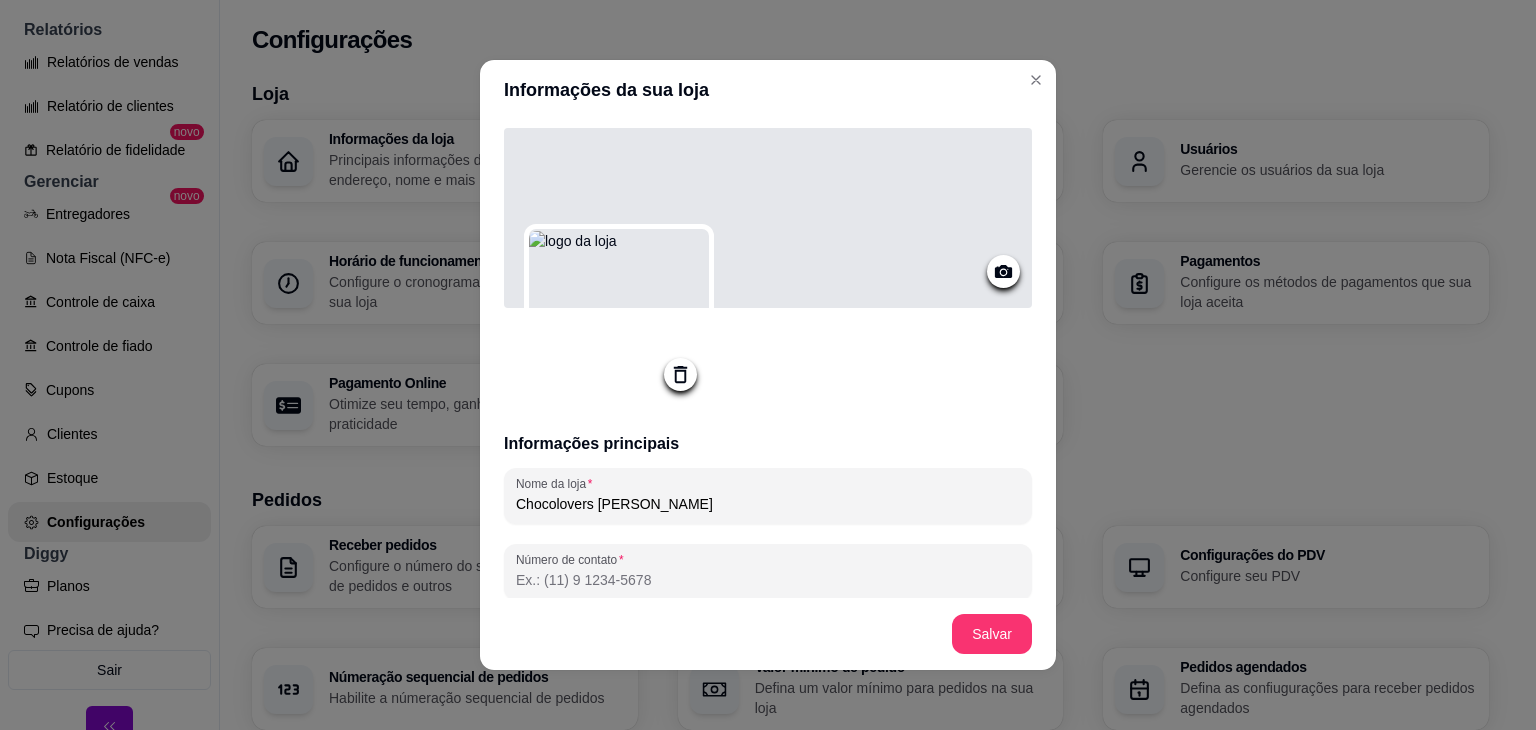 click at bounding box center [1003, 271] 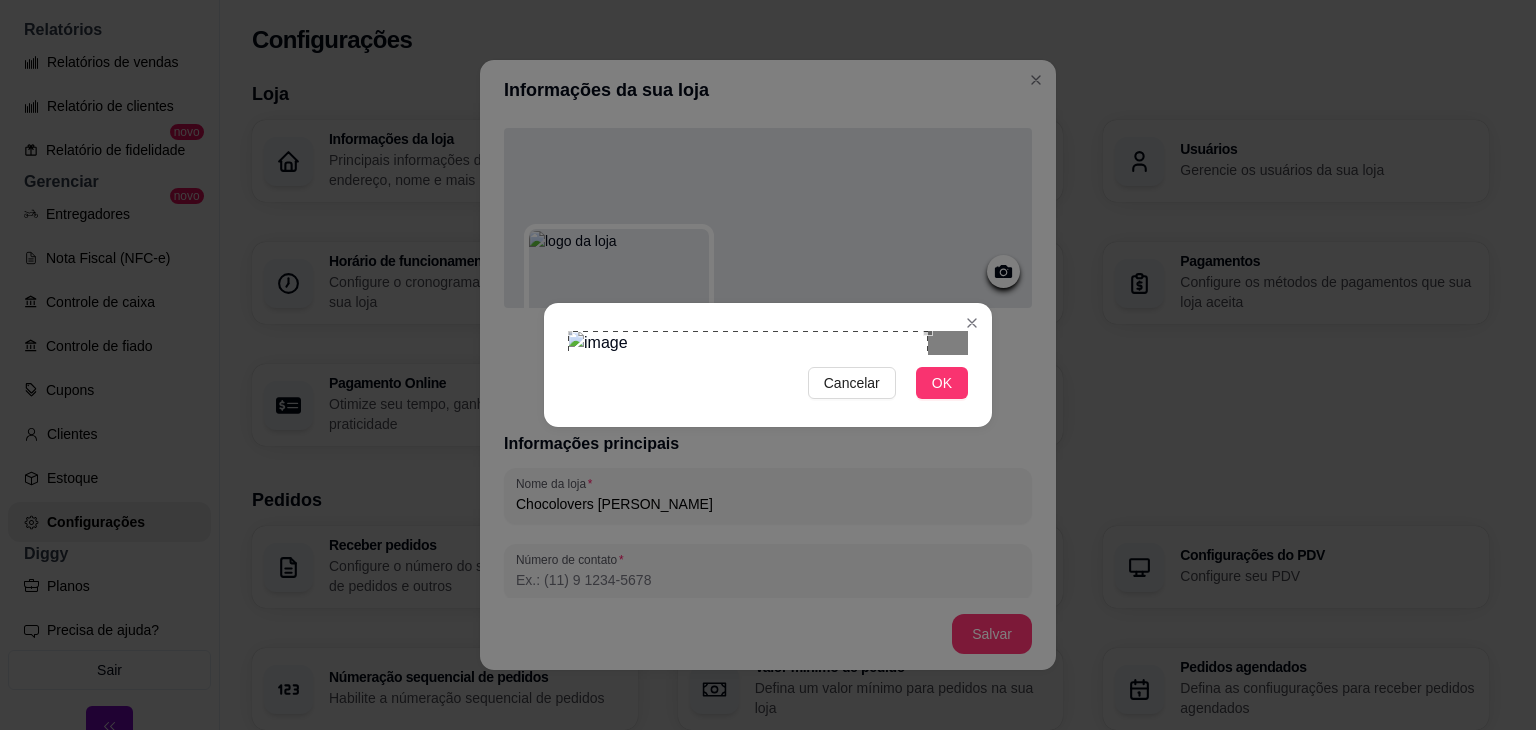 click at bounding box center [748, 391] 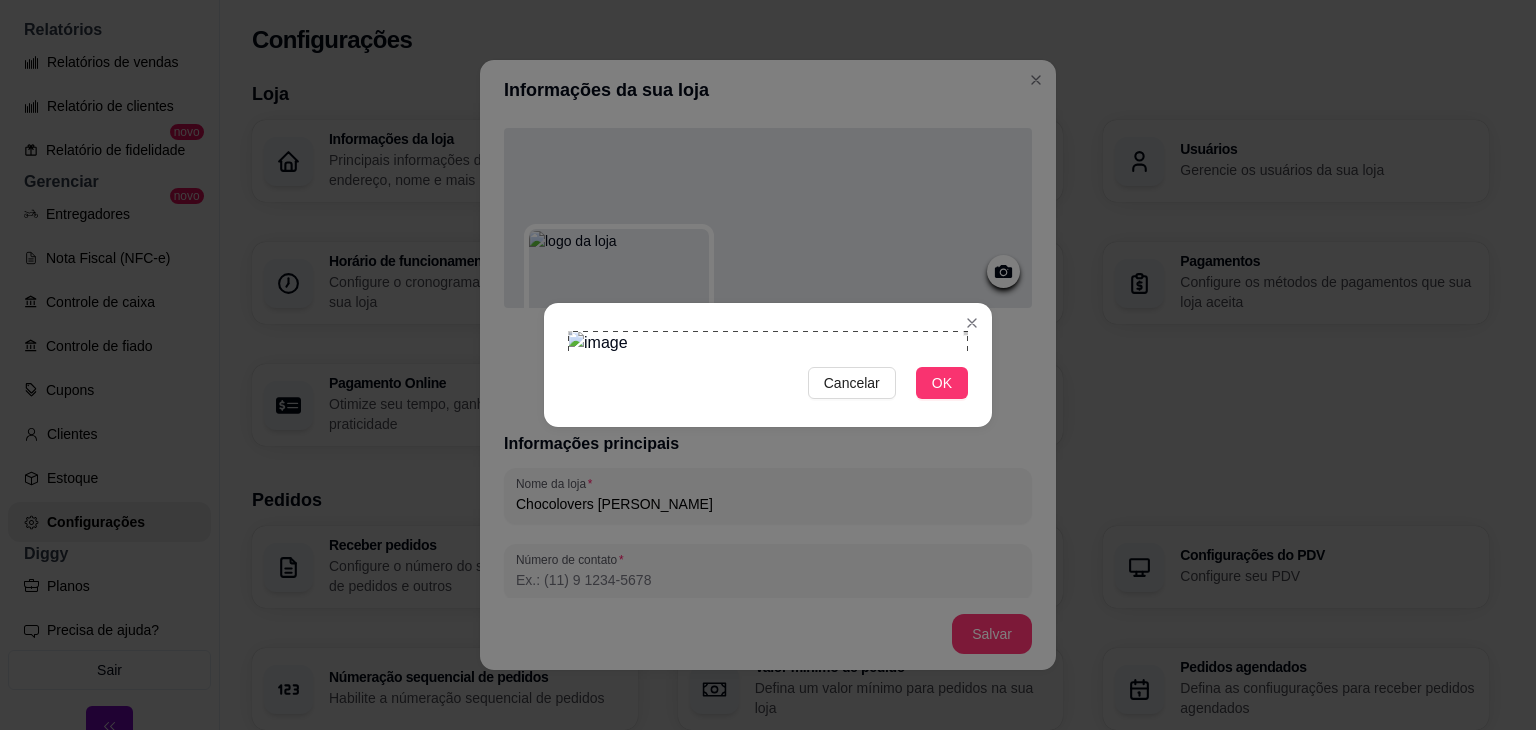 click on "Cancelar OK" at bounding box center (768, 365) 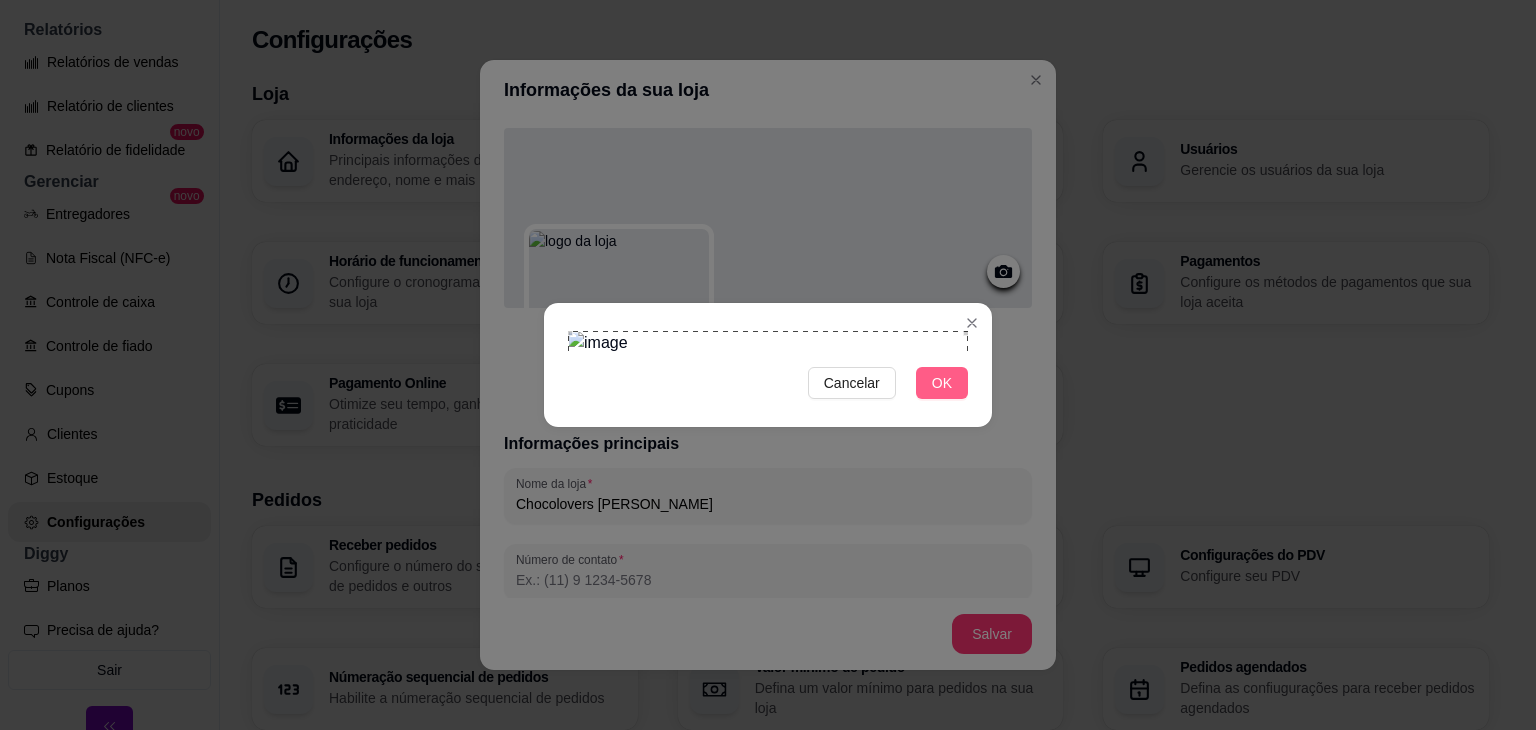 click on "OK" at bounding box center [942, 383] 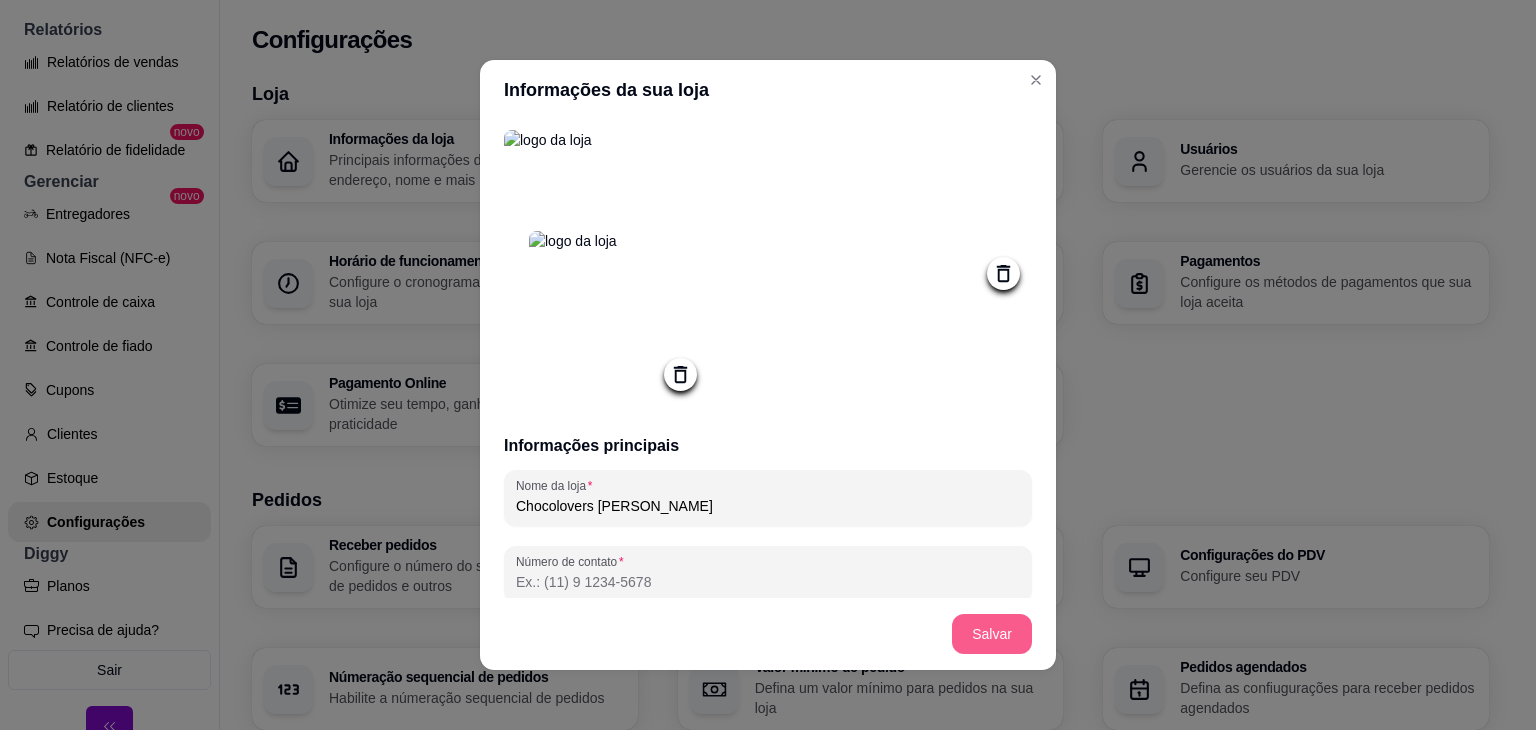 click on "Salvar" at bounding box center [992, 634] 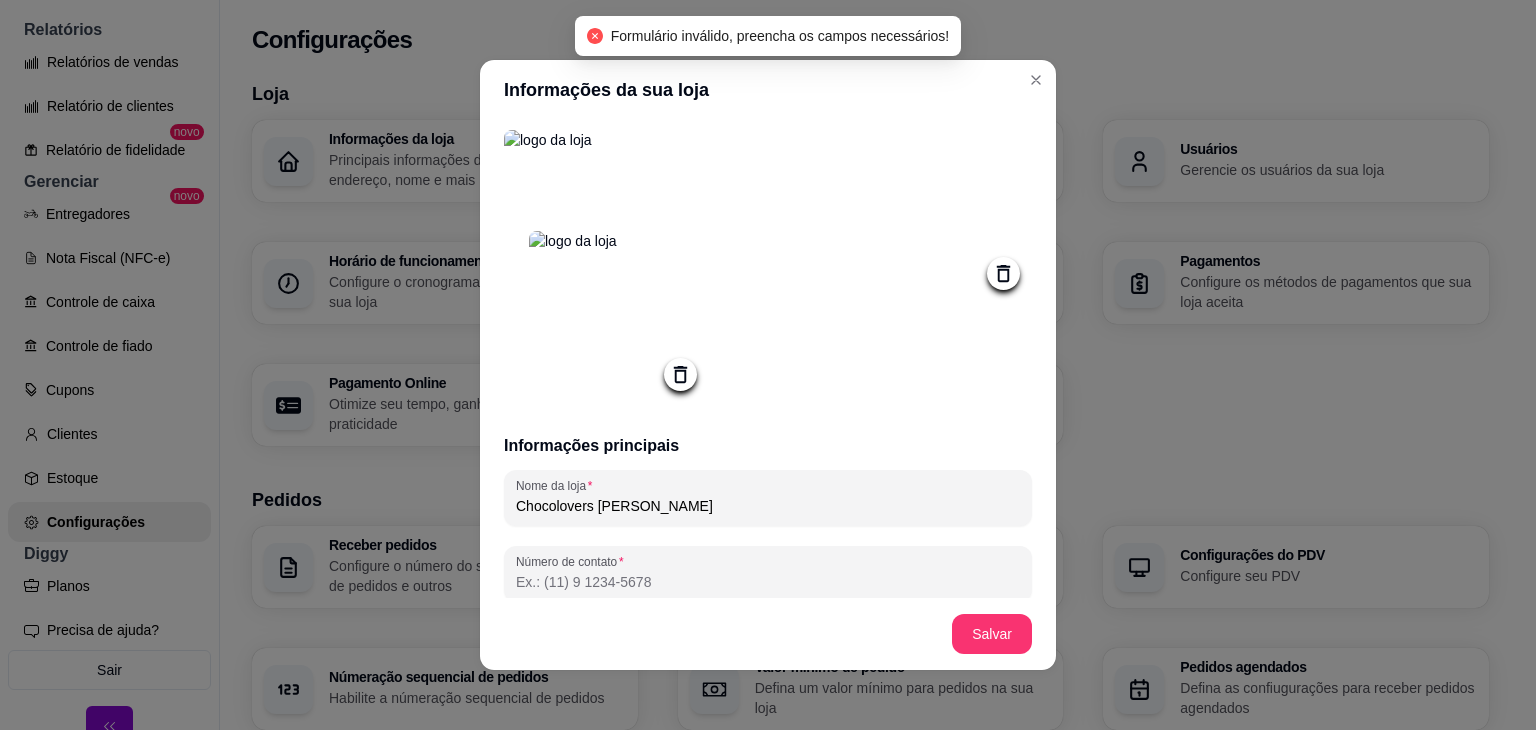 scroll, scrollTop: 200, scrollLeft: 0, axis: vertical 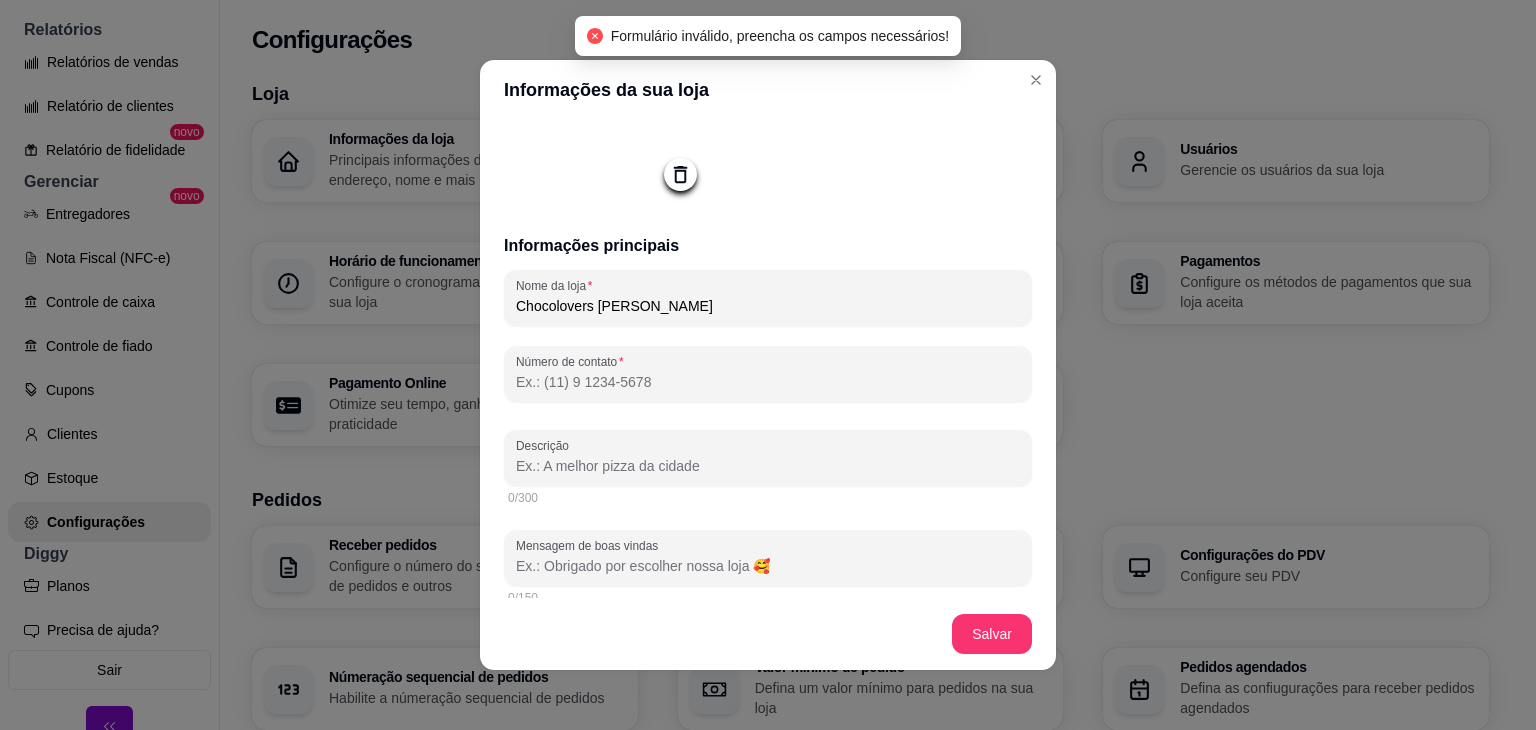 click on "Número de contato" at bounding box center [768, 382] 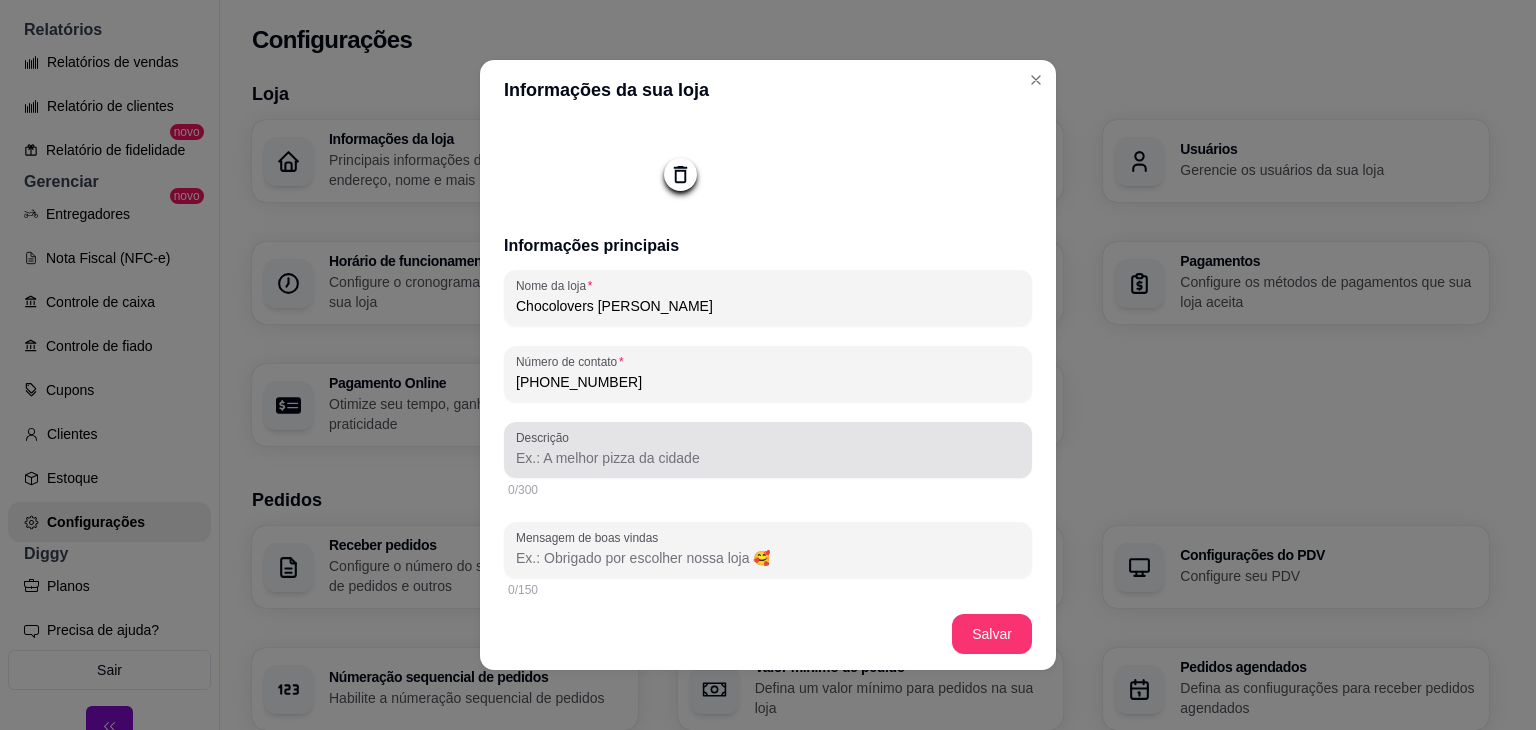 type on "(31) 9 9666-6138" 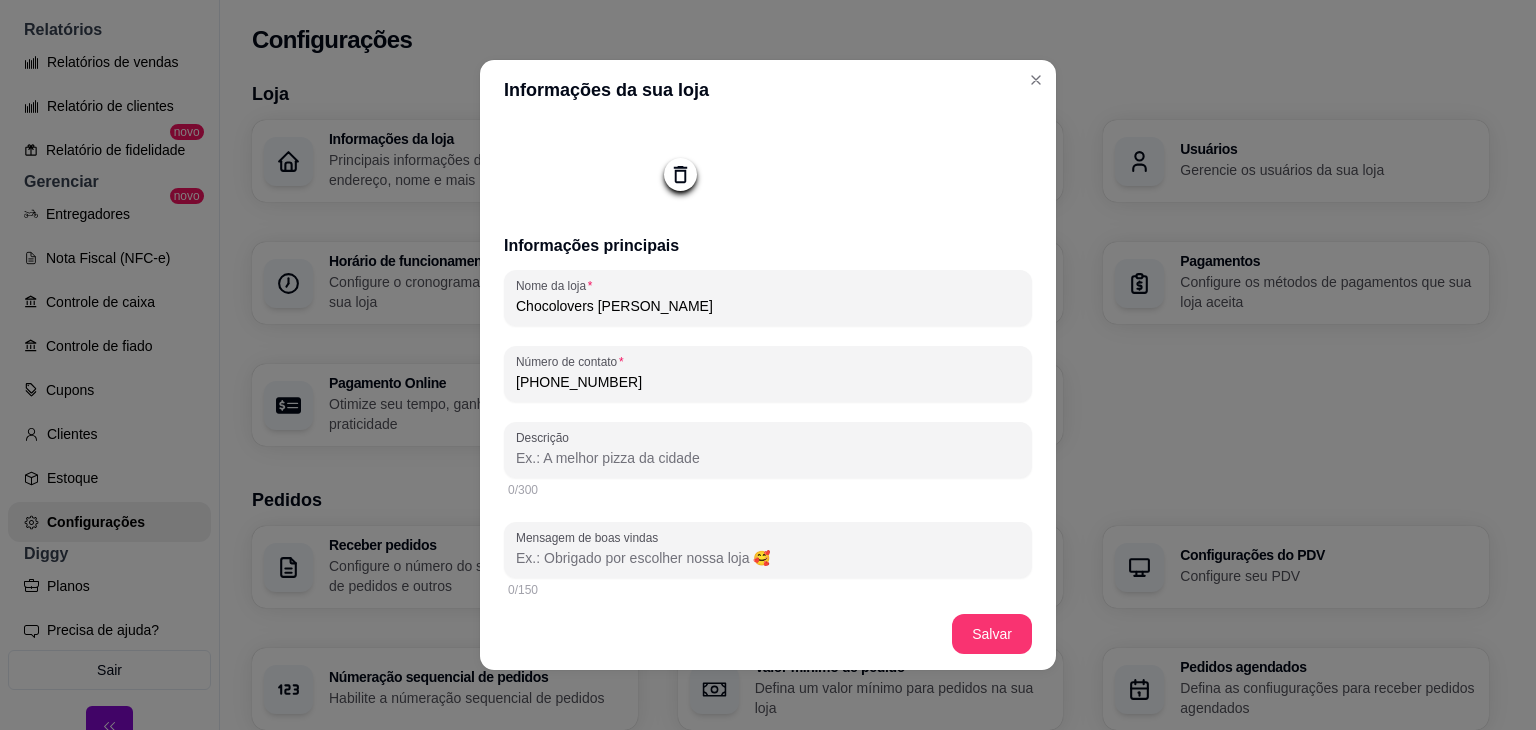 click on "Descrição" at bounding box center [768, 458] 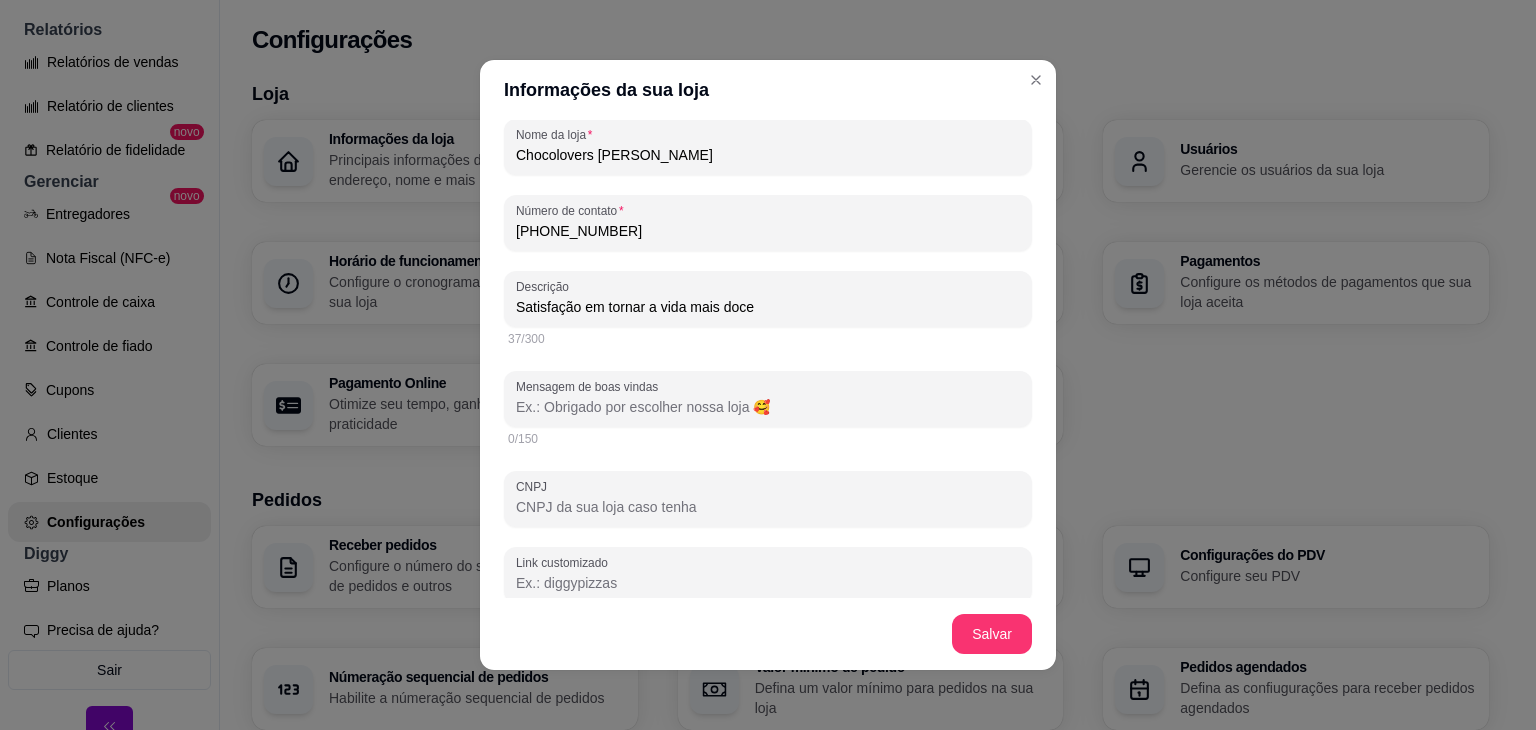 scroll, scrollTop: 500, scrollLeft: 0, axis: vertical 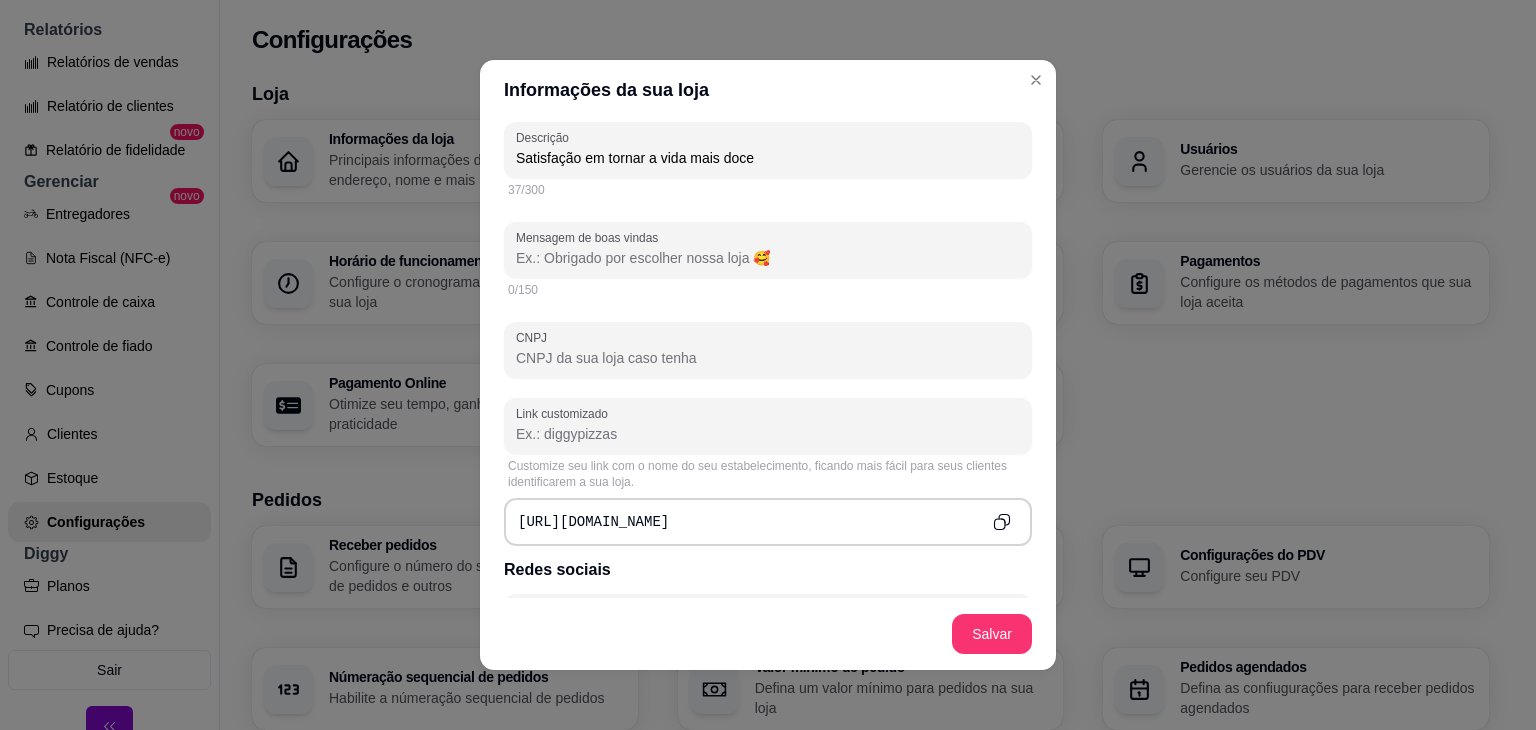 click on "Mensagem de boas vindas" at bounding box center (768, 258) 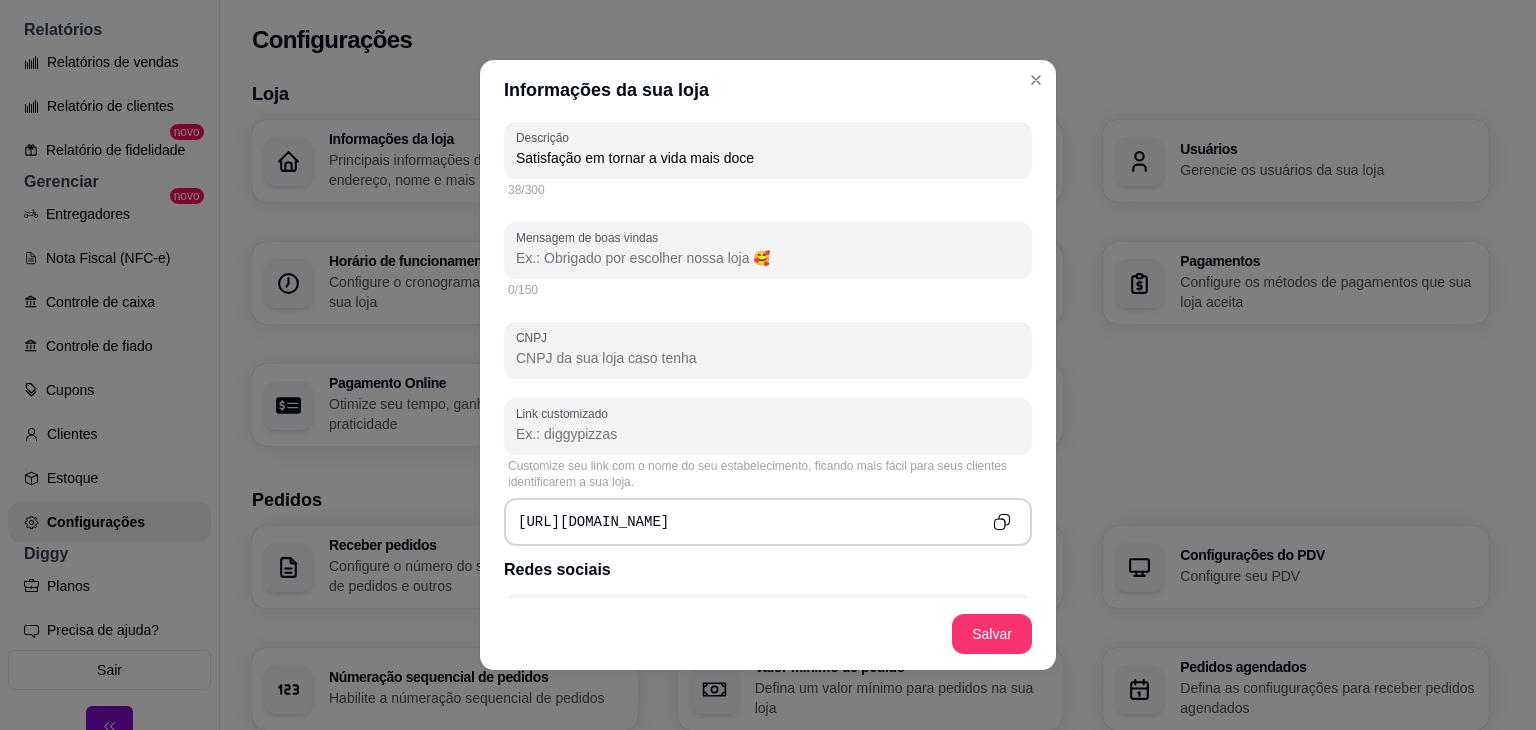 paste on "🩷" 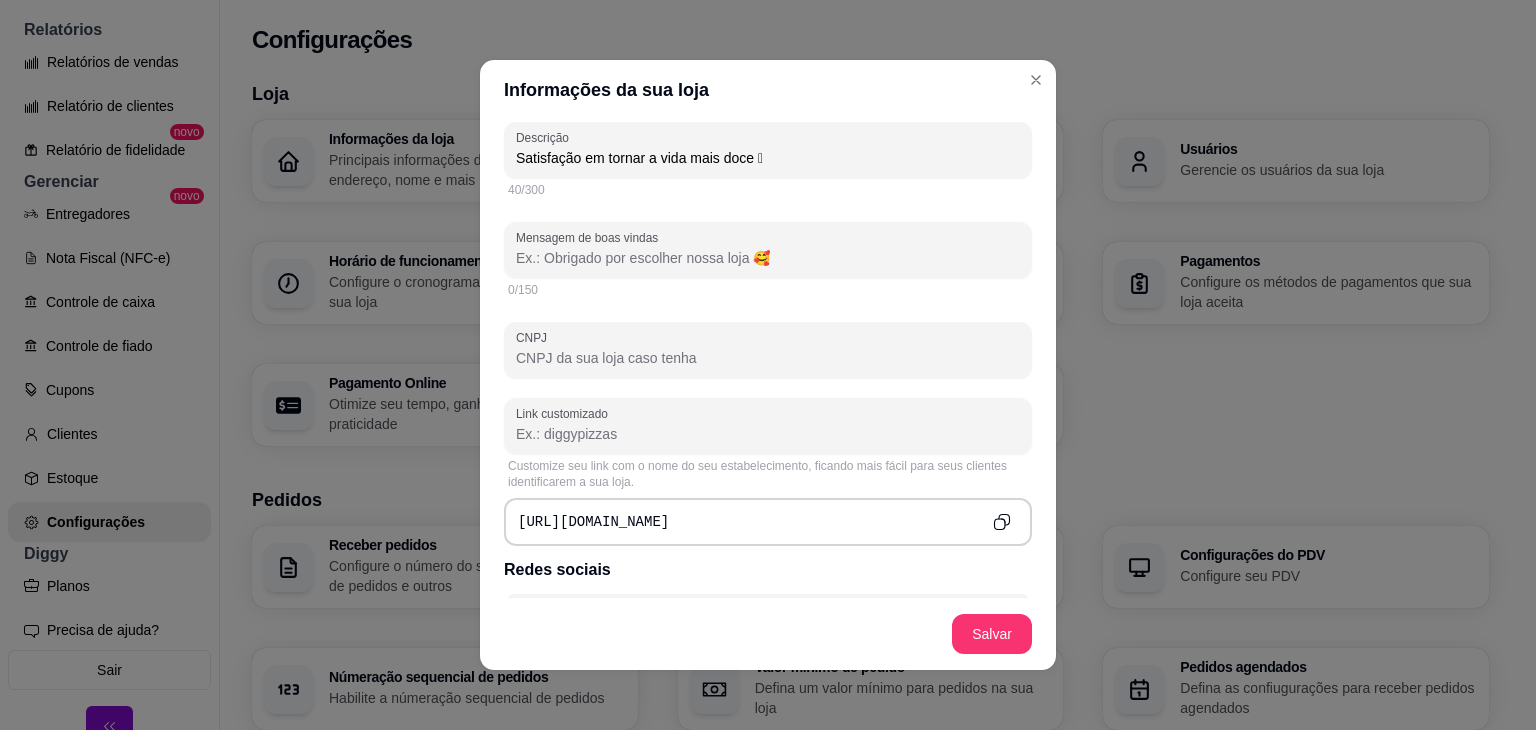 type on "Satisfação em tornar a vida mais doce 🩷" 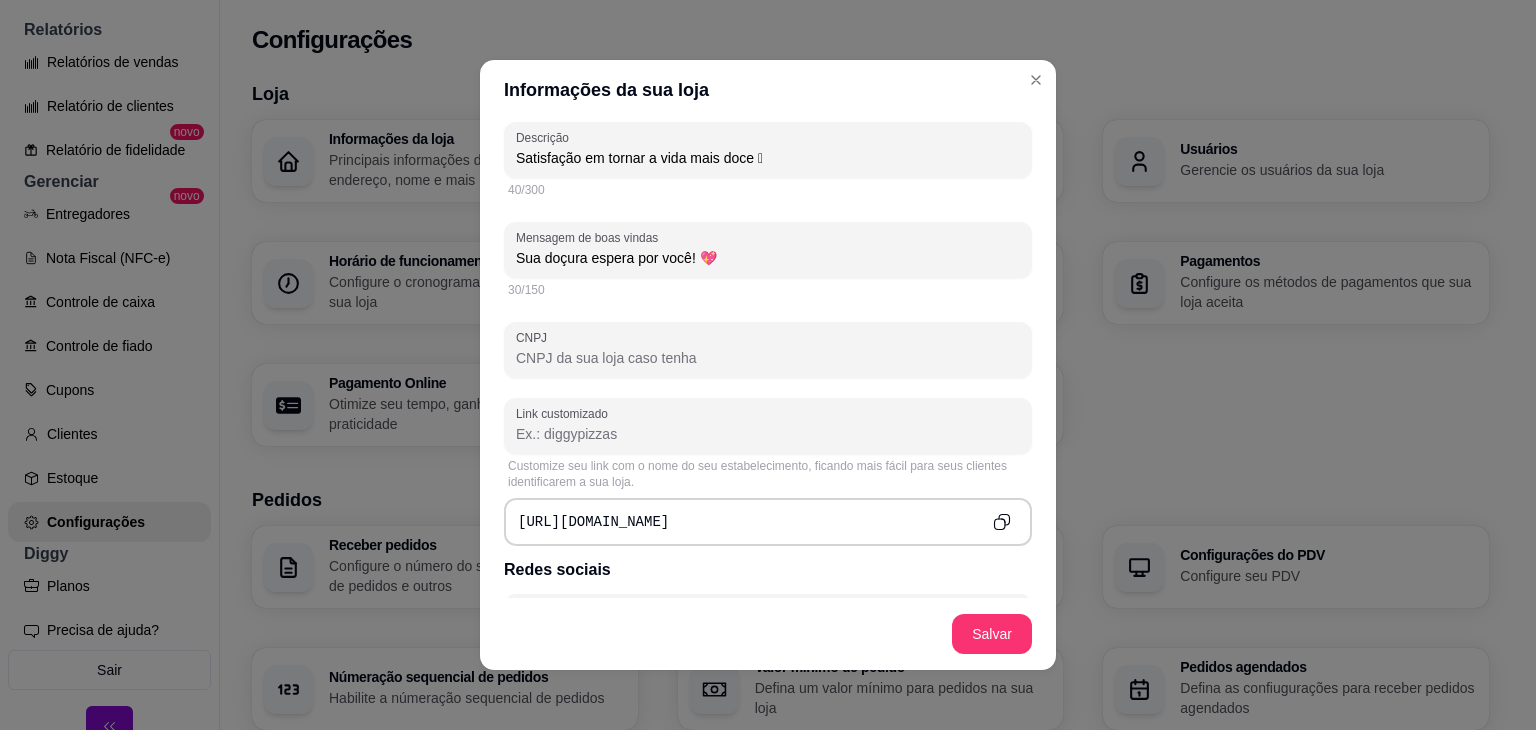 type on "Sua doçura espera por você! 💖" 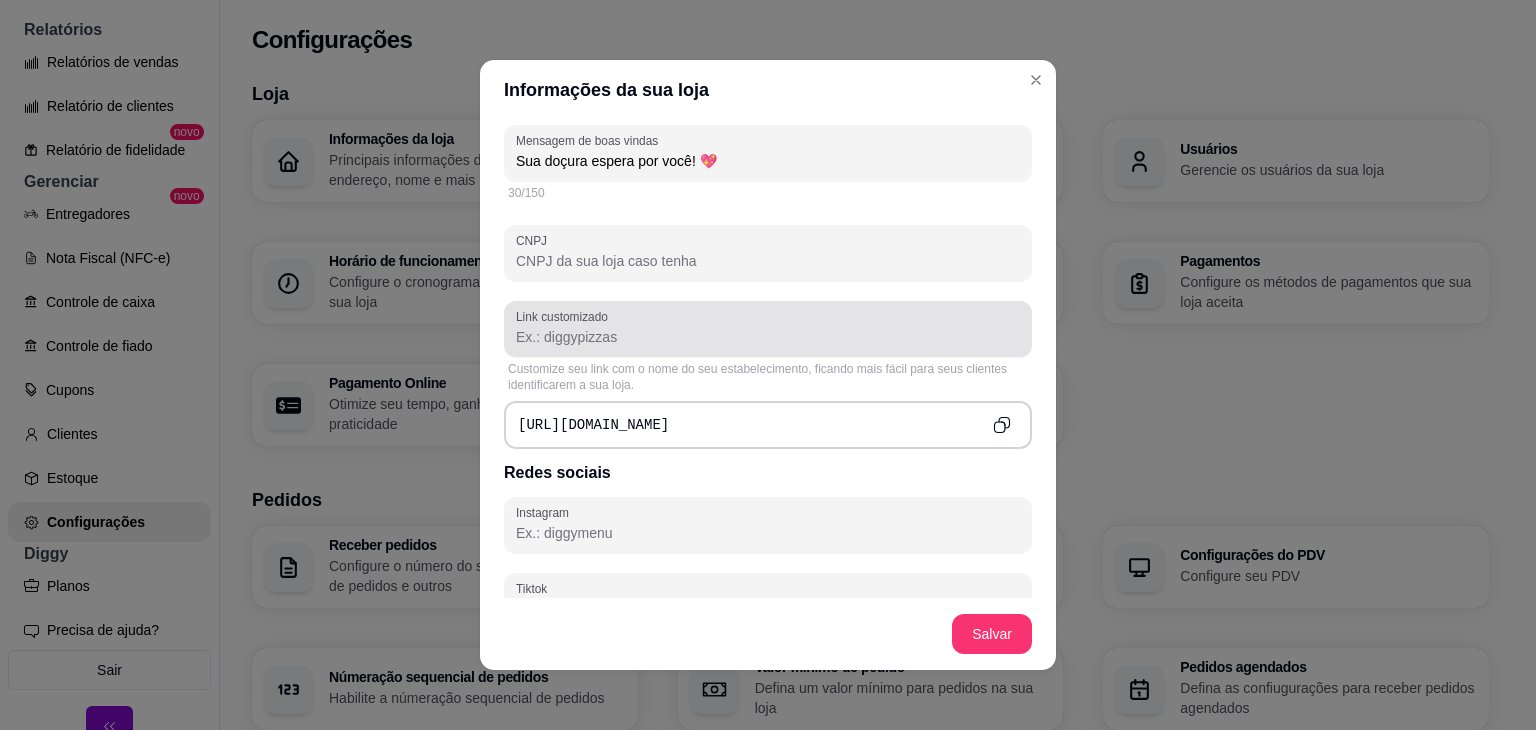 scroll, scrollTop: 700, scrollLeft: 0, axis: vertical 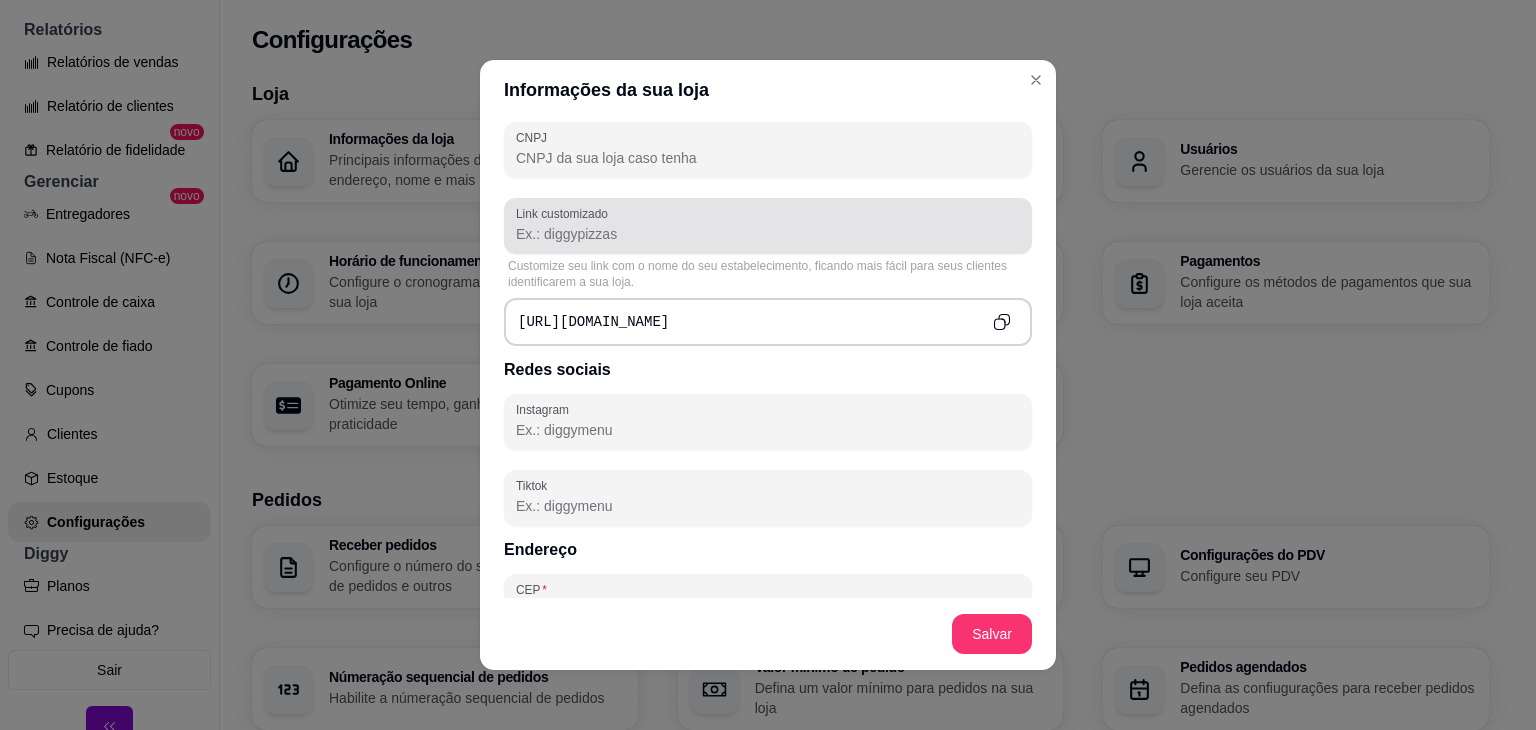 click on "Link customizado" at bounding box center [768, 234] 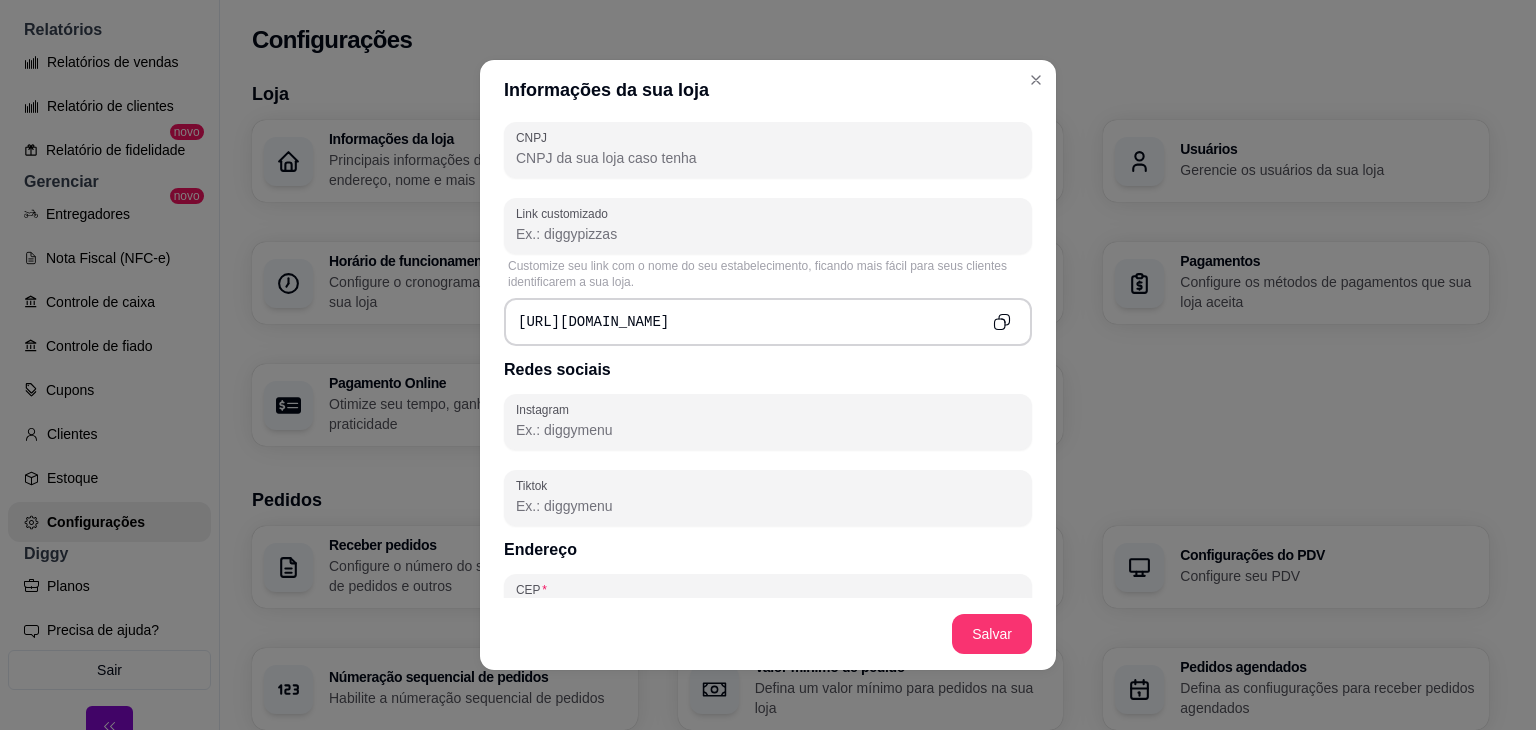 click on "https://diggy.menu/" at bounding box center (768, 322) 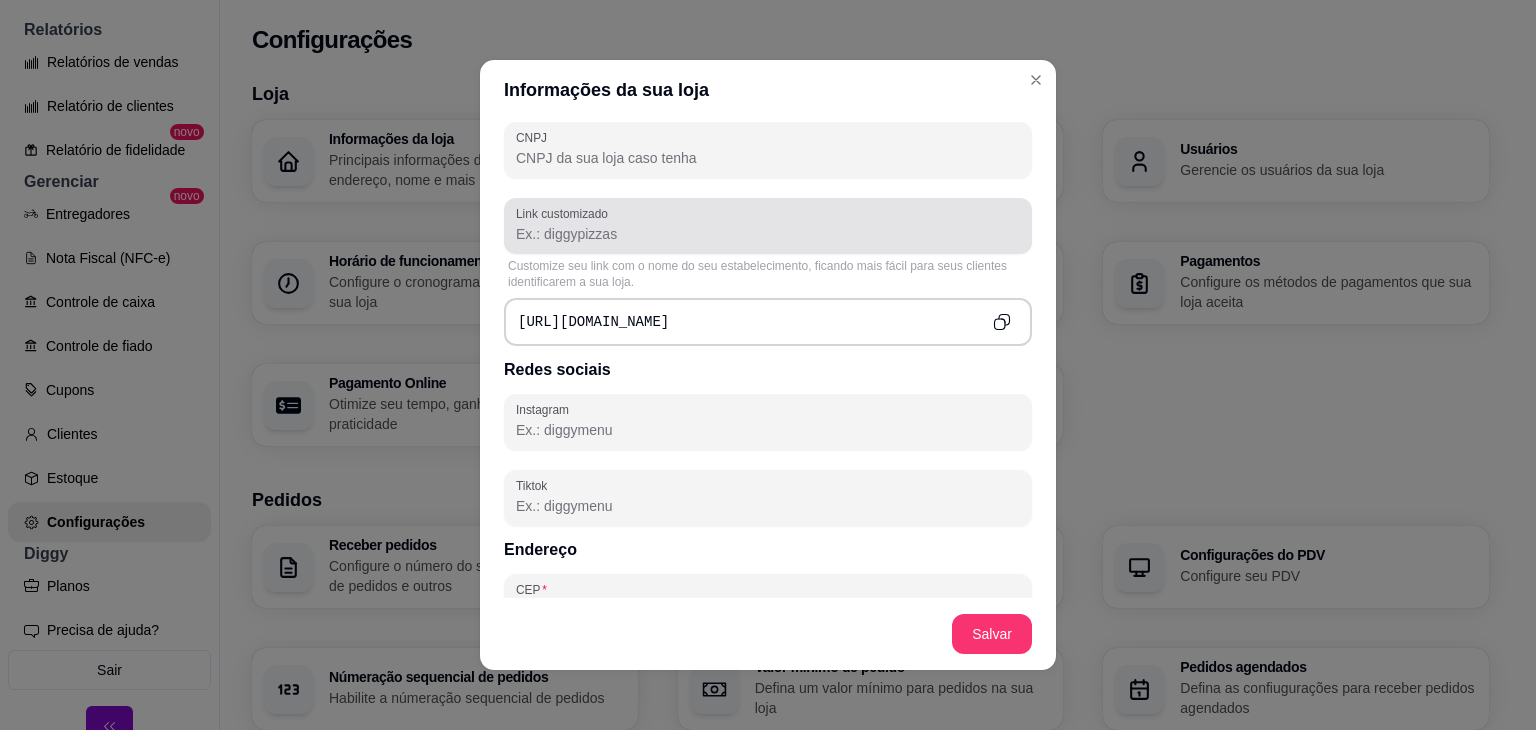 click on "Link customizado" at bounding box center (768, 234) 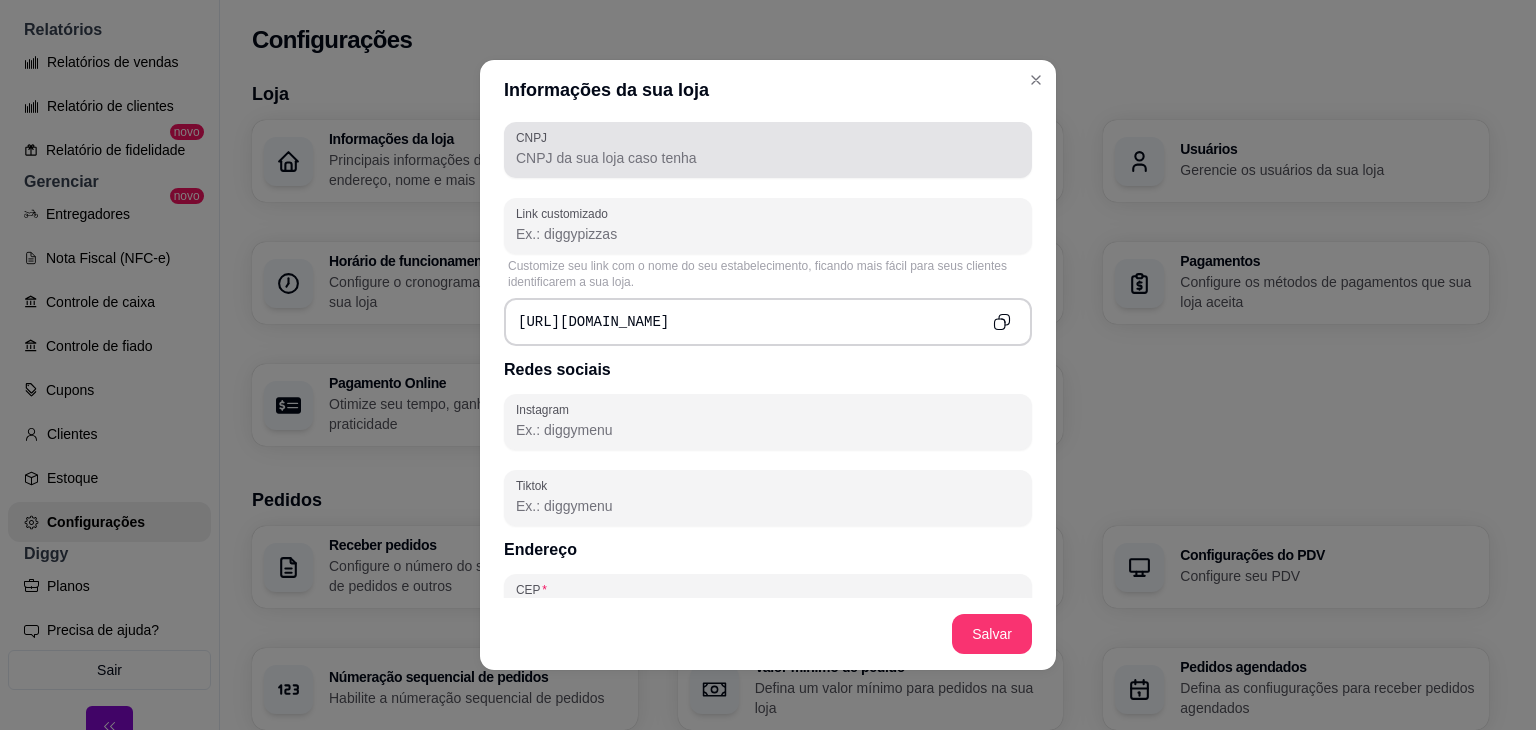 click on "CNPJ" at bounding box center [768, 150] 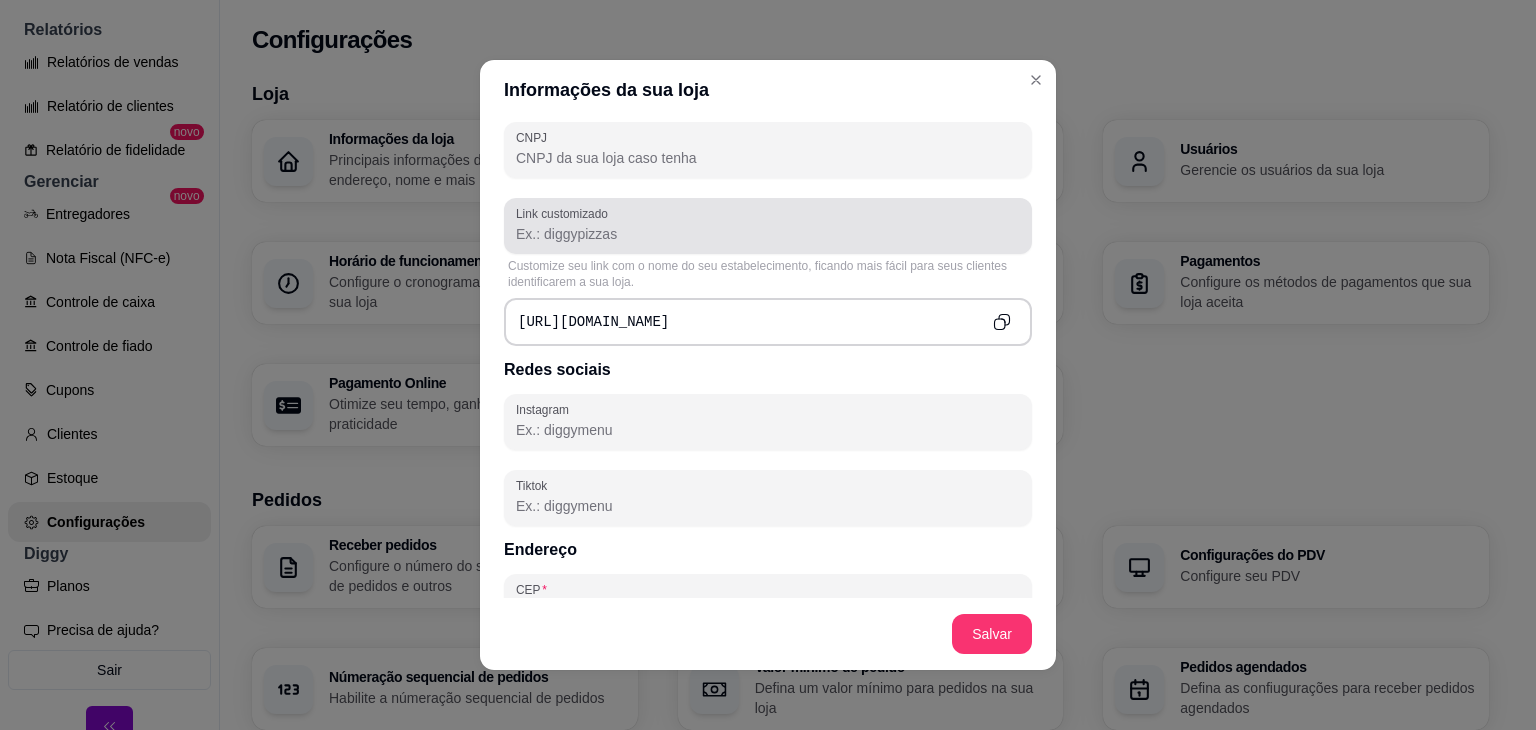 click on "Link customizado" at bounding box center [768, 226] 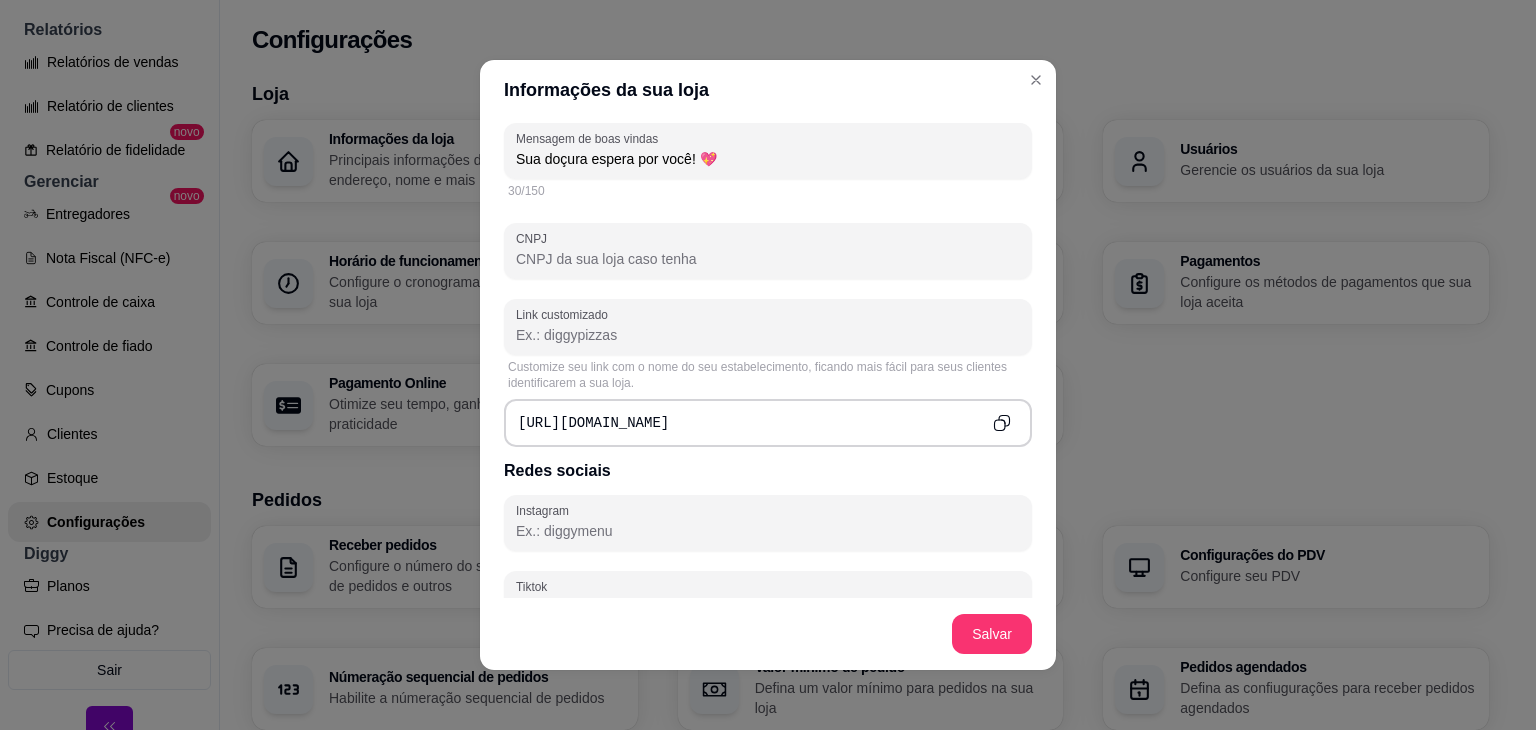 scroll, scrollTop: 600, scrollLeft: 0, axis: vertical 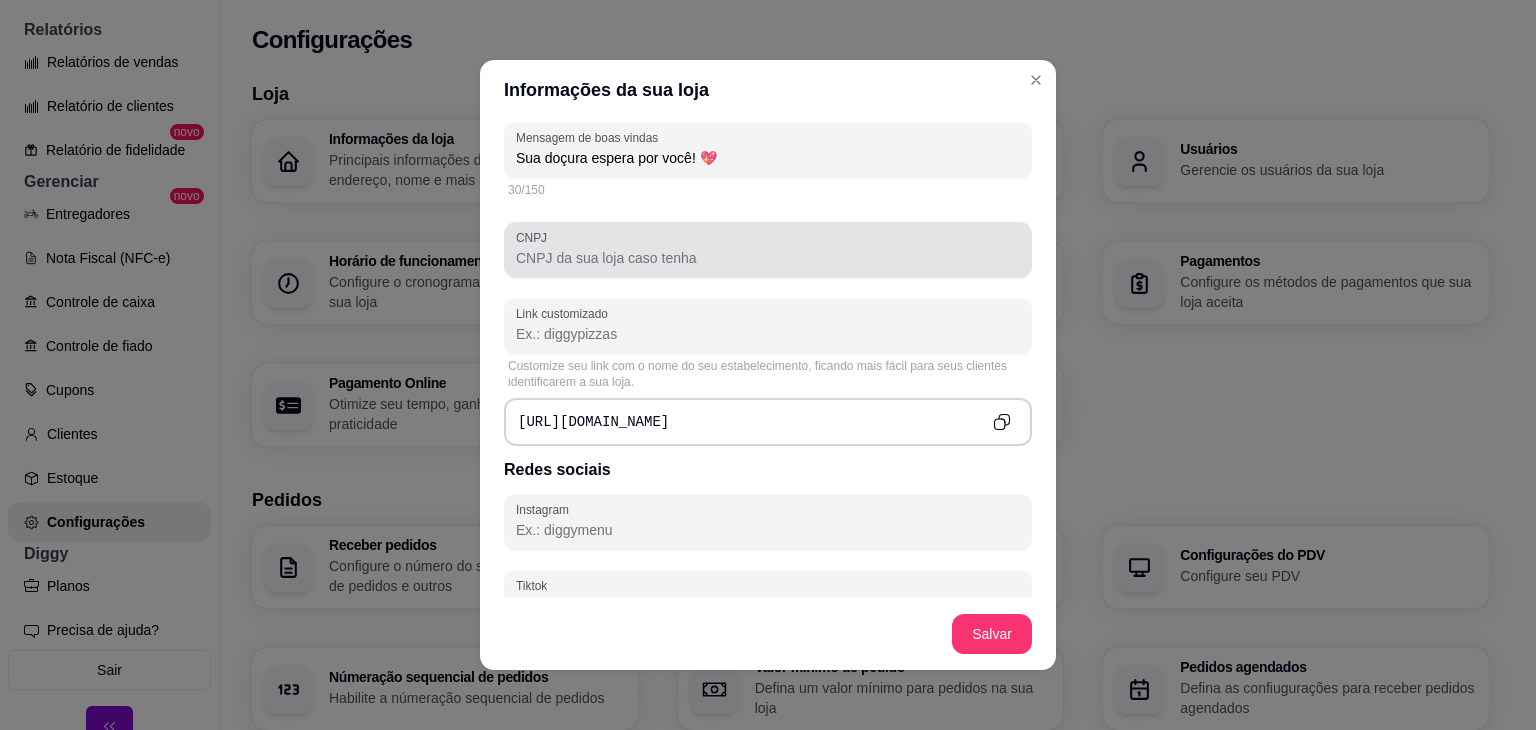 click at bounding box center [768, 250] 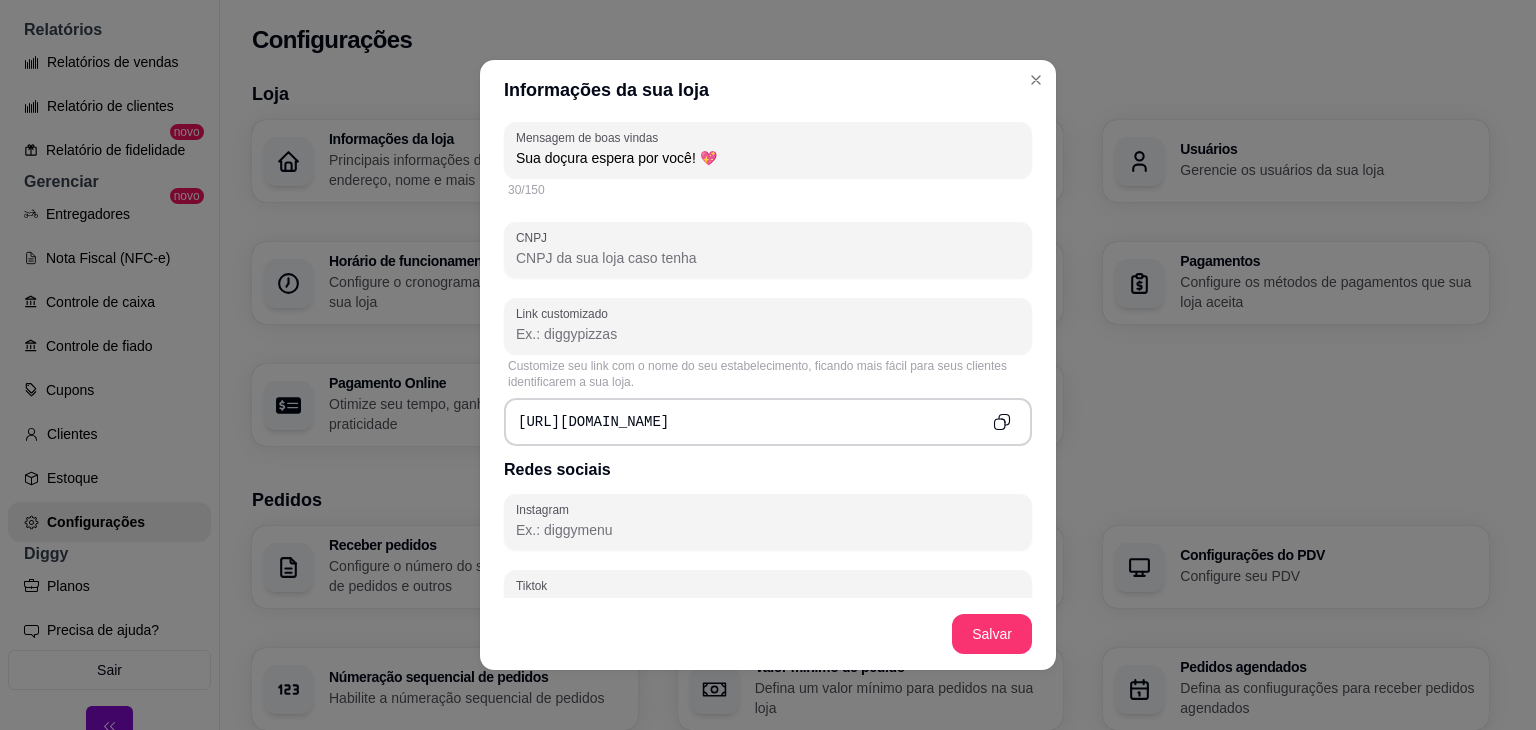 click on "Link customizado" at bounding box center [768, 334] 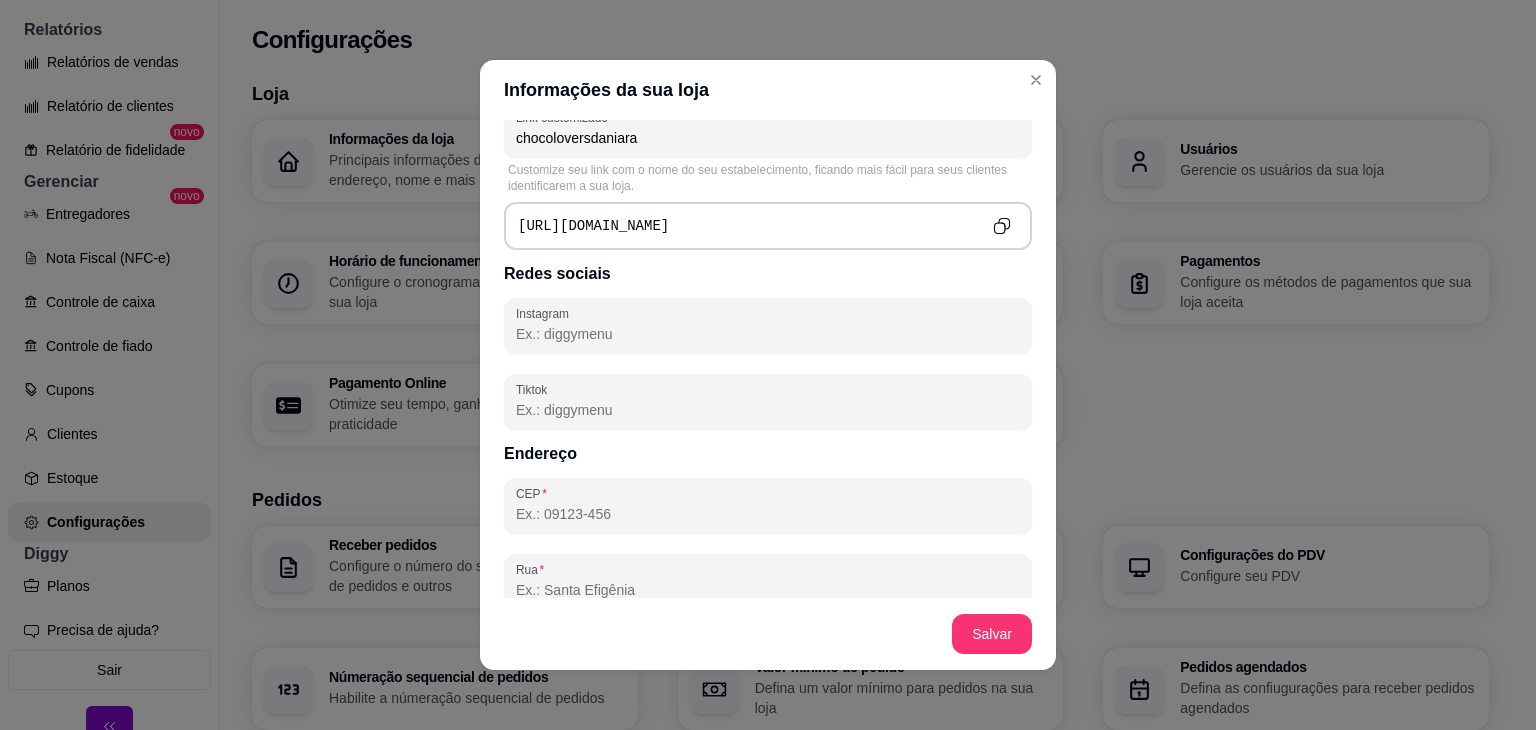 scroll, scrollTop: 800, scrollLeft: 0, axis: vertical 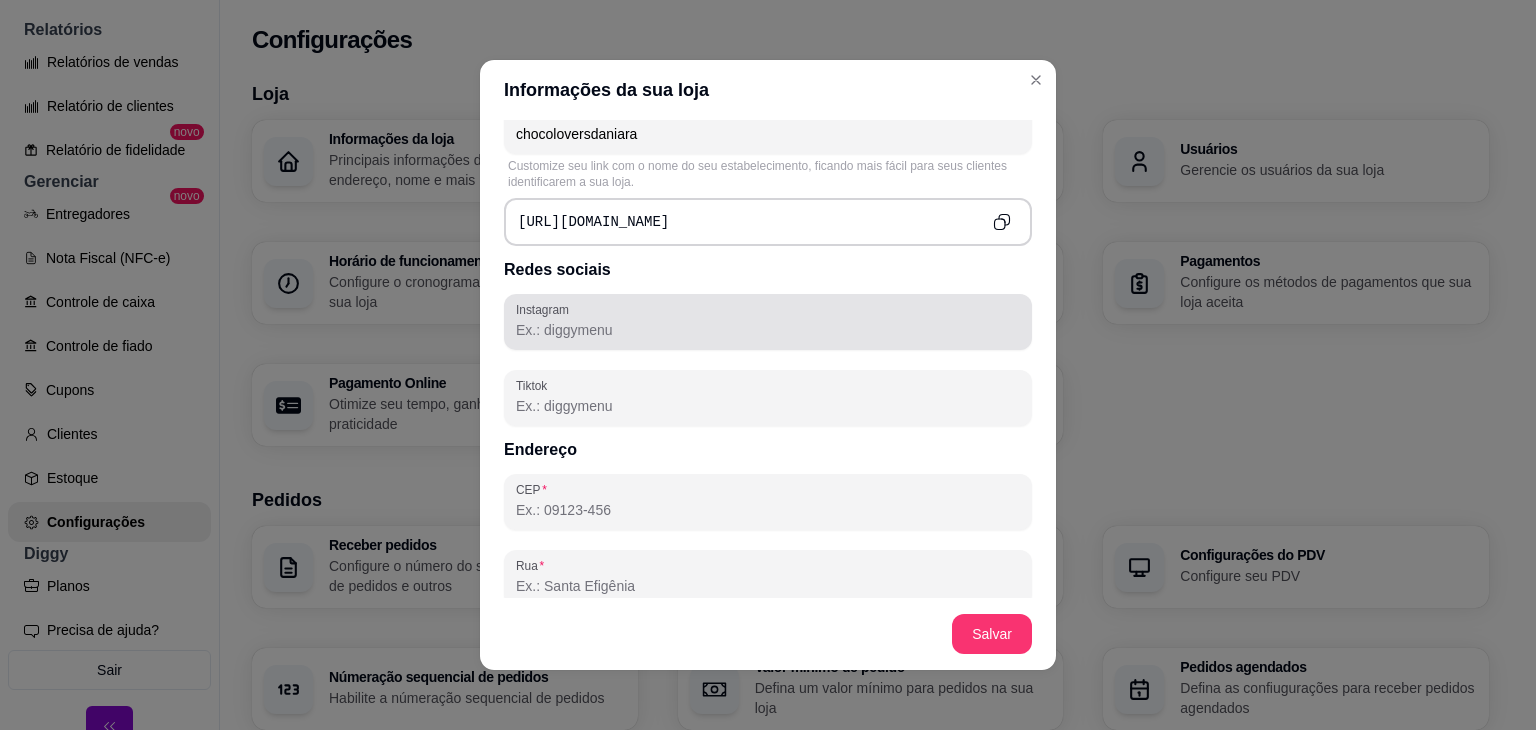 type on "chocoloversdaniara" 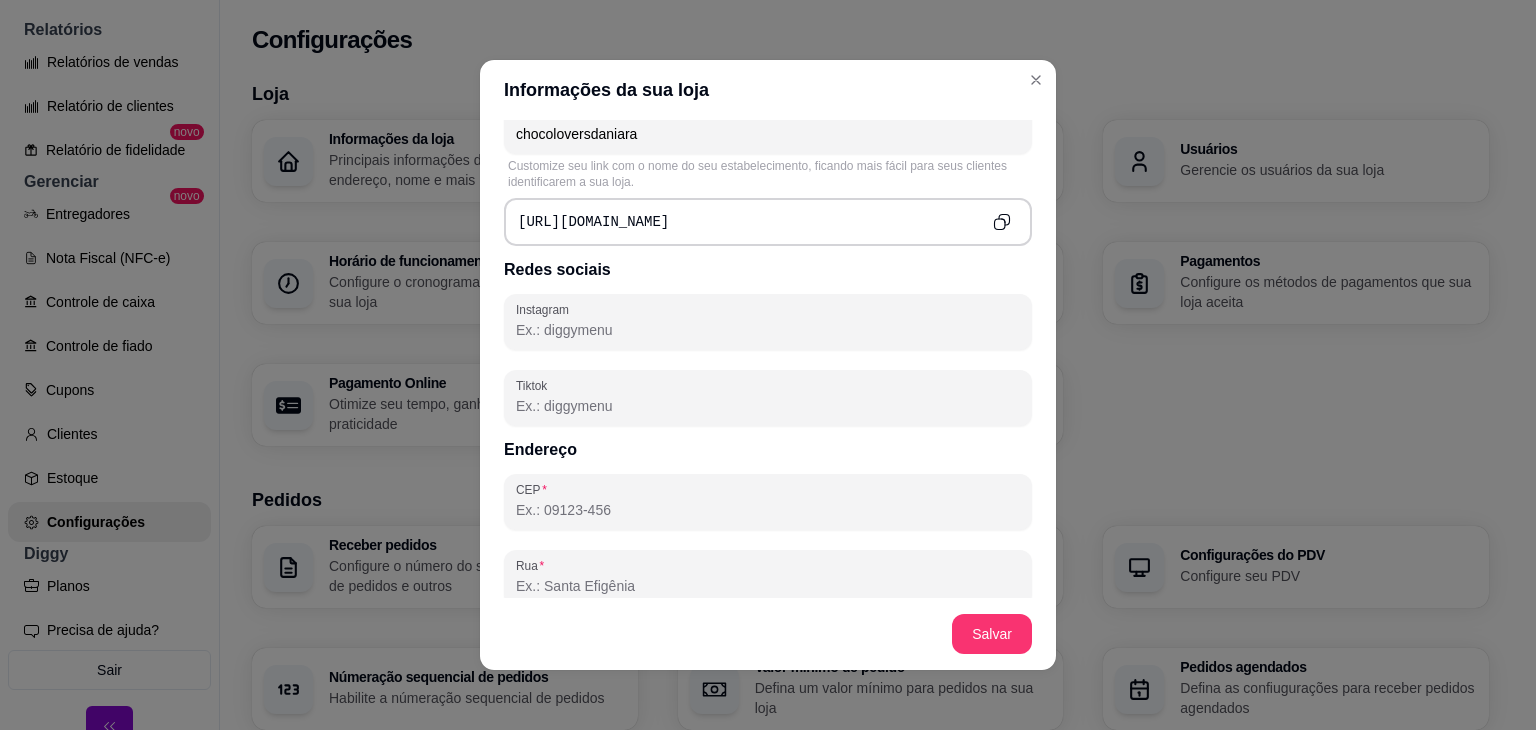 click on "Instagram" at bounding box center (768, 330) 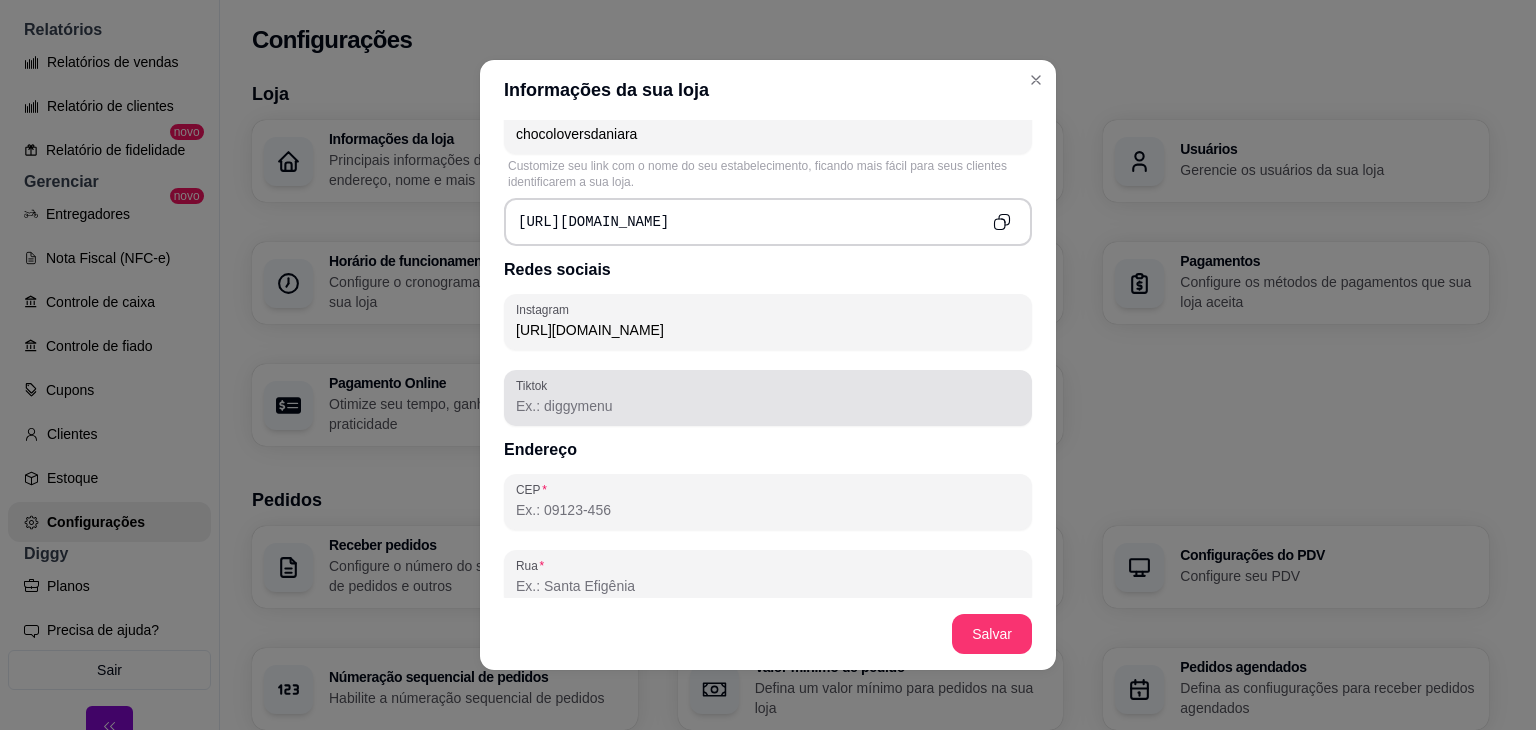 type on "https://www.instagram.com/chocoloversdaniara/" 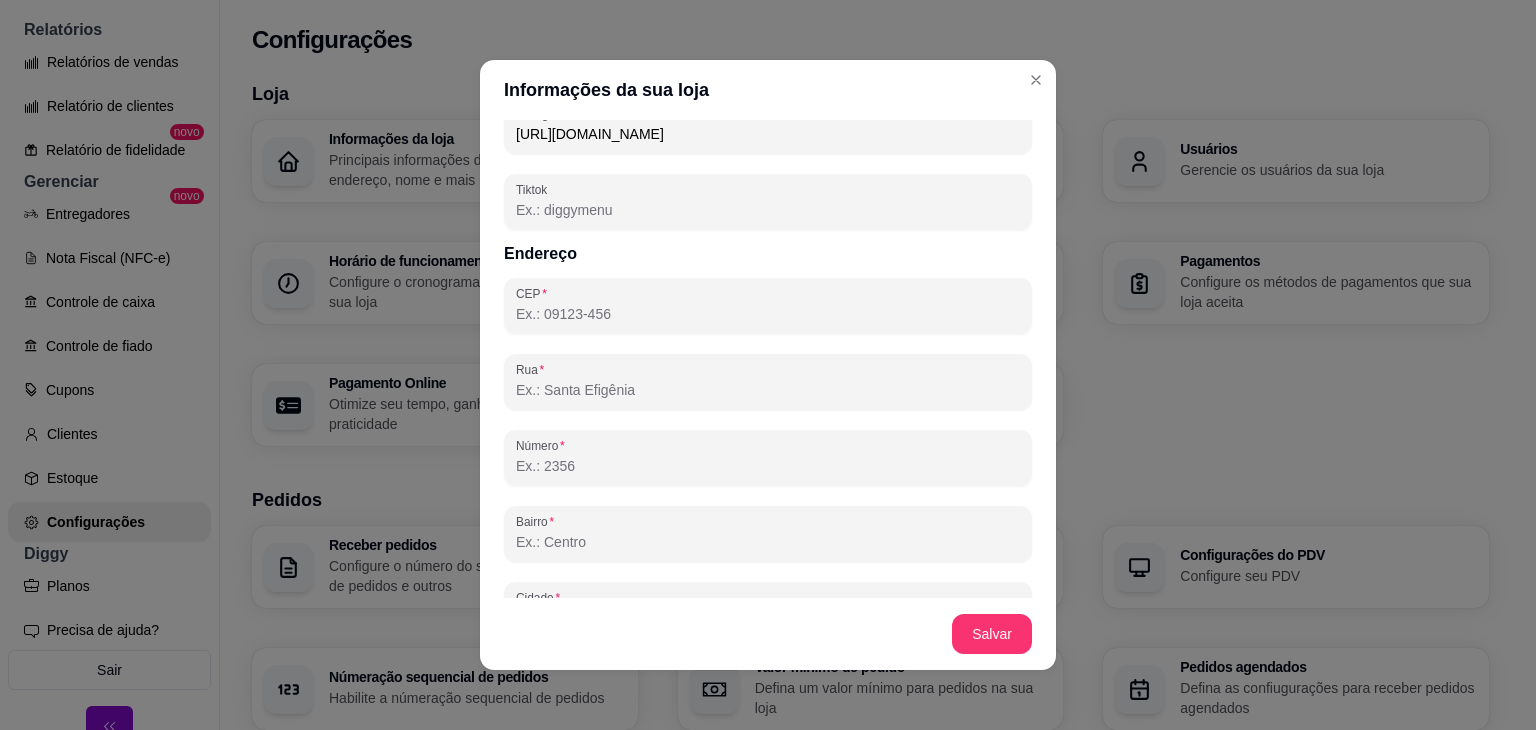 scroll, scrollTop: 1000, scrollLeft: 0, axis: vertical 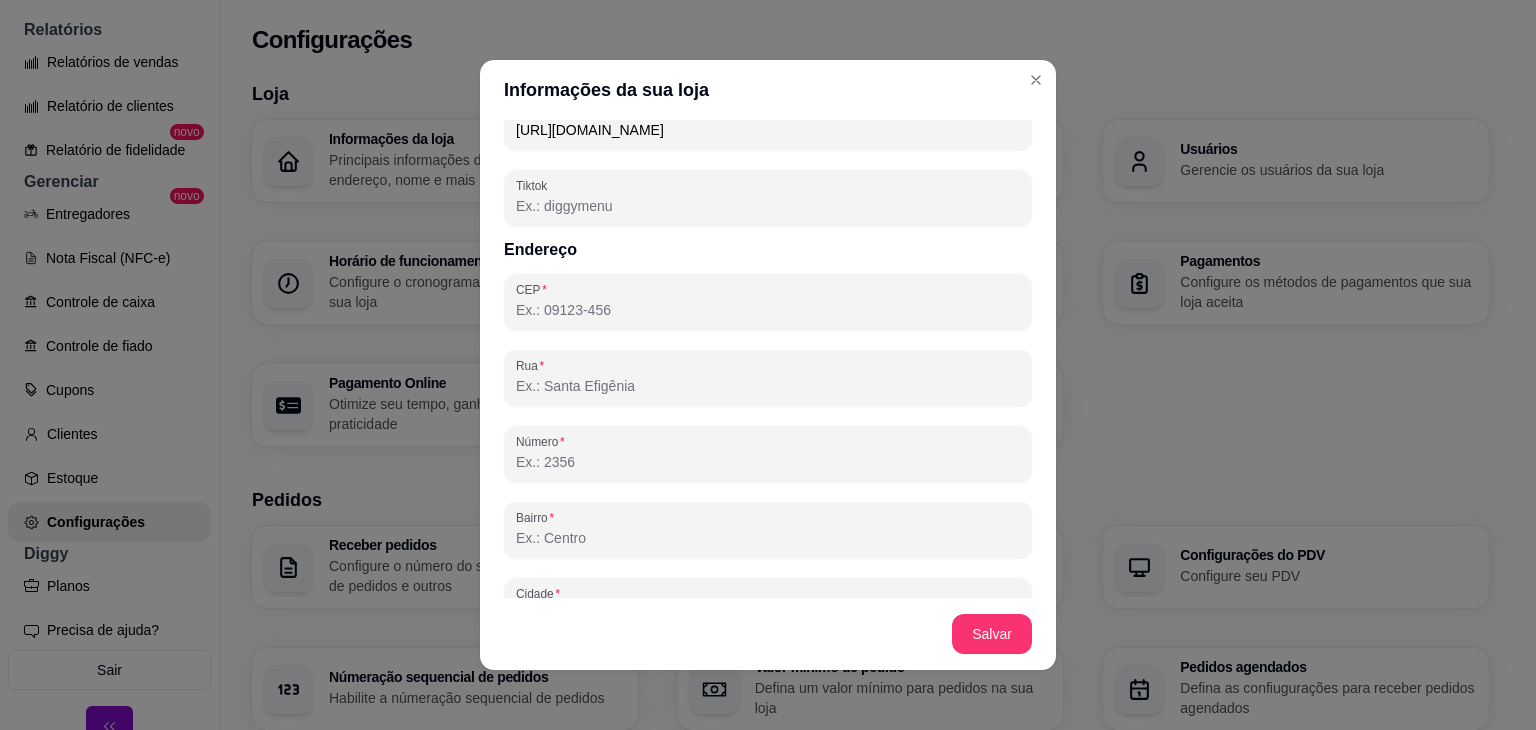 click on "CEP" at bounding box center (768, 310) 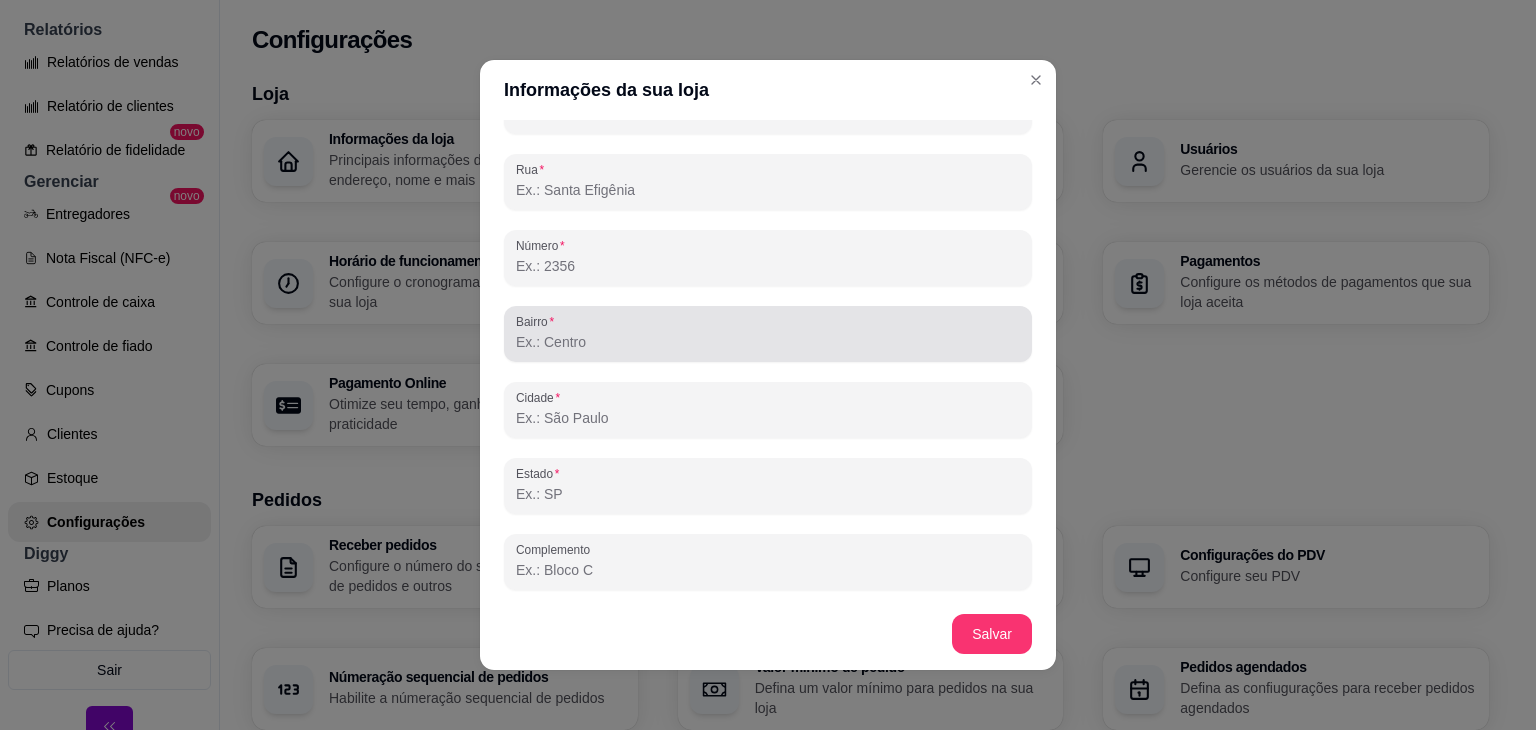 scroll, scrollTop: 1183, scrollLeft: 0, axis: vertical 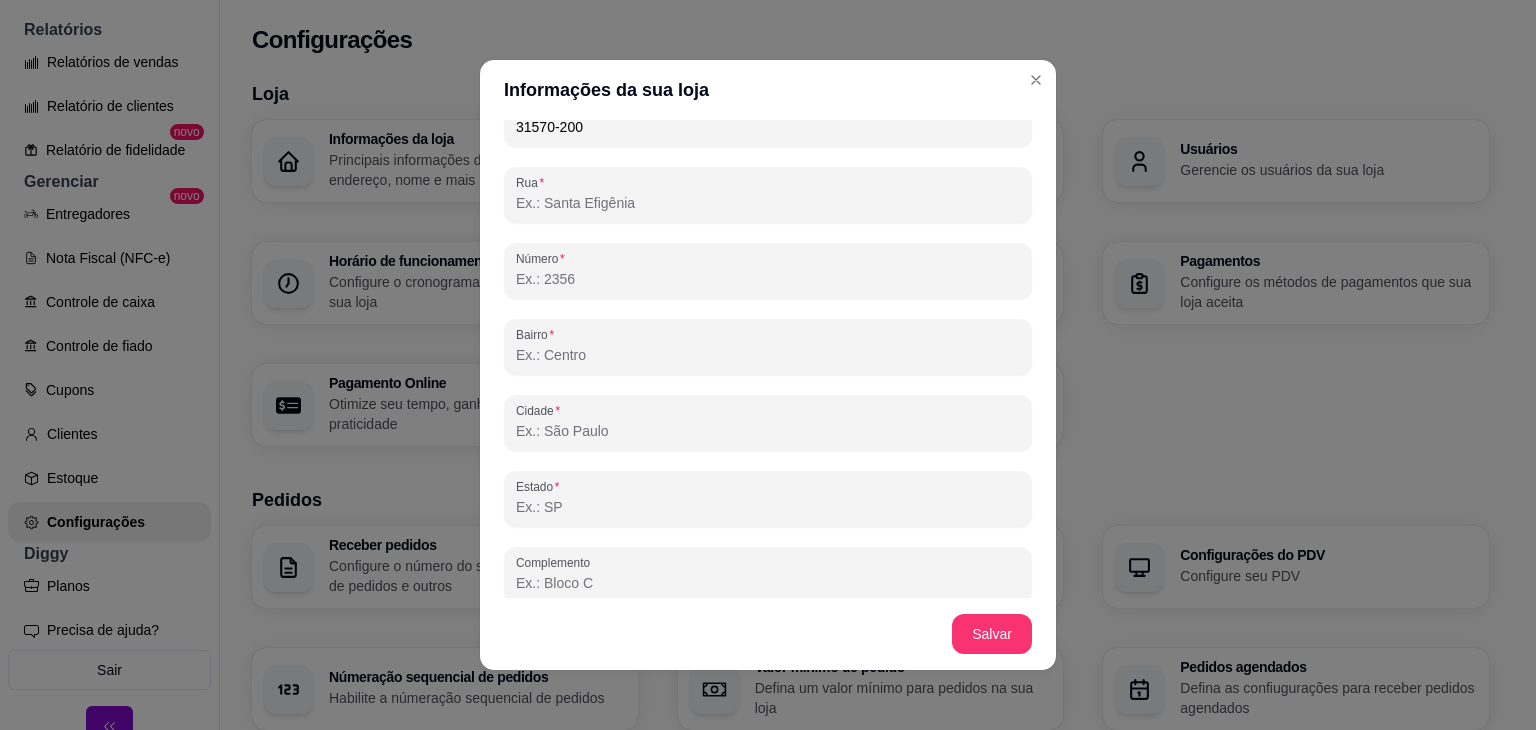 type on "31570-200" 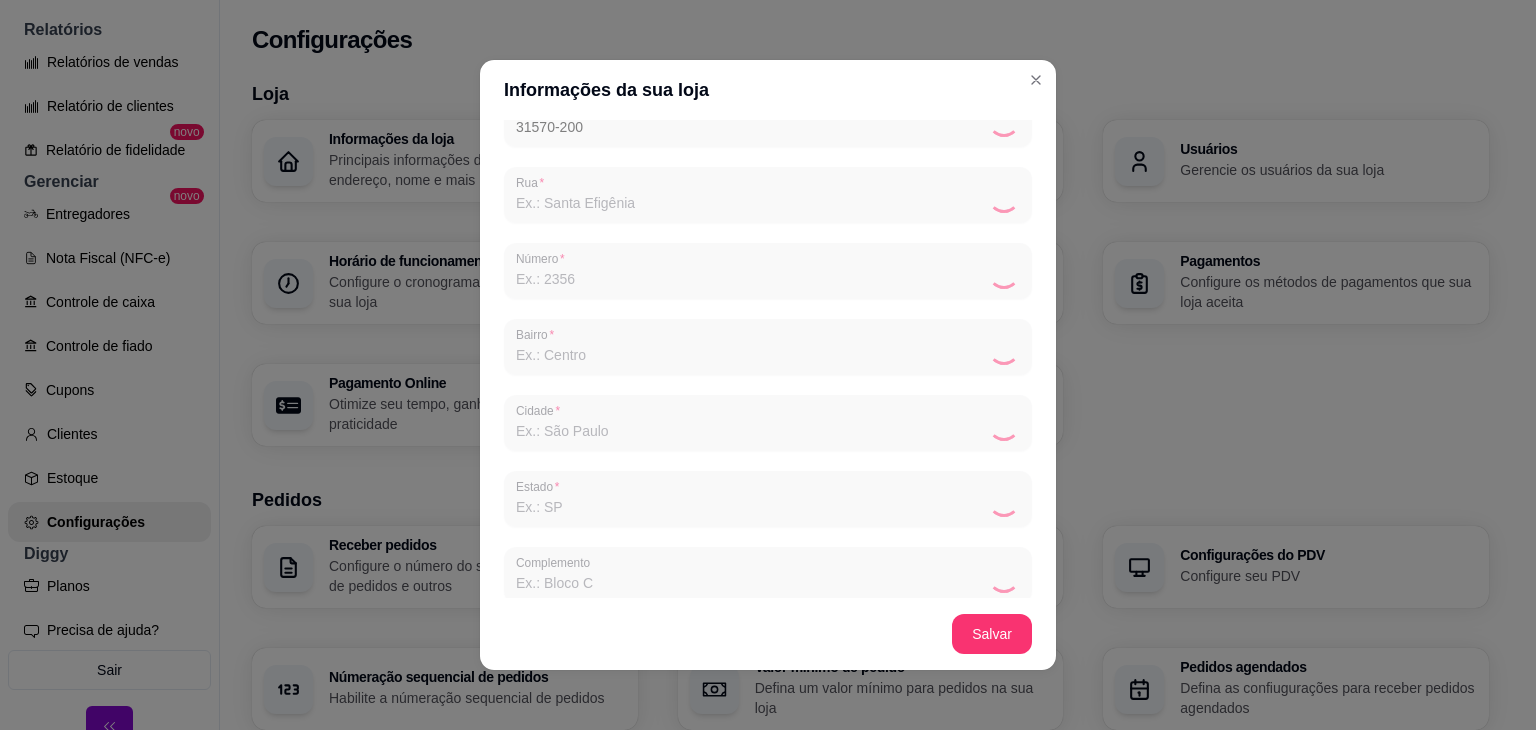 type on "Rua José Benevides da Silveira" 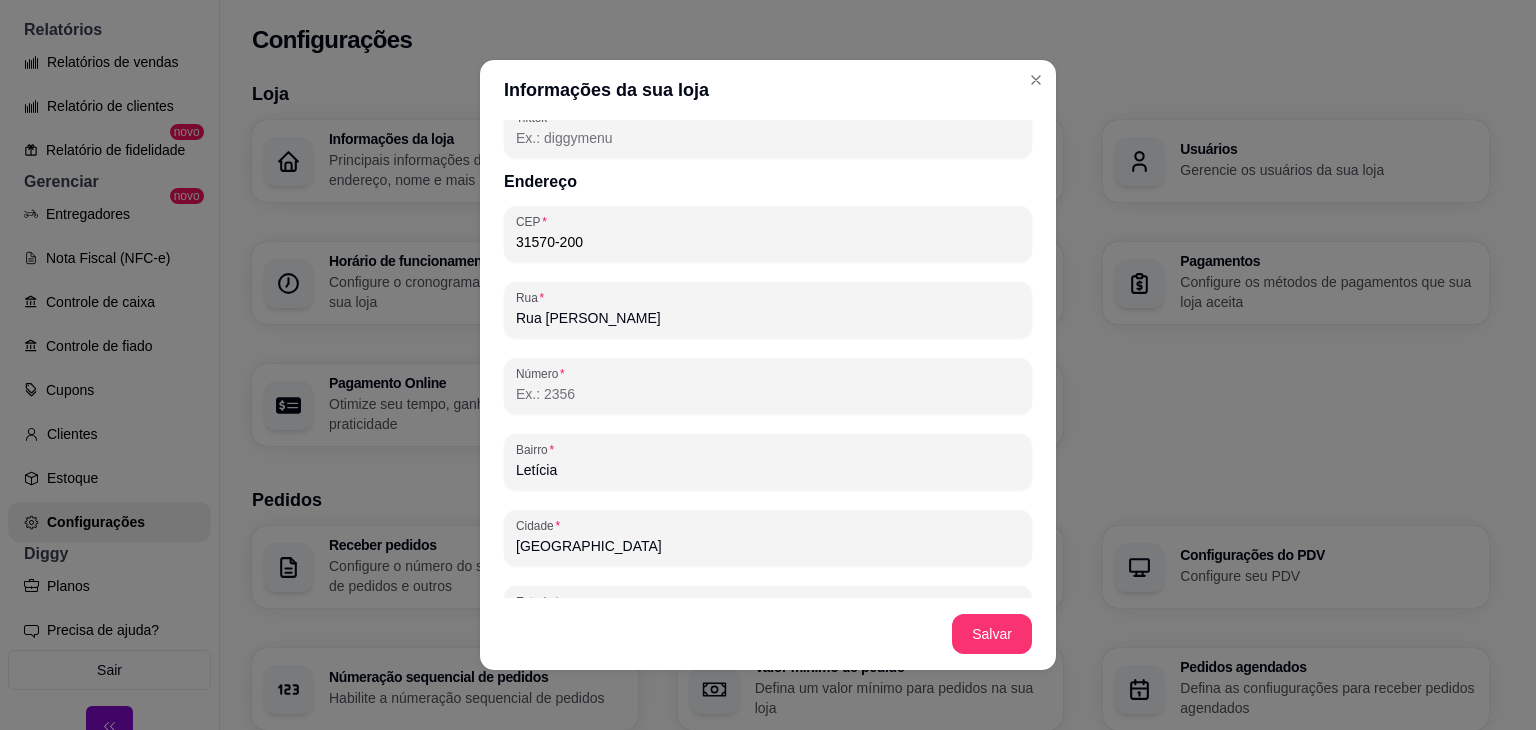 scroll, scrollTop: 983, scrollLeft: 0, axis: vertical 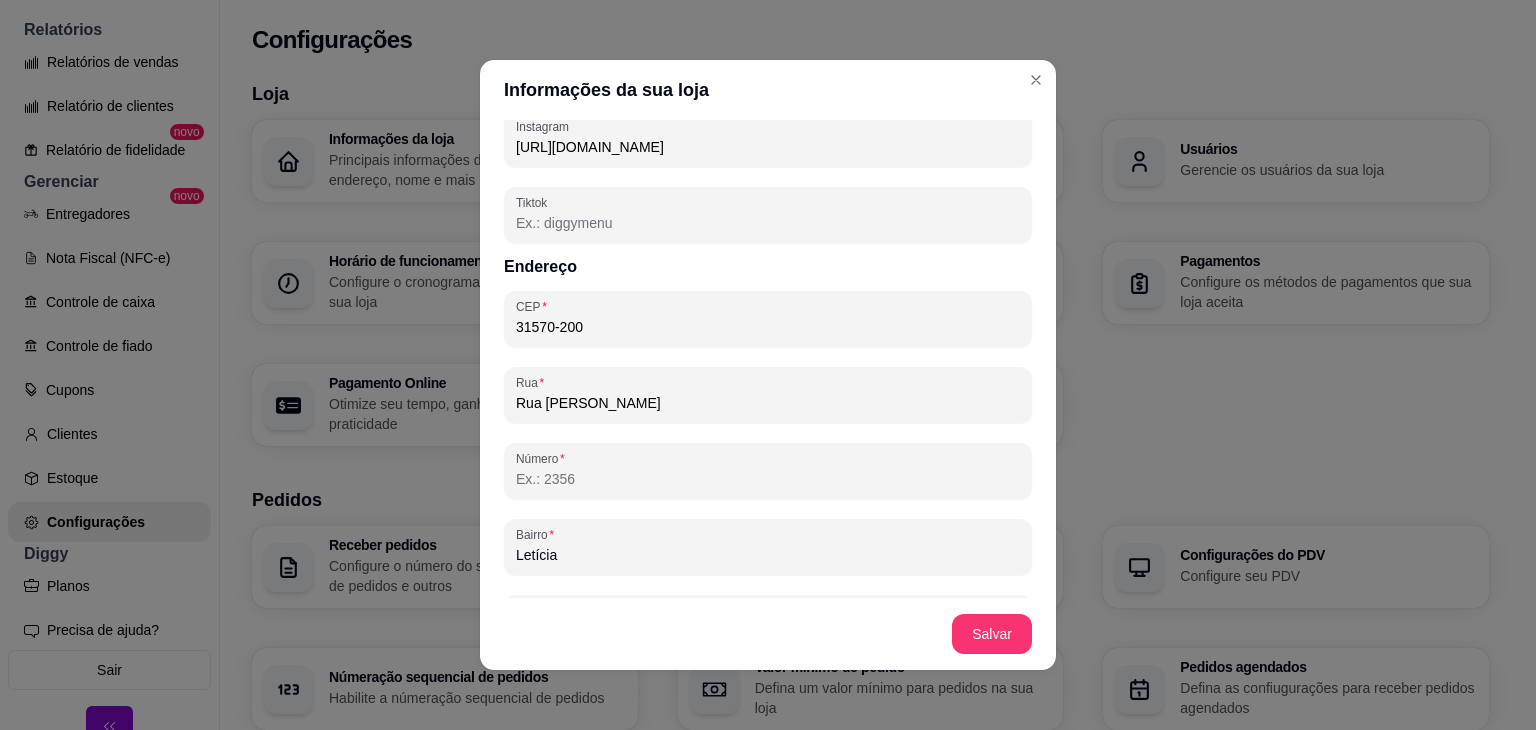 click on "31570-200" at bounding box center (768, 327) 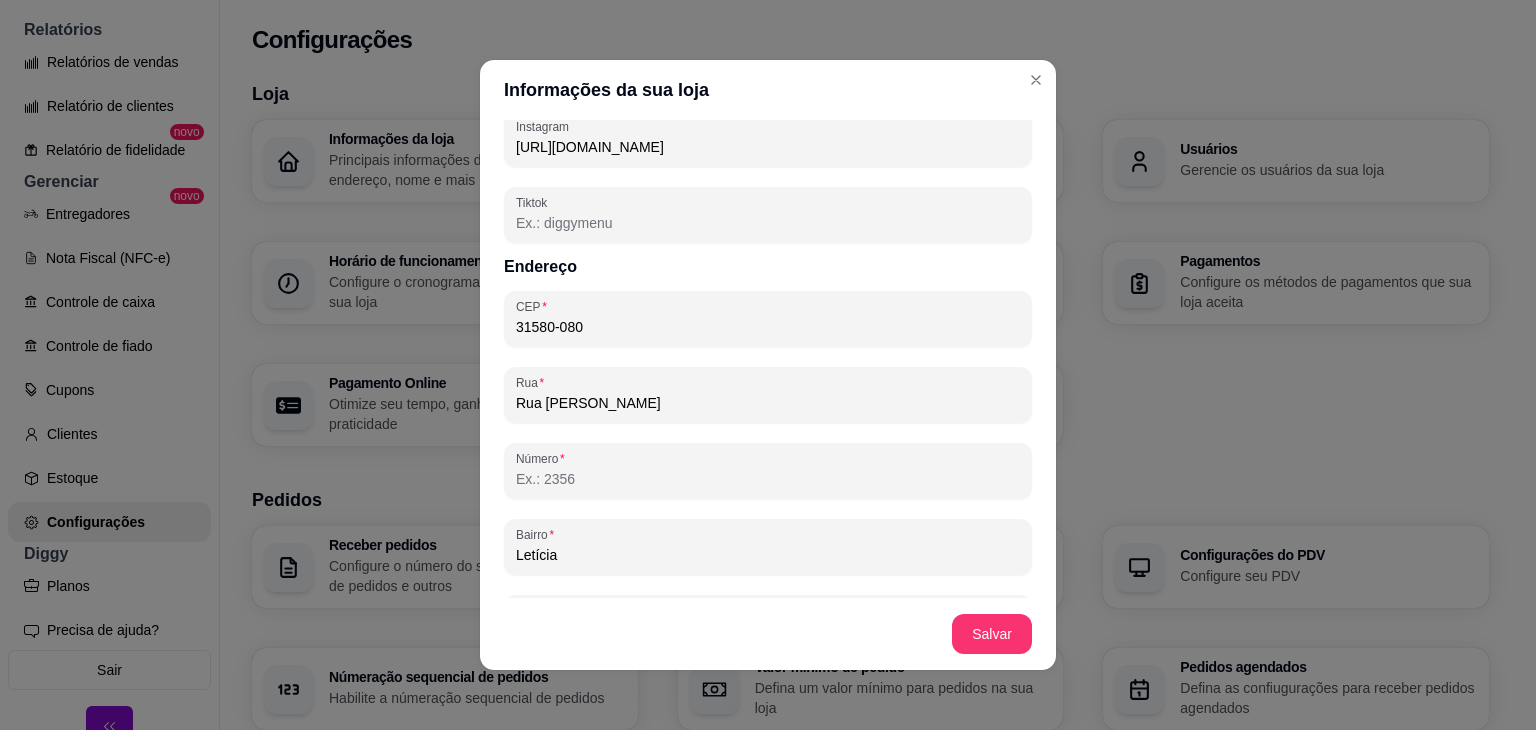 type on "31580-080" 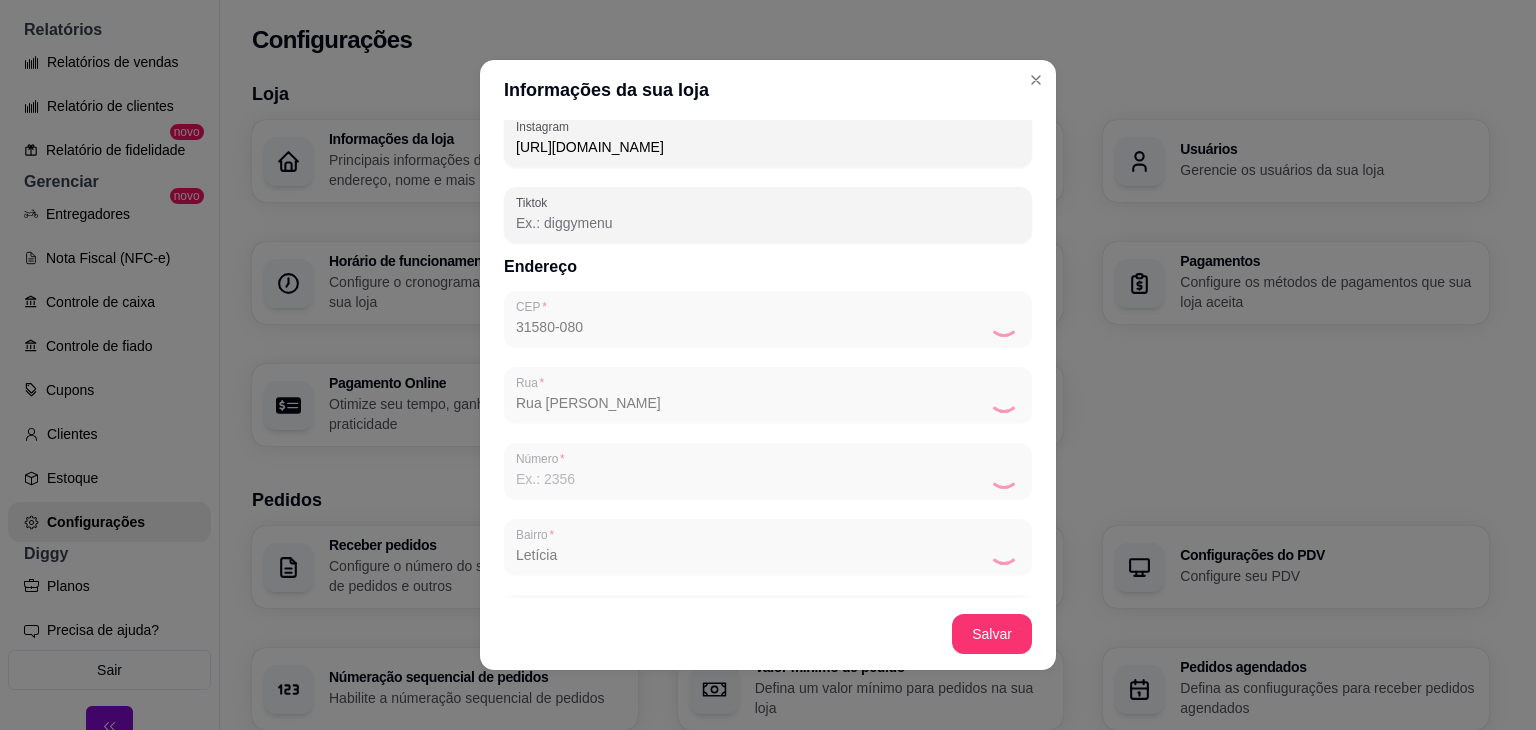 type on "Rua das Crianças" 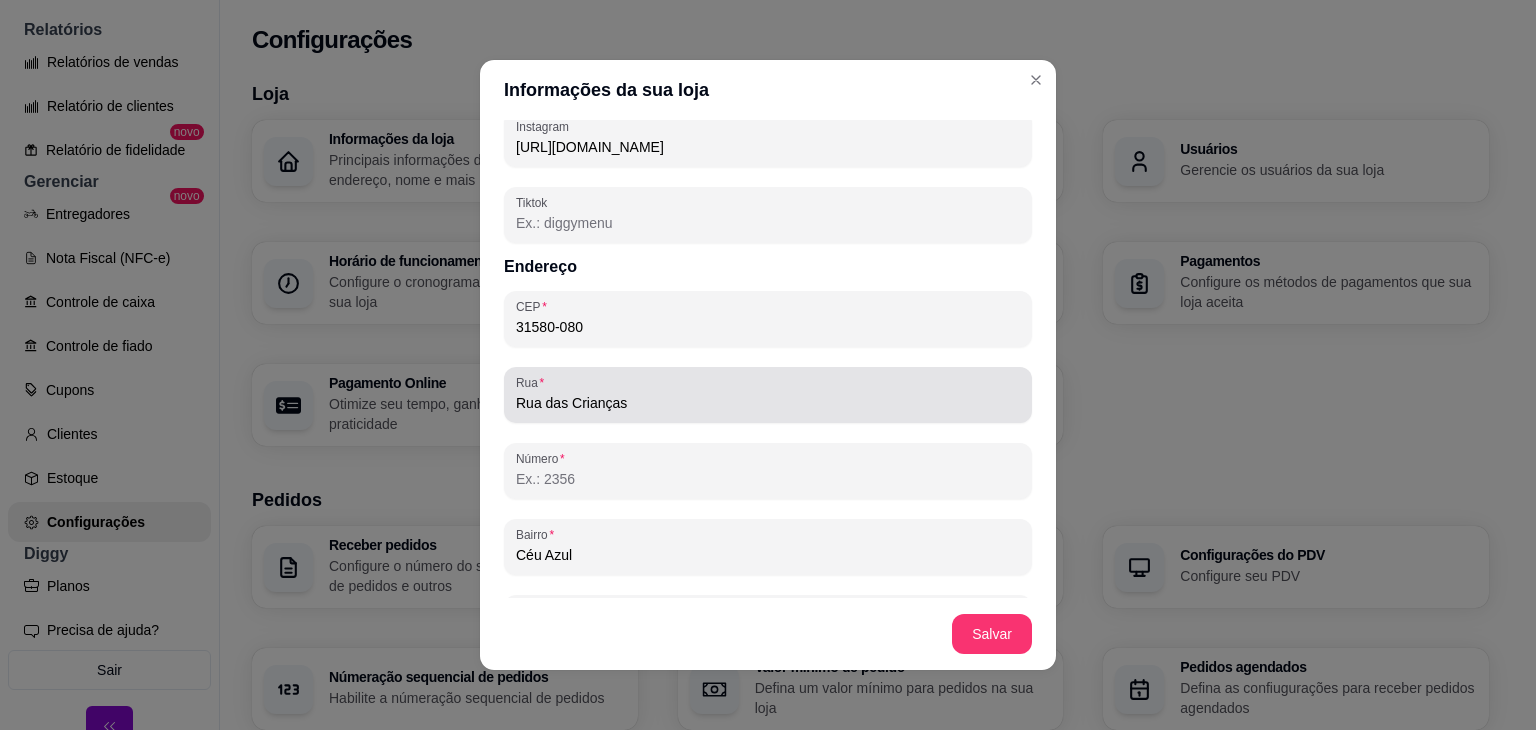 scroll, scrollTop: 1083, scrollLeft: 0, axis: vertical 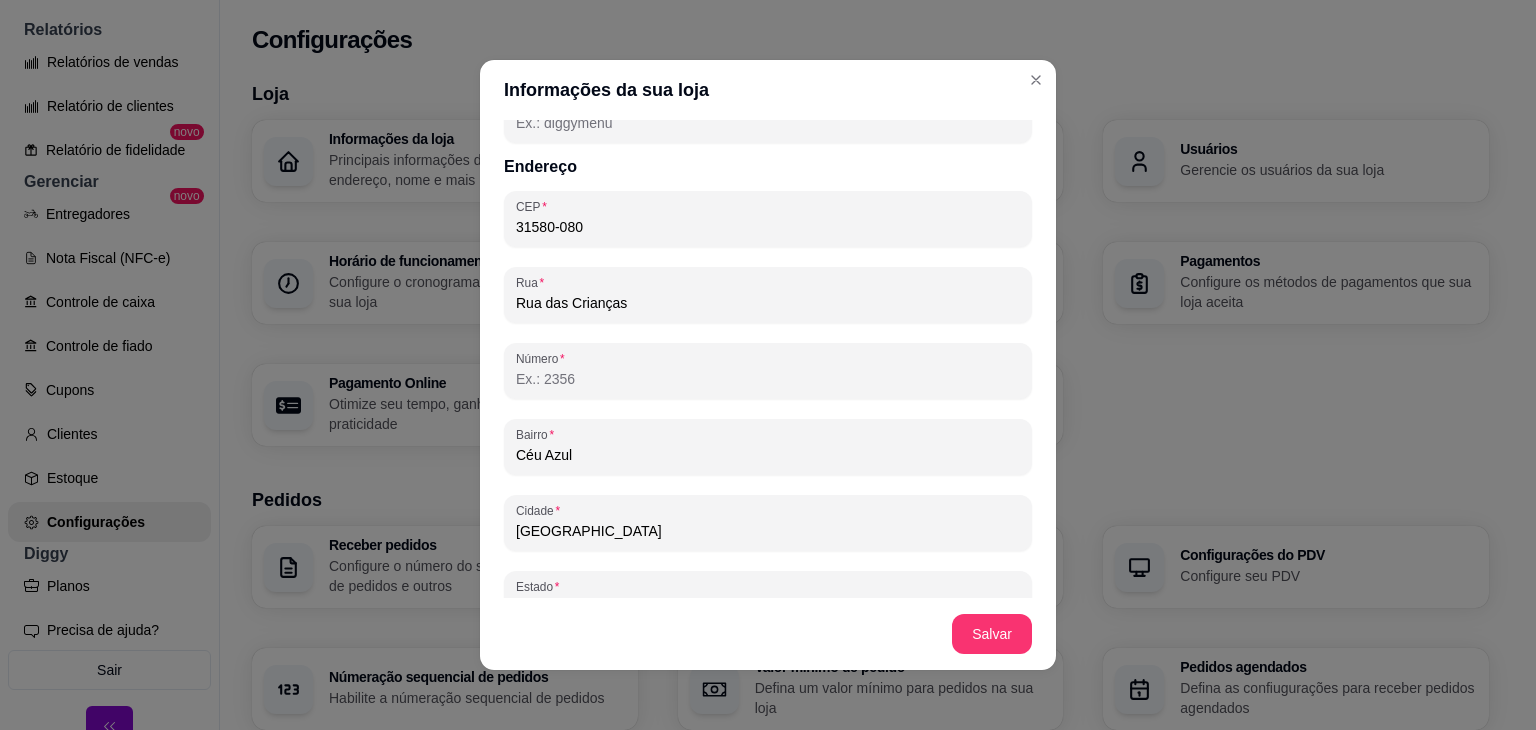 click on "Número" at bounding box center (768, 379) 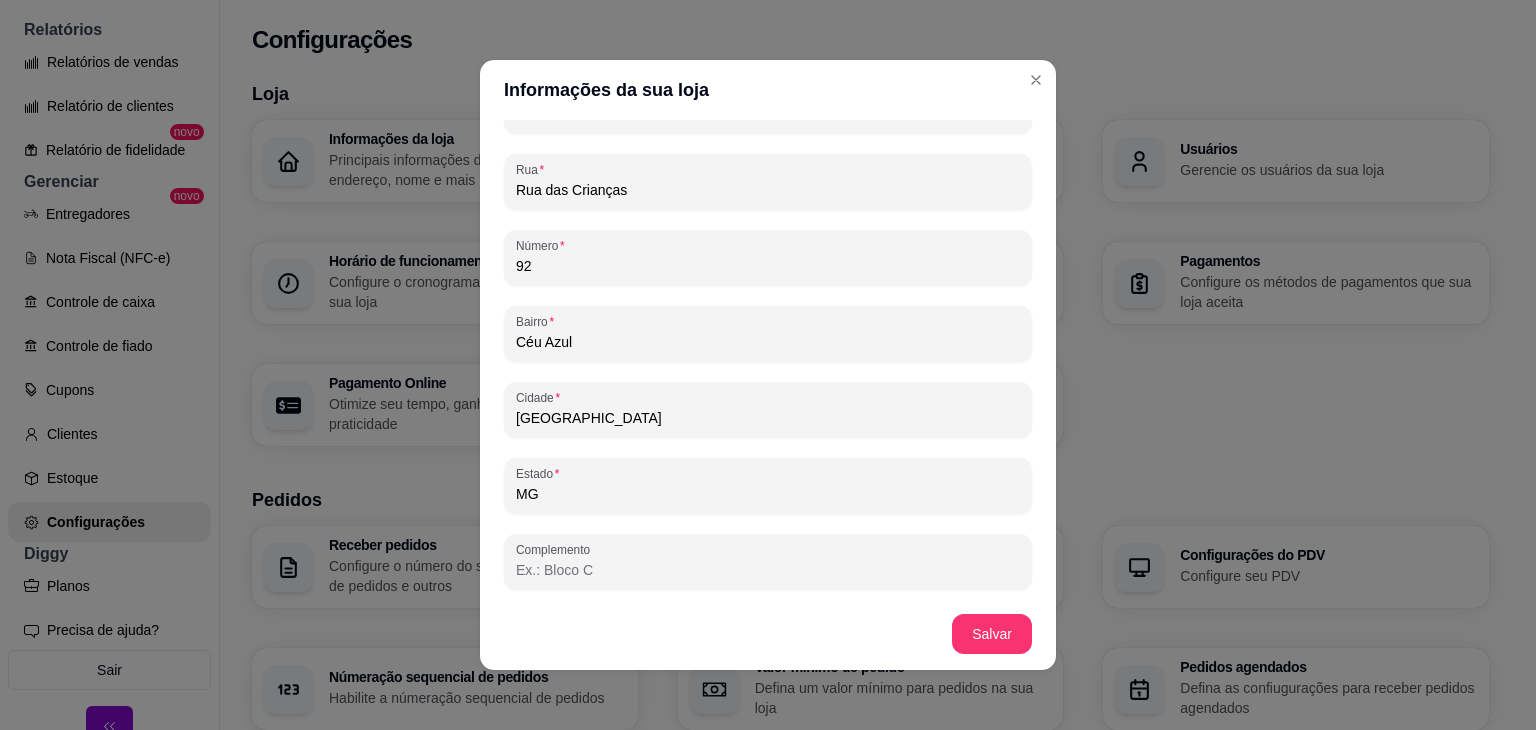 scroll, scrollTop: 1199, scrollLeft: 0, axis: vertical 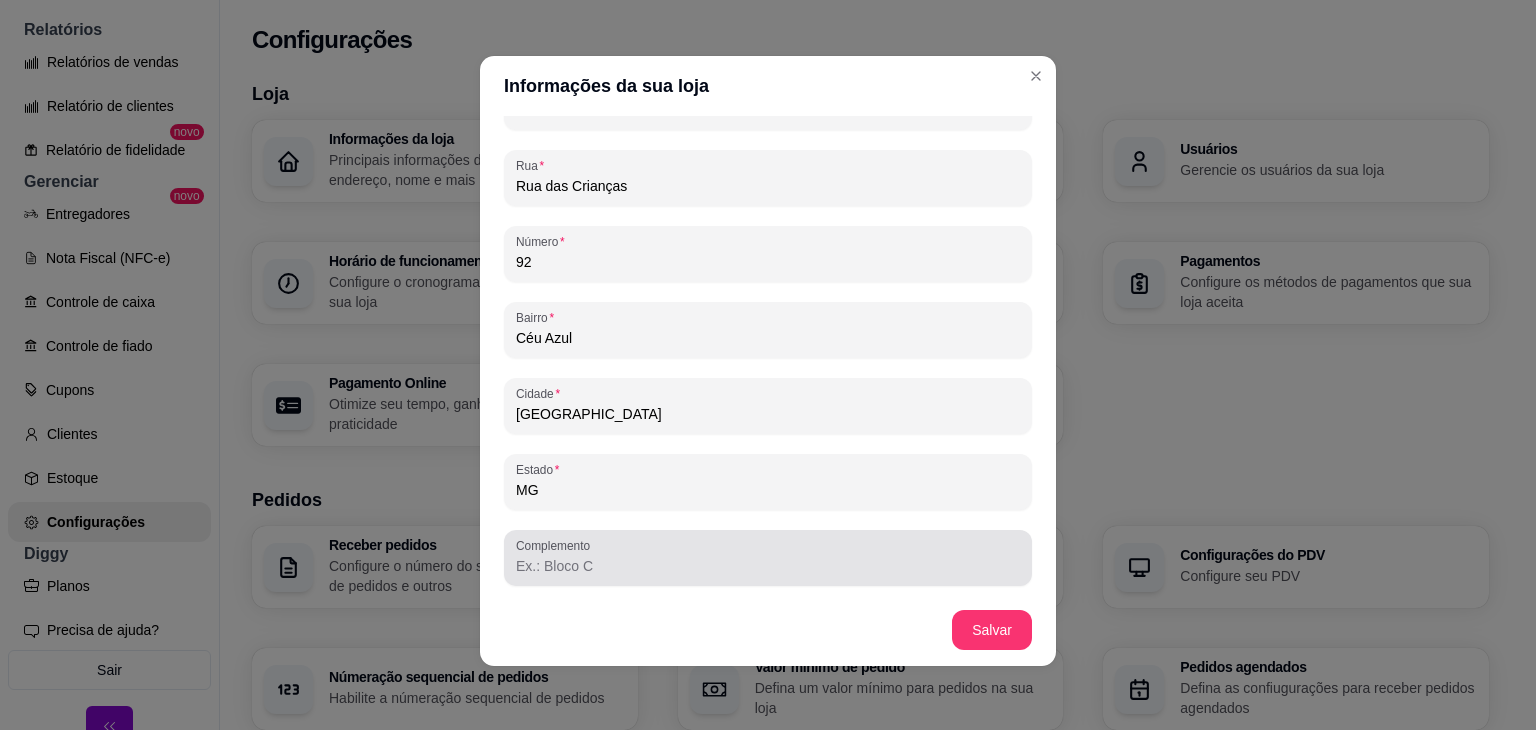 type on "92" 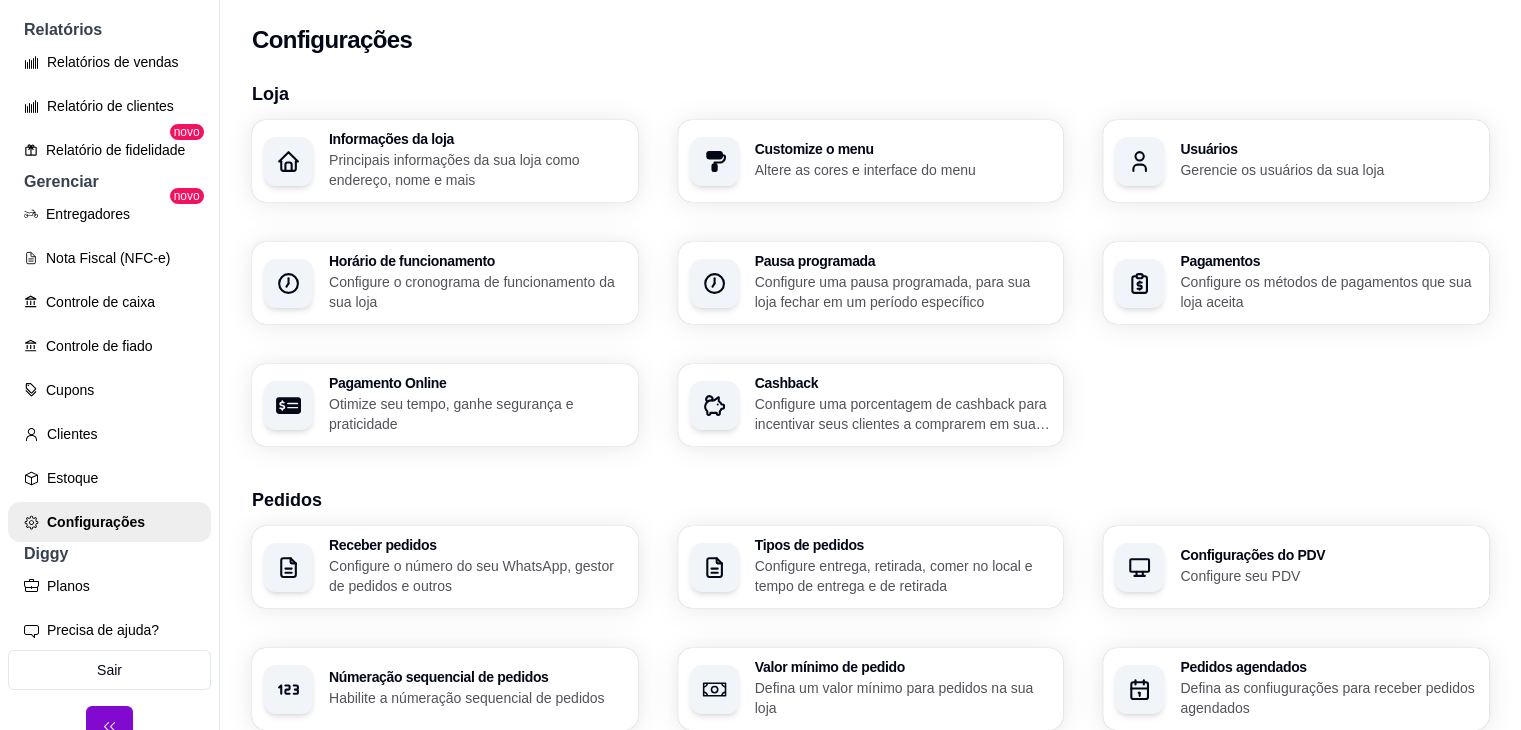 click on "Altere as cores e interface do menu" at bounding box center [903, 170] 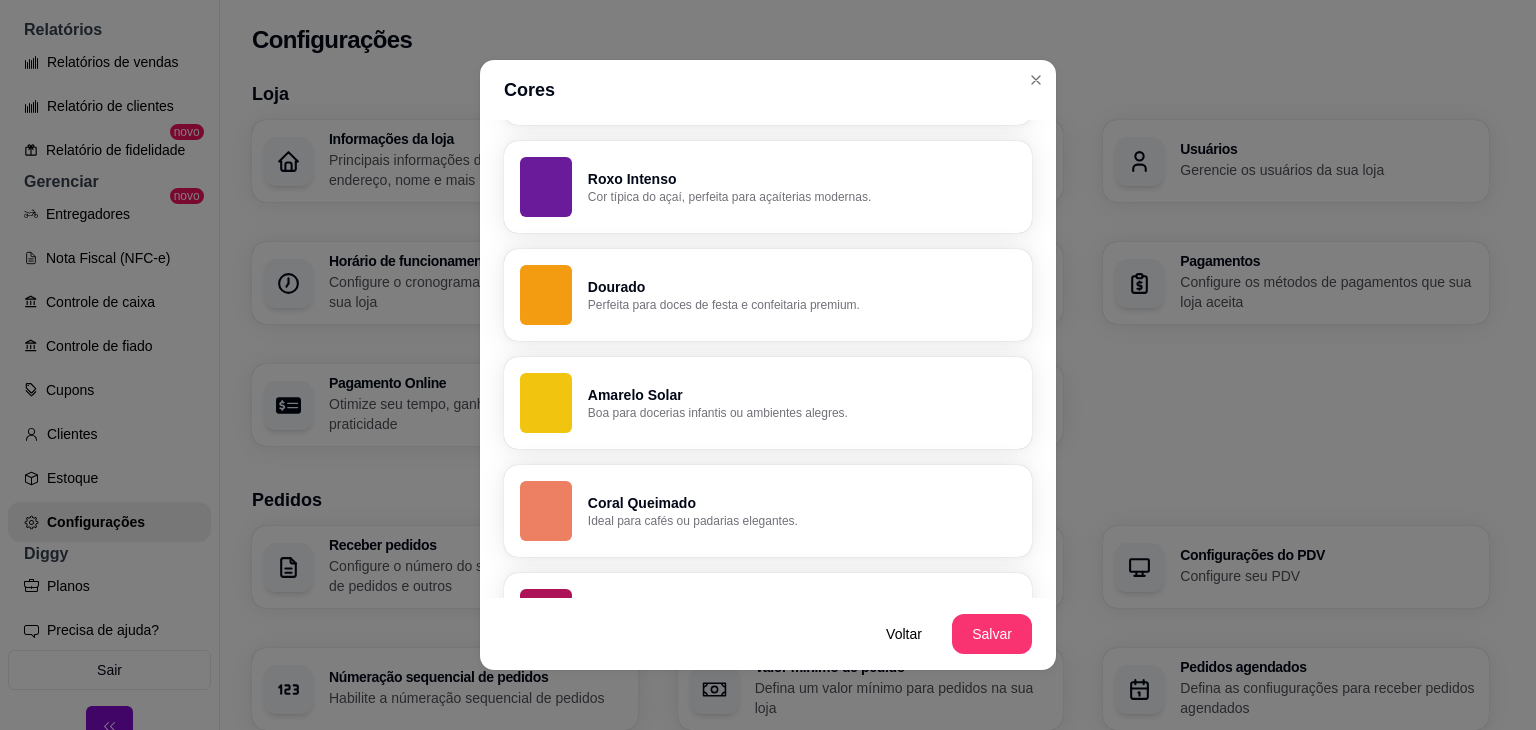 scroll, scrollTop: 1226, scrollLeft: 0, axis: vertical 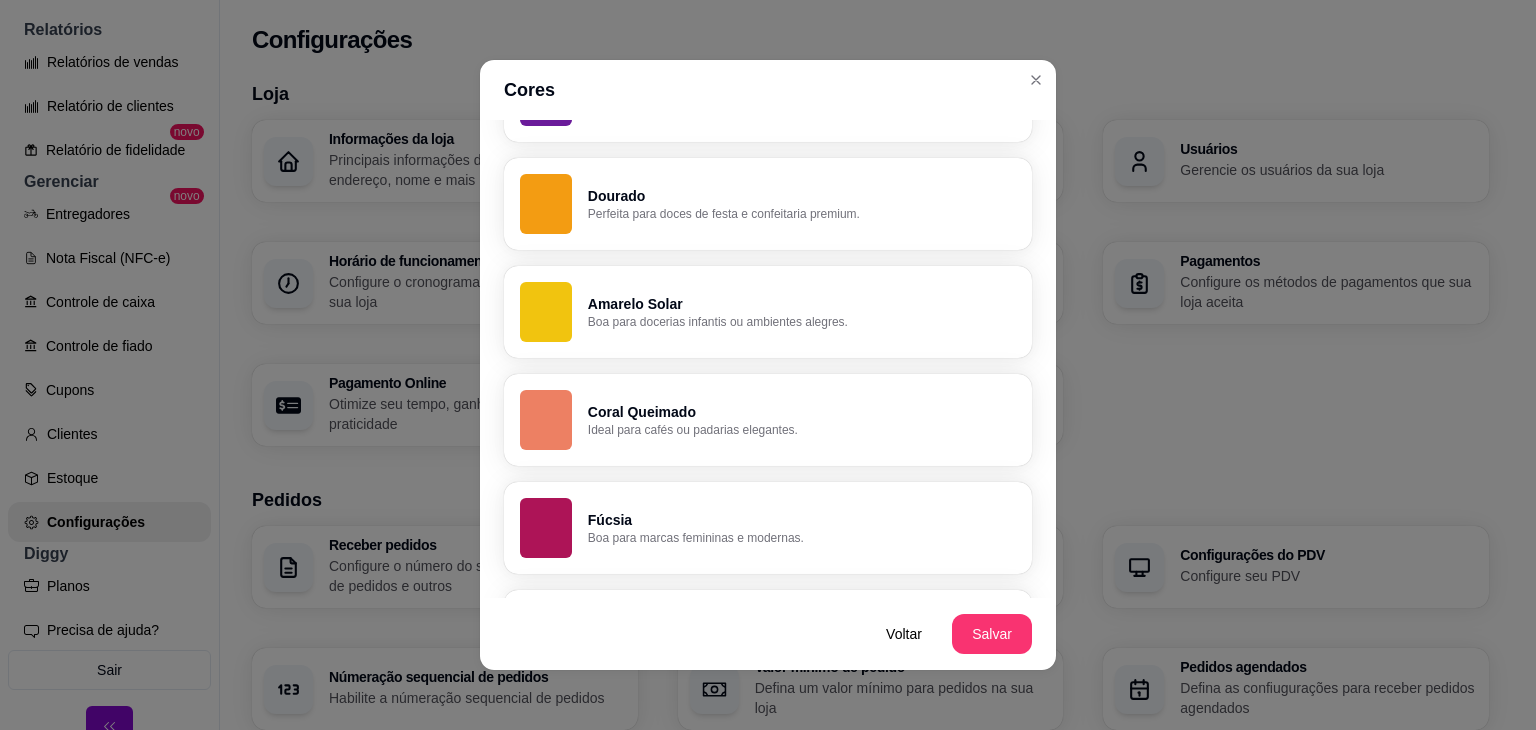 click on "Coral Queimado" at bounding box center [802, 412] 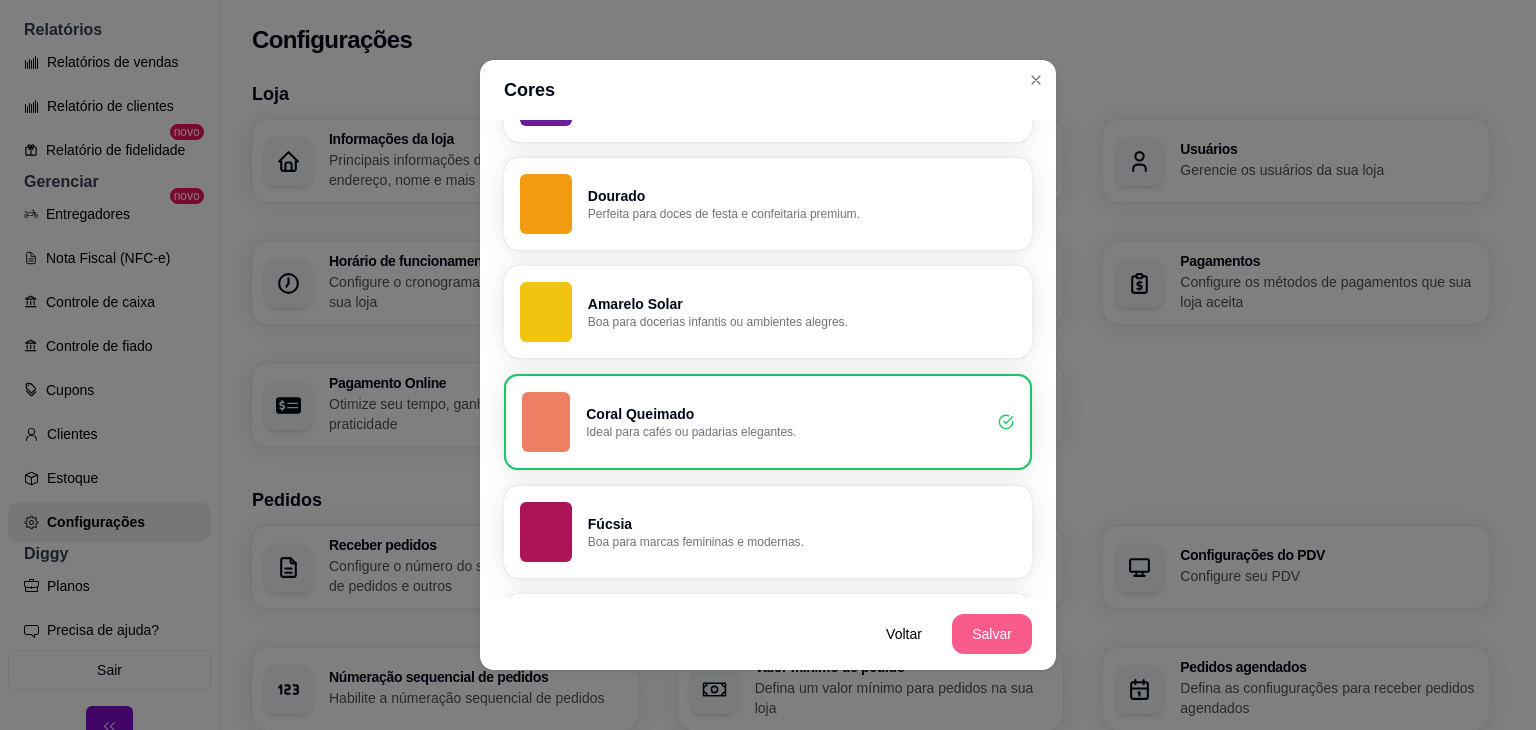 click on "Salvar" at bounding box center [992, 634] 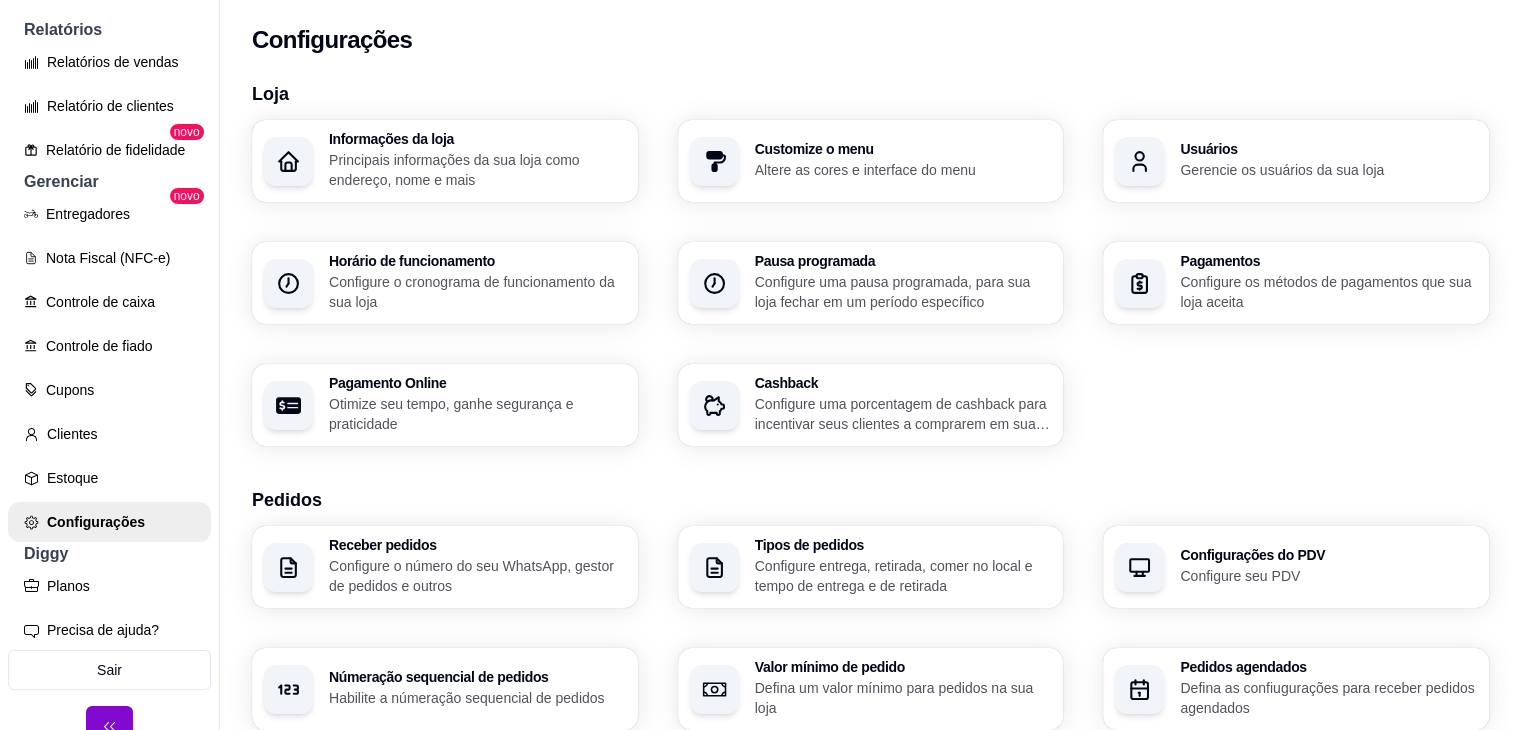 click on "Gerencie os usuários da sua loja" at bounding box center (1328, 170) 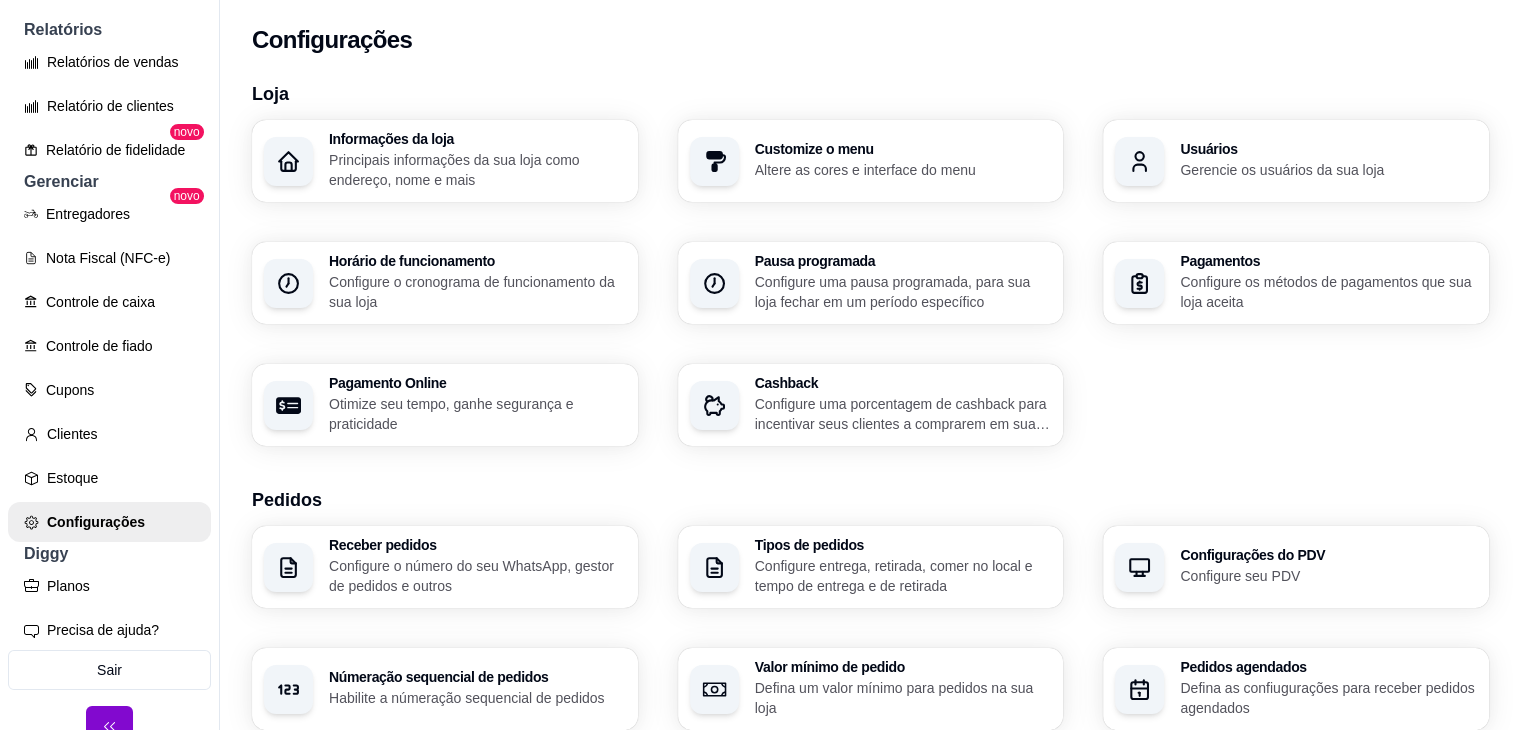 click on "Configure o cronograma de funcionamento da sua loja" at bounding box center [477, 292] 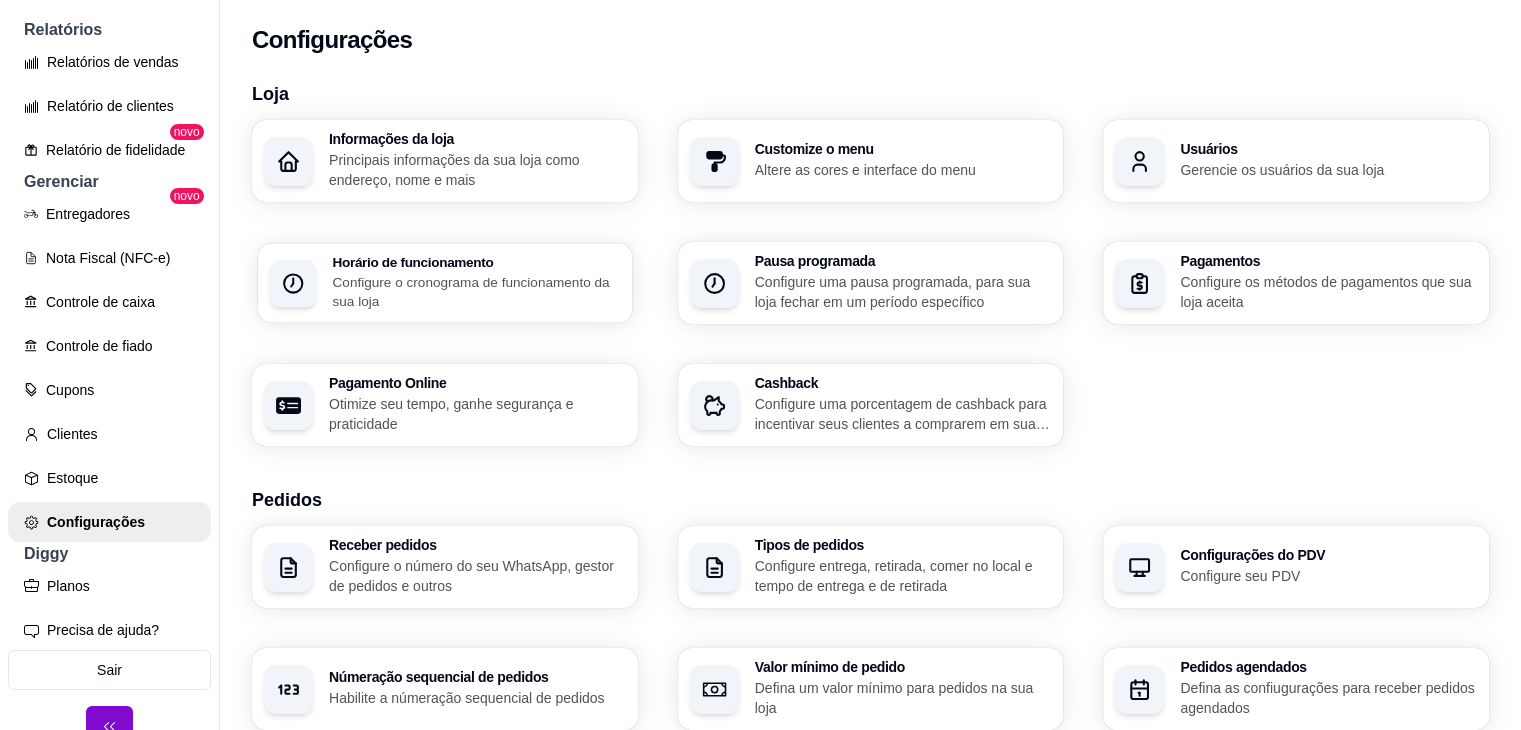 click on "Horário de funcionamento Configure o cronograma de funcionamento da sua loja" at bounding box center (476, 283) 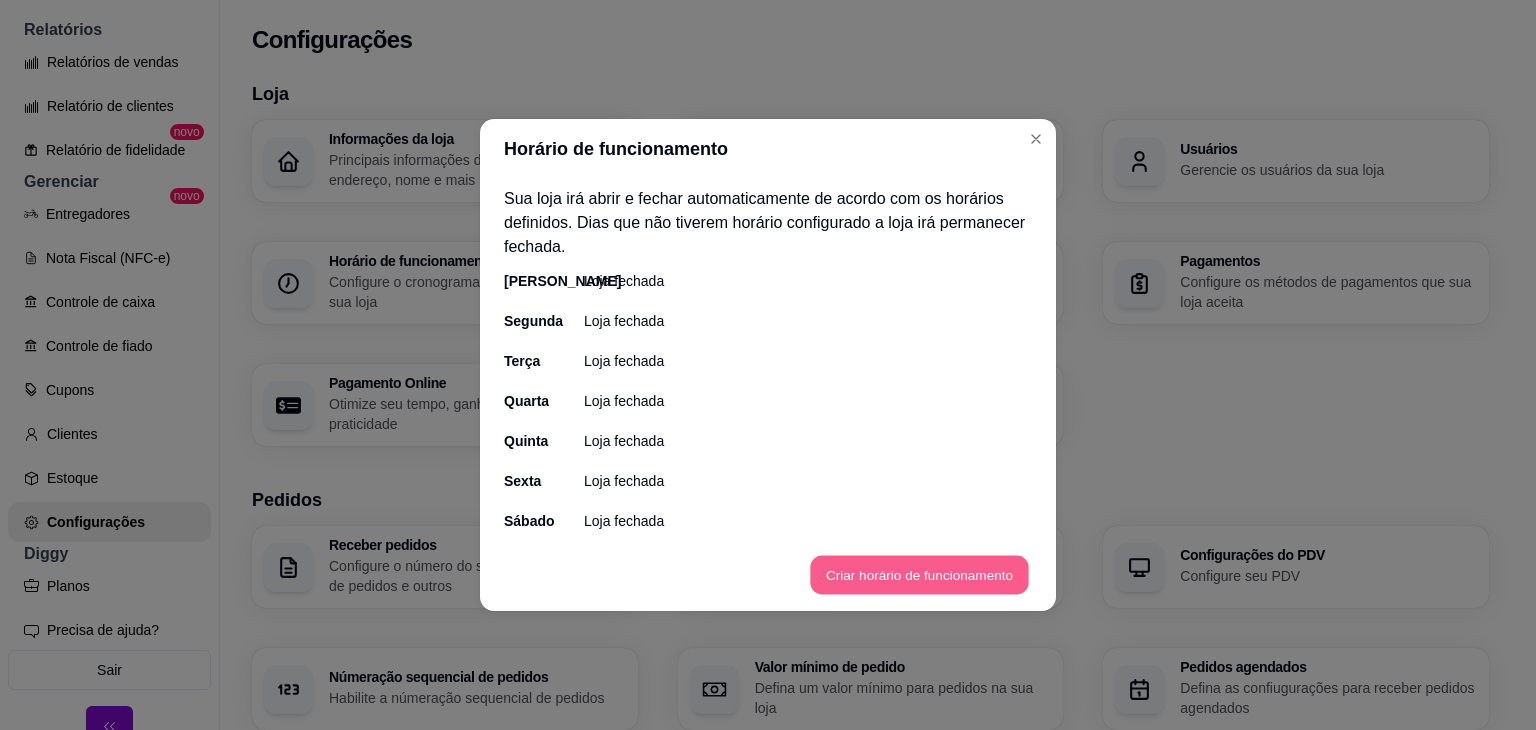 click on "Criar horário de funcionamento" at bounding box center [919, 575] 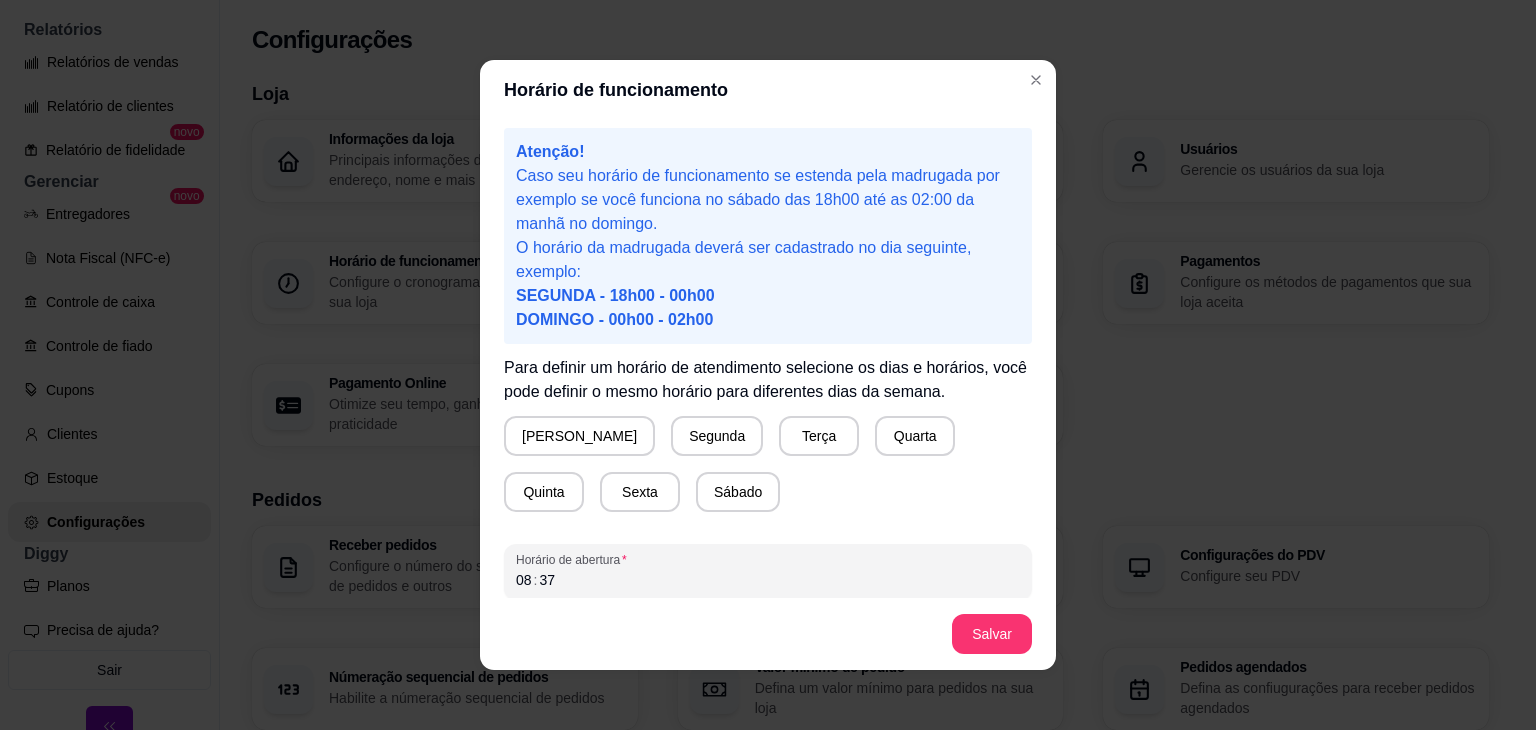 click on "Domingo Segunda Terça Quarta Quinta Sexta Sábado" at bounding box center (768, 464) 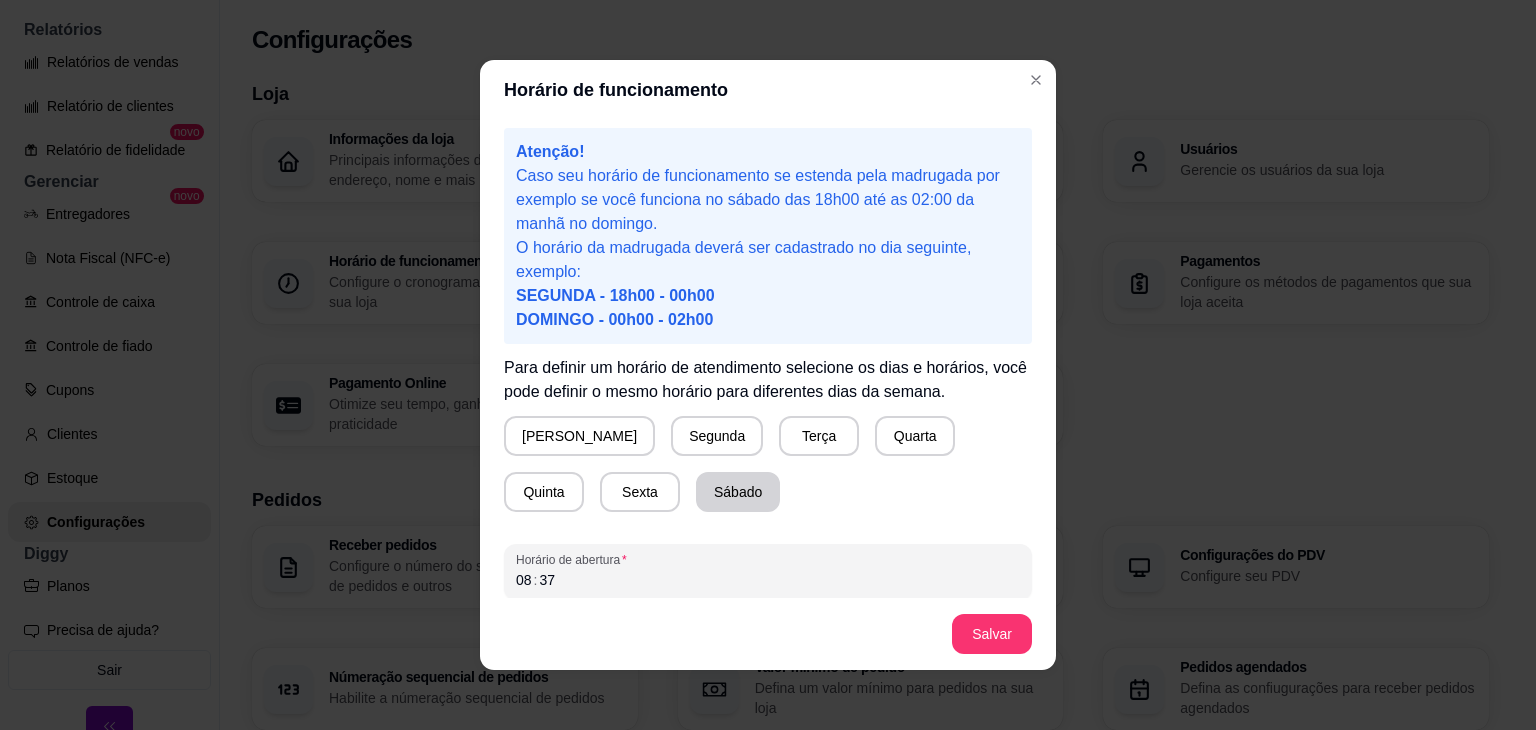 click on "Sábado" at bounding box center [738, 492] 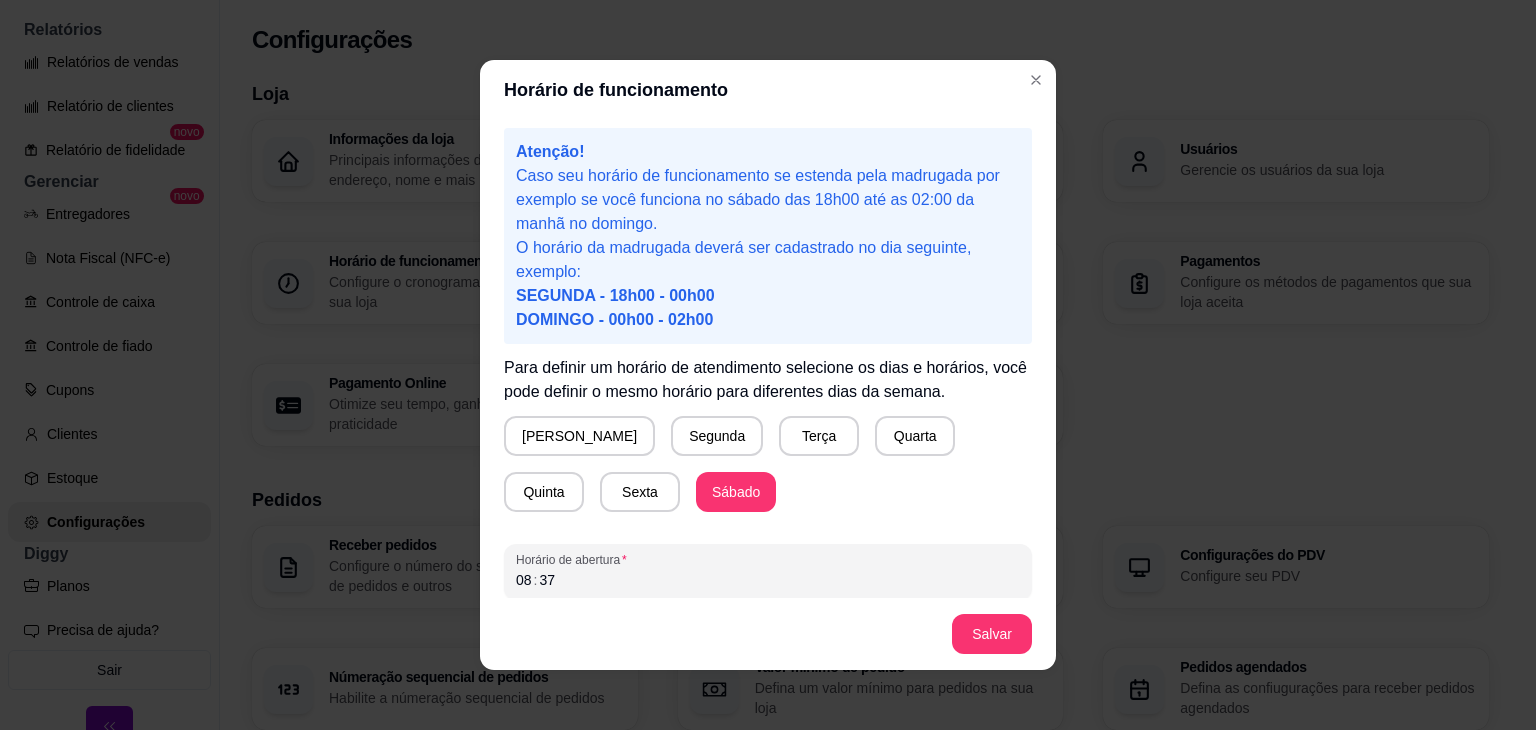 scroll, scrollTop: 98, scrollLeft: 0, axis: vertical 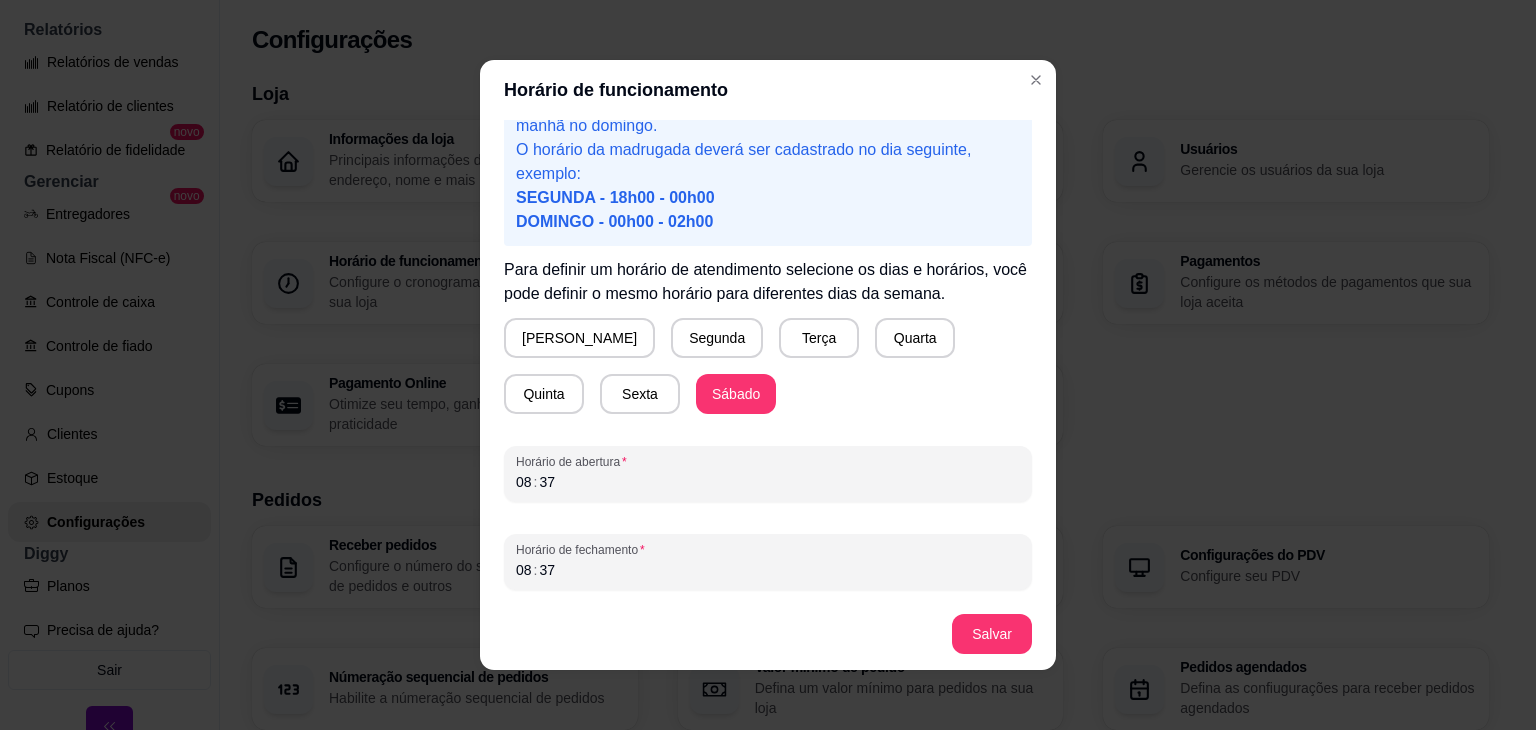 click on "Horário de abertura" at bounding box center (768, 462) 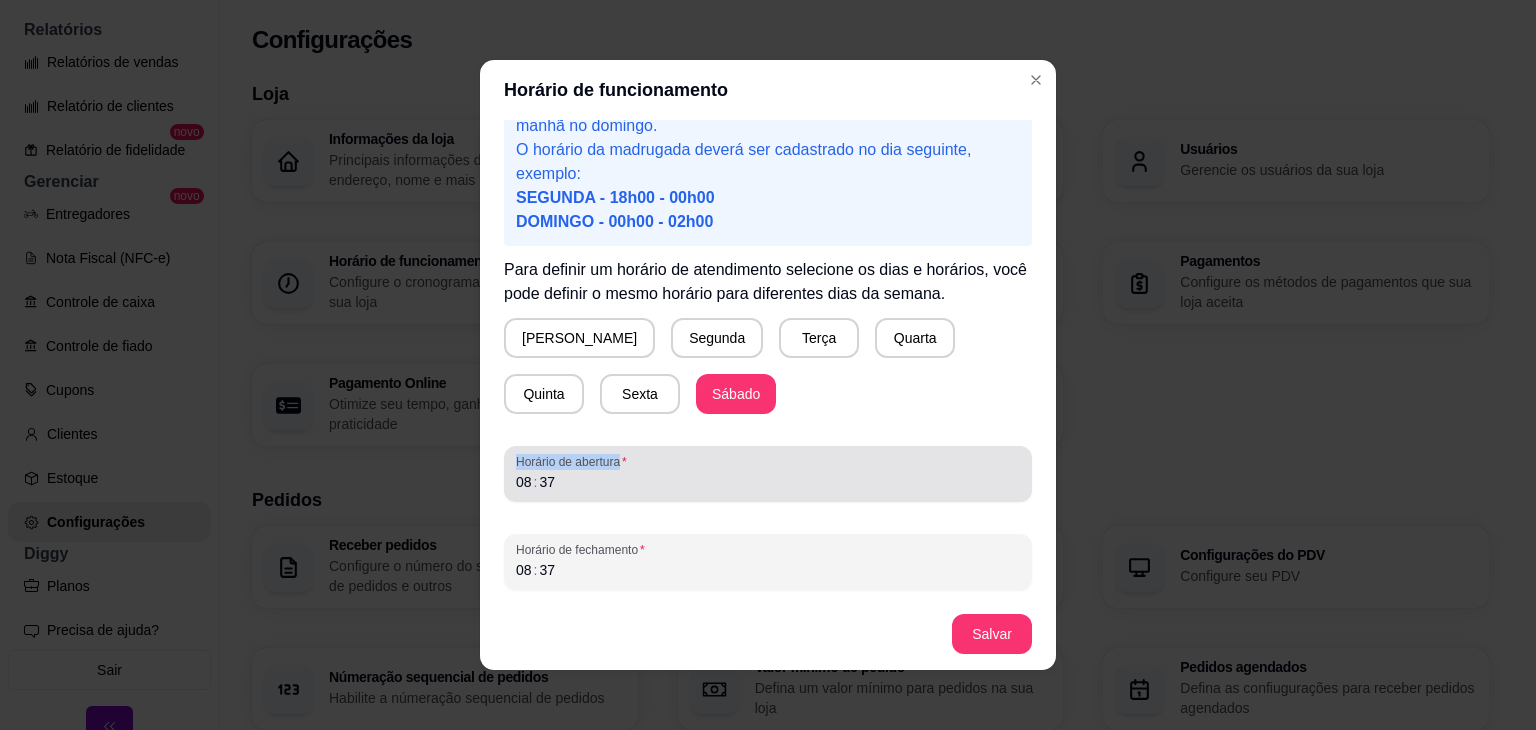 click on "Horário de abertura" at bounding box center [768, 462] 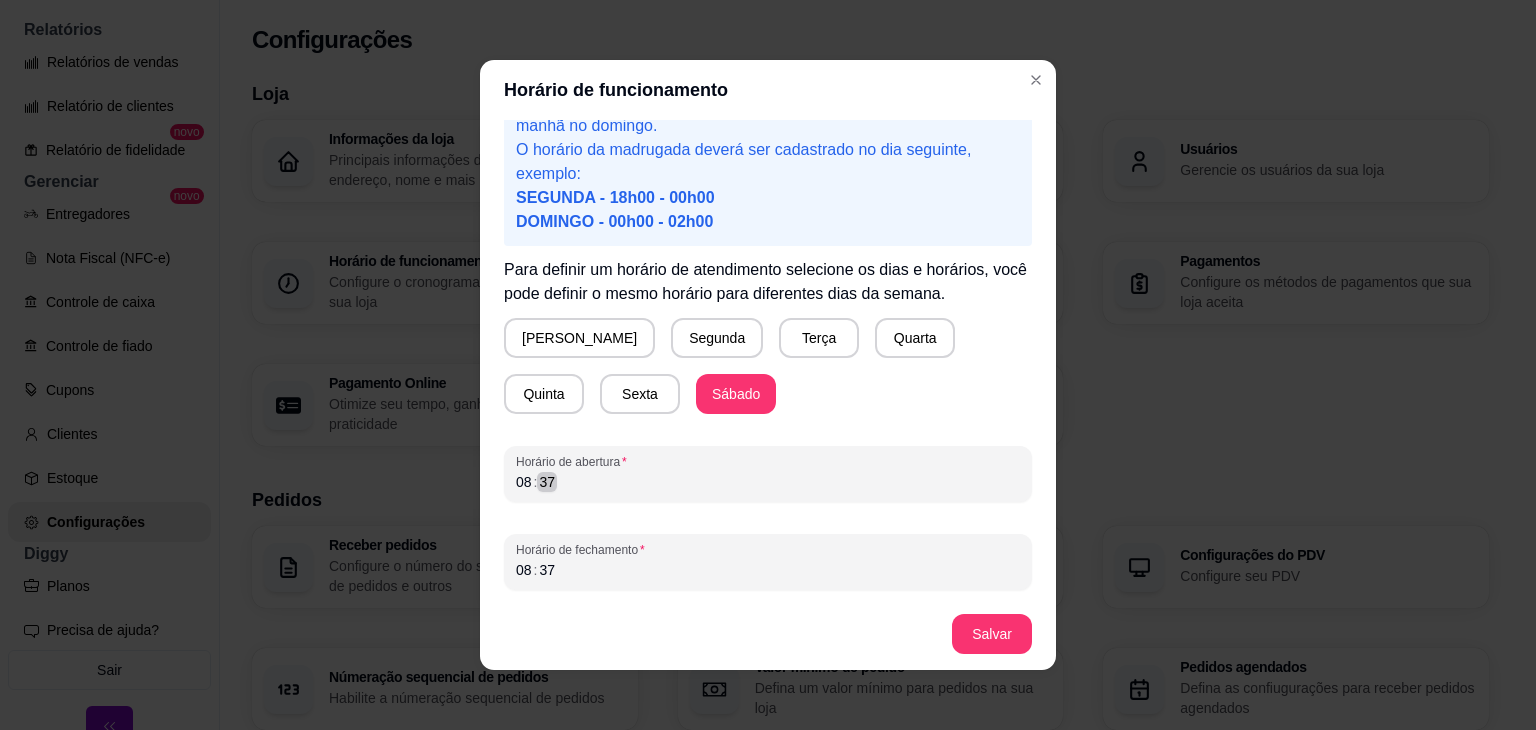 click on "08 : 37" at bounding box center [768, 482] 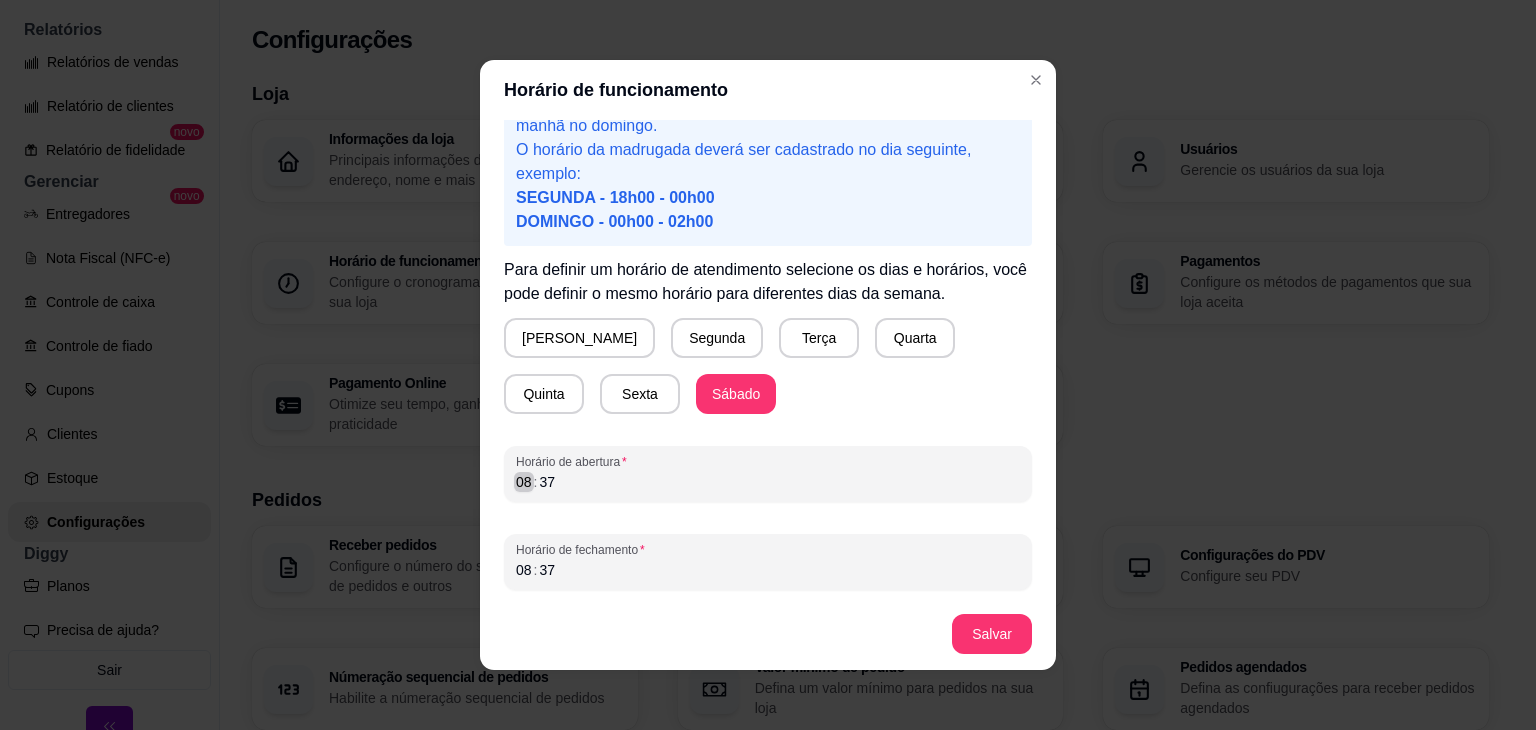 click on "08" at bounding box center [524, 482] 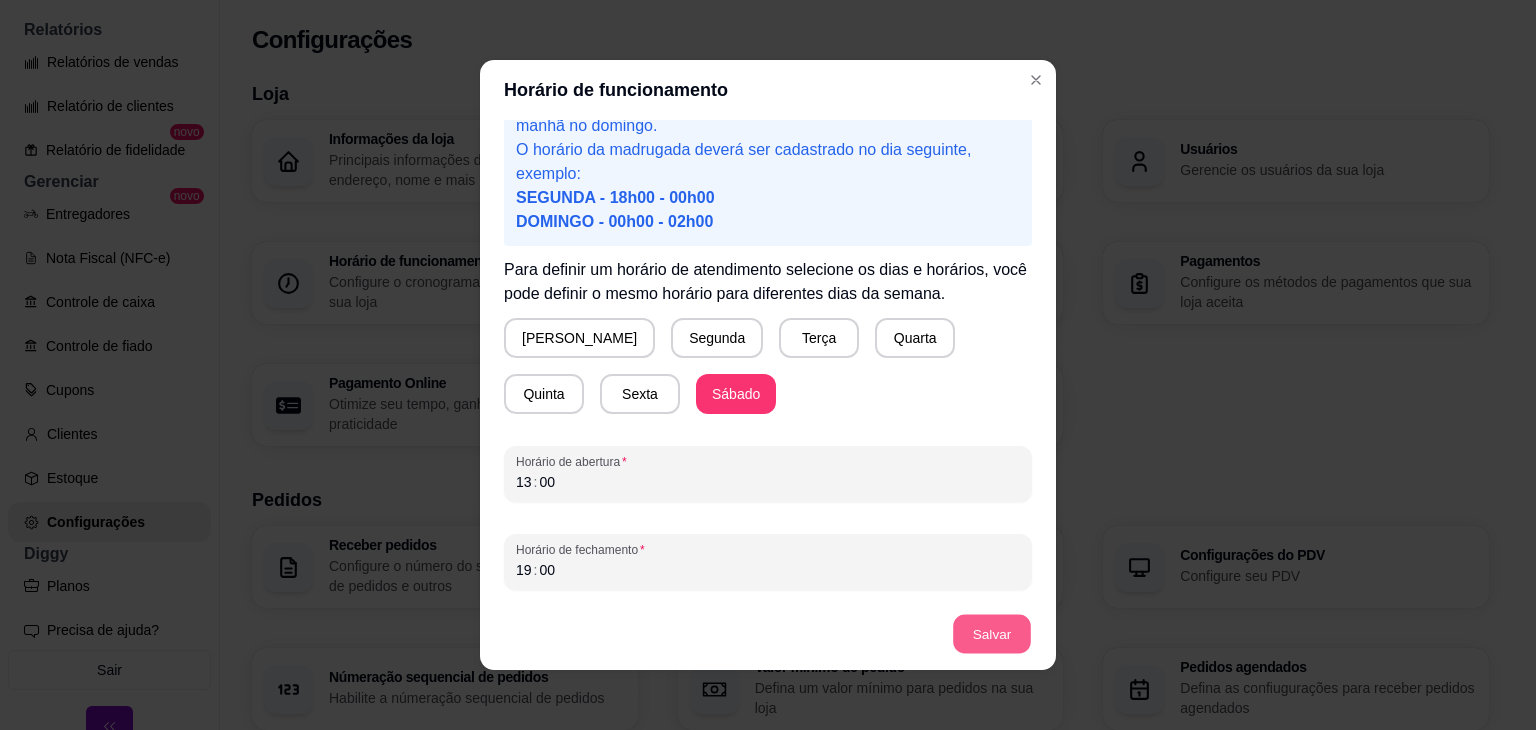 click on "Salvar" at bounding box center (992, 634) 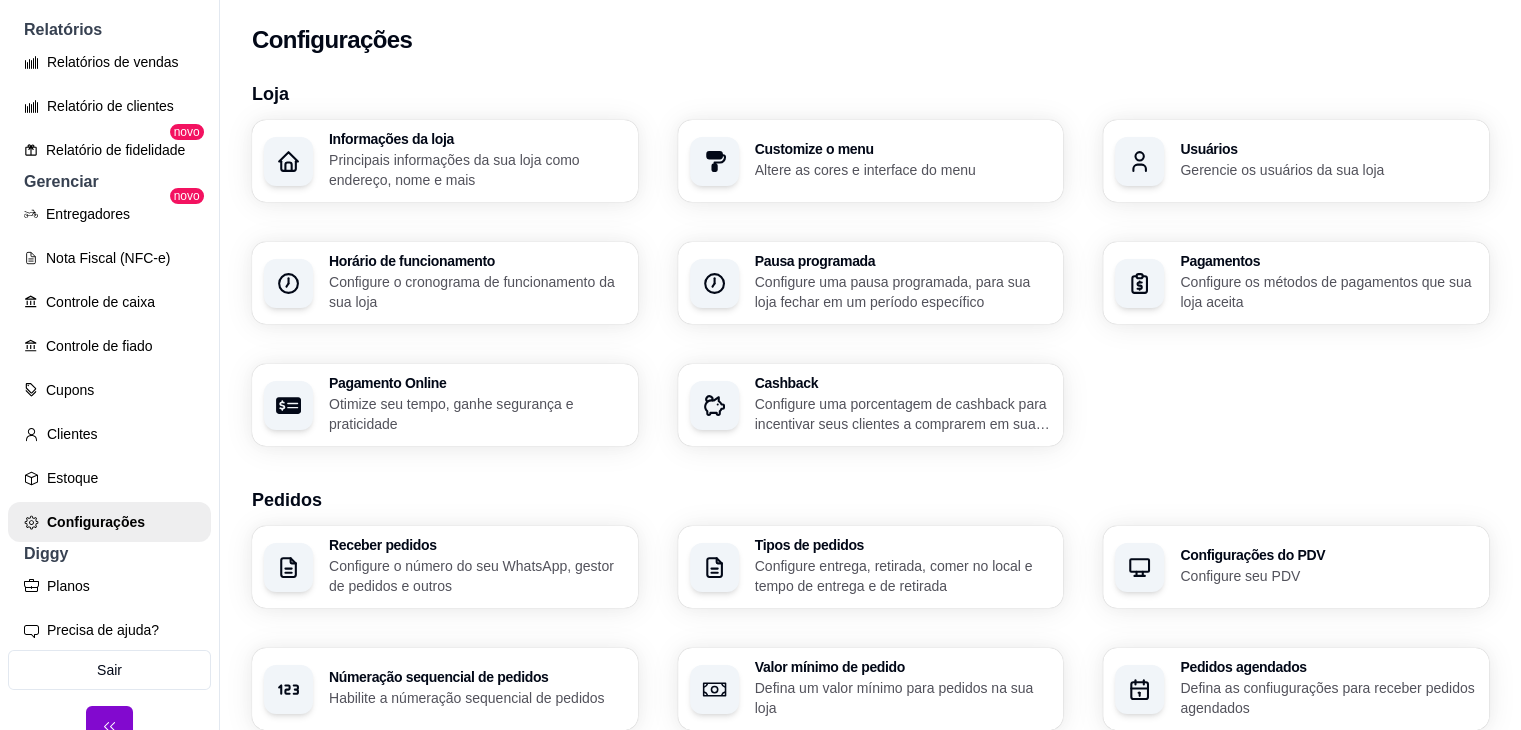 click on "Configure os métodos de pagamentos que sua loja aceita" at bounding box center (1328, 292) 